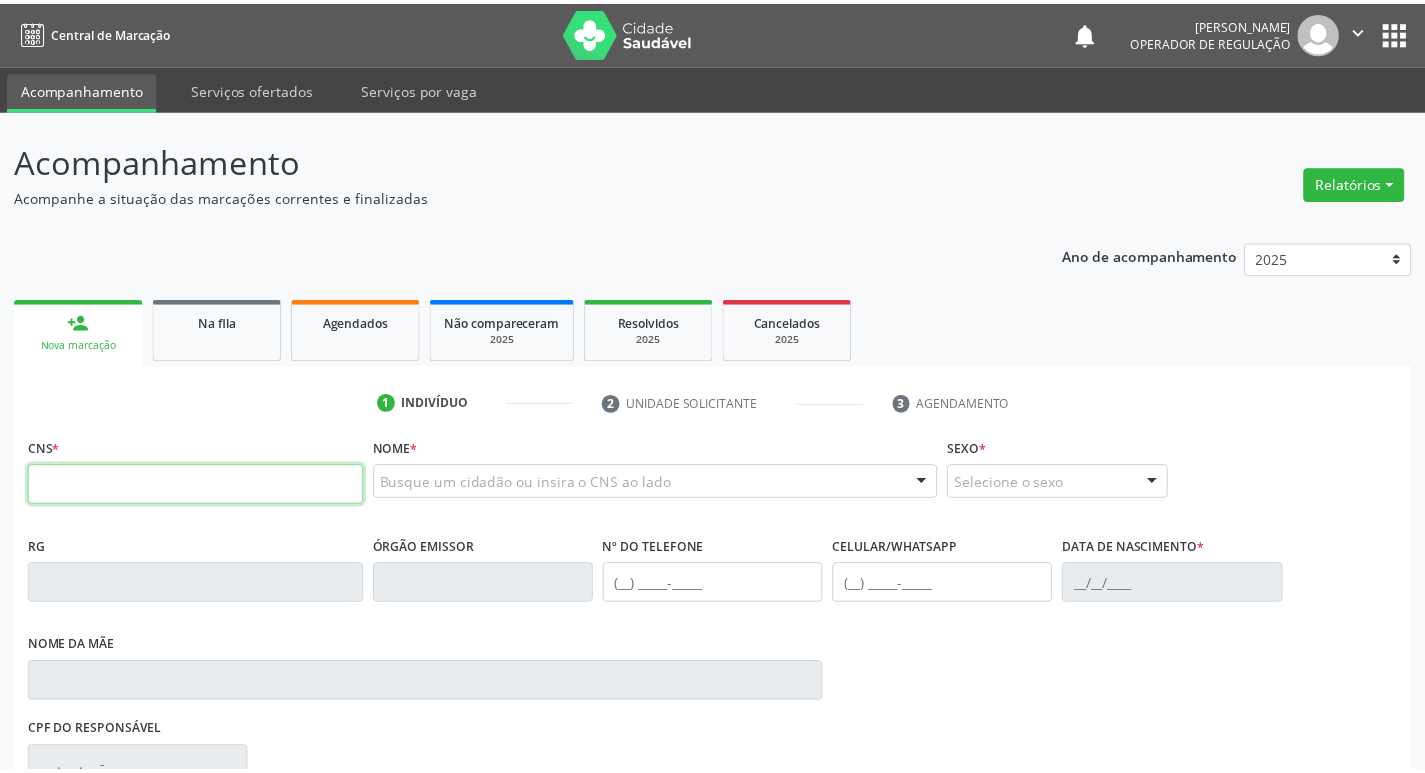 scroll, scrollTop: 0, scrollLeft: 0, axis: both 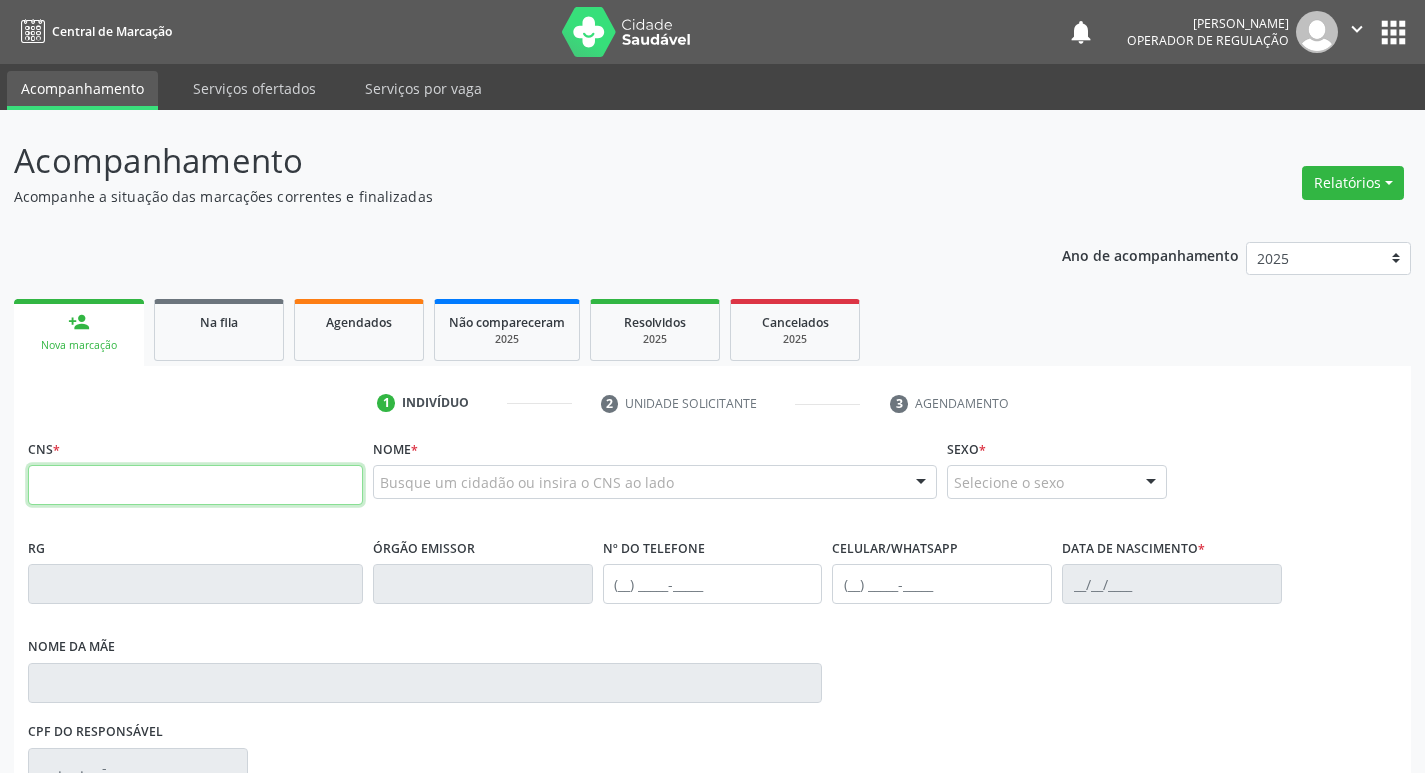 click at bounding box center [195, 485] 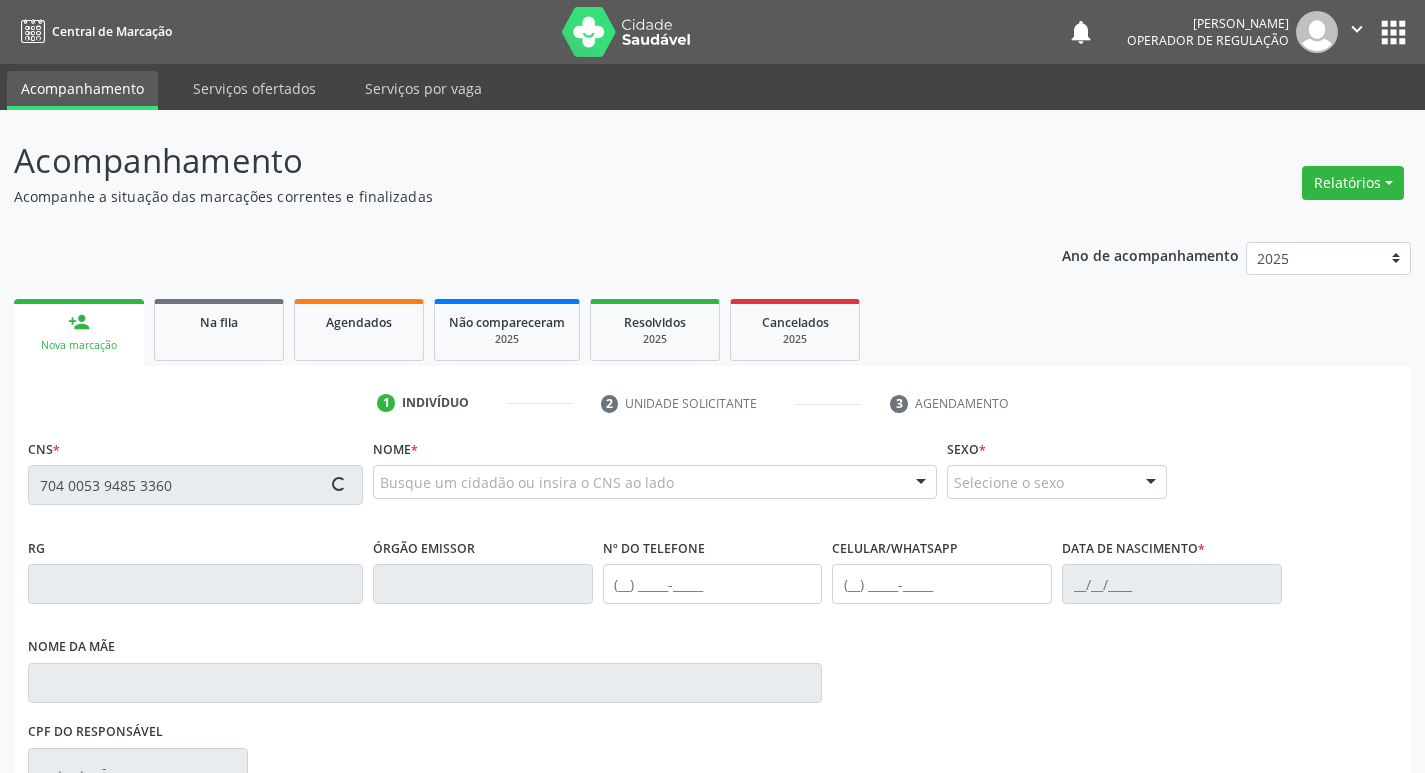 type on "704 0053 9485 3360" 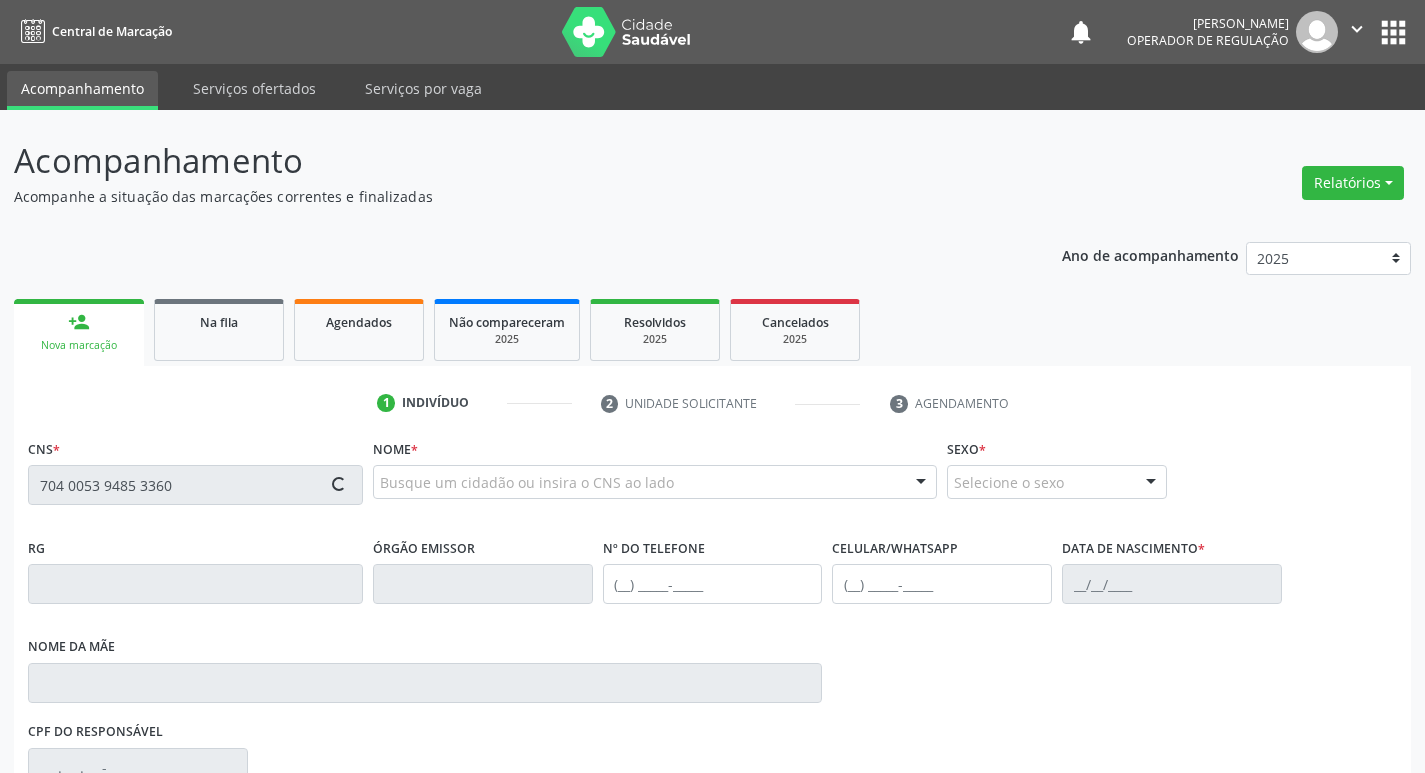type 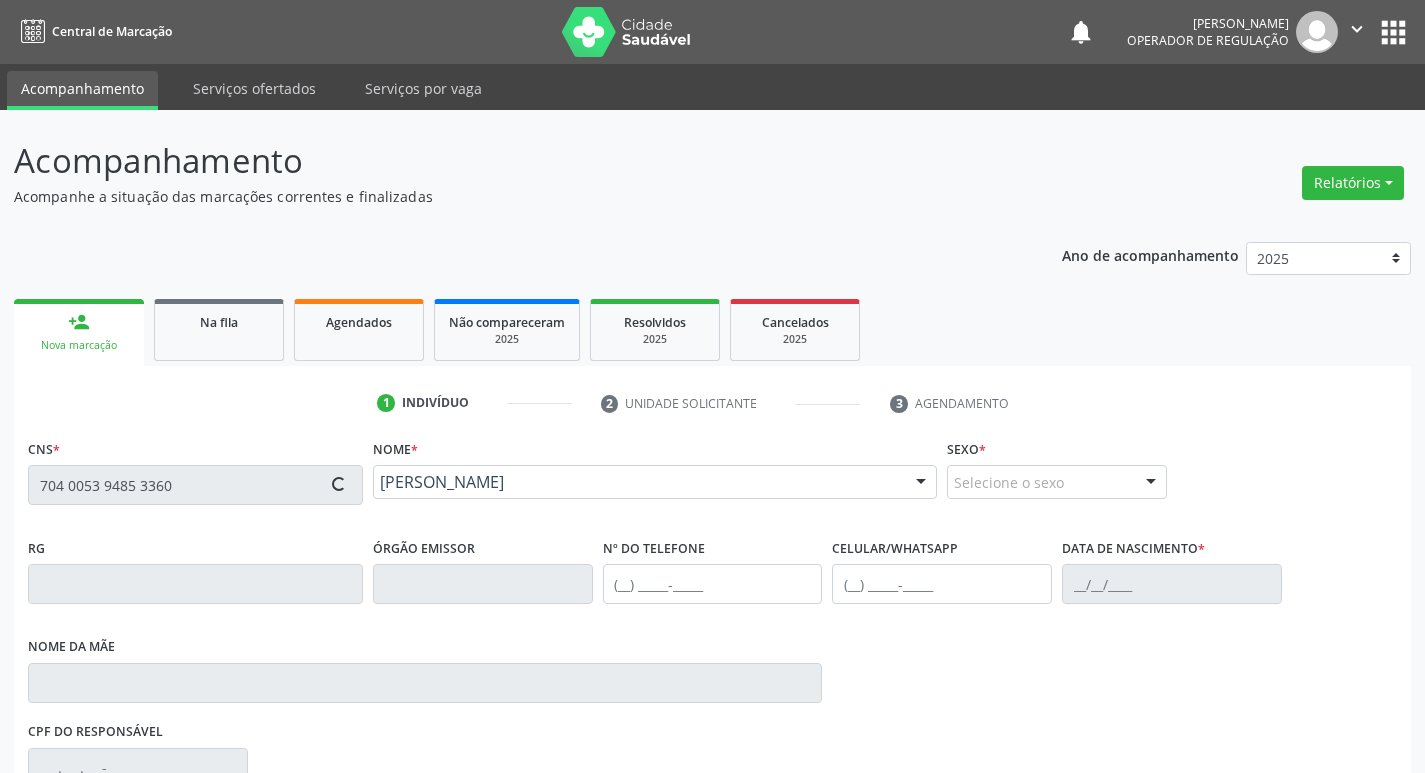 type on "[PHONE_NUMBER]" 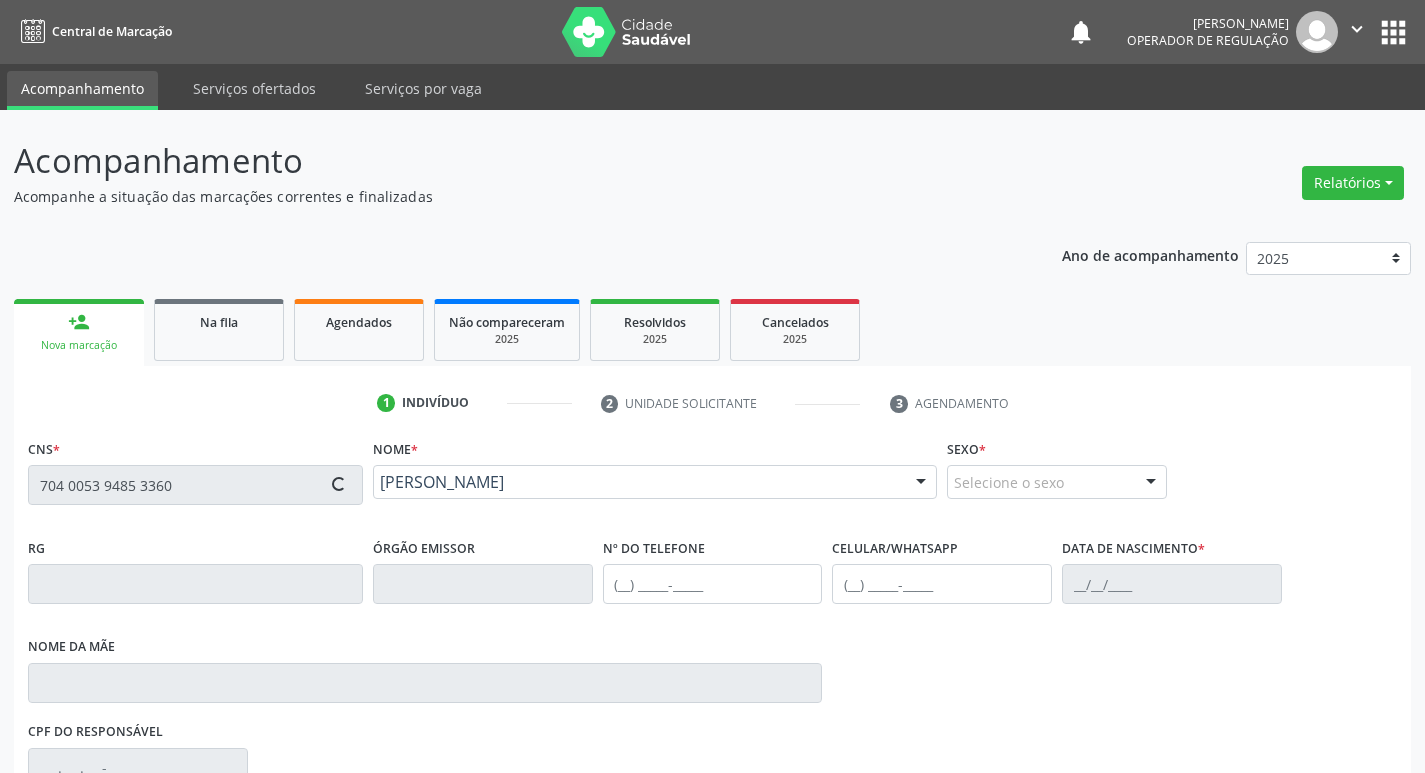 type on "01[DATE]" 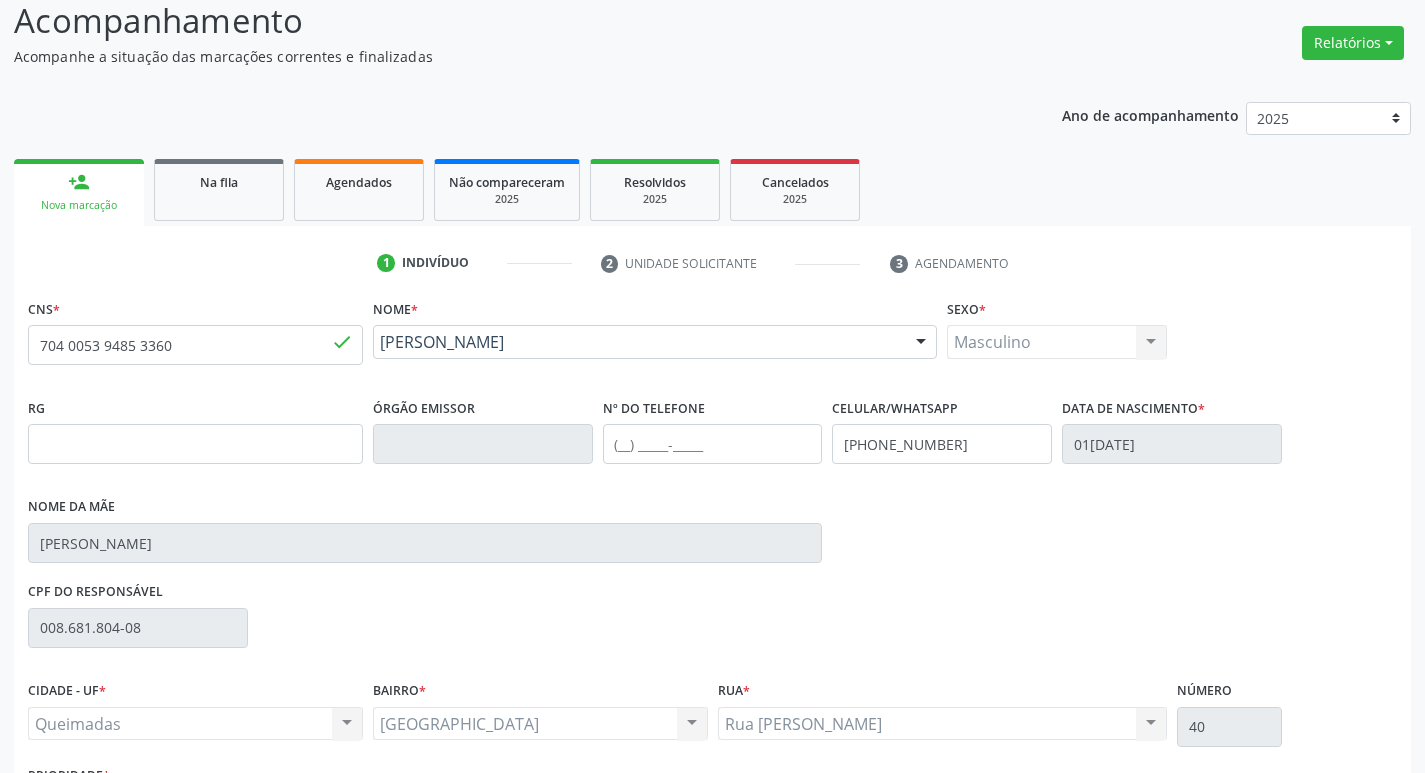 scroll, scrollTop: 297, scrollLeft: 0, axis: vertical 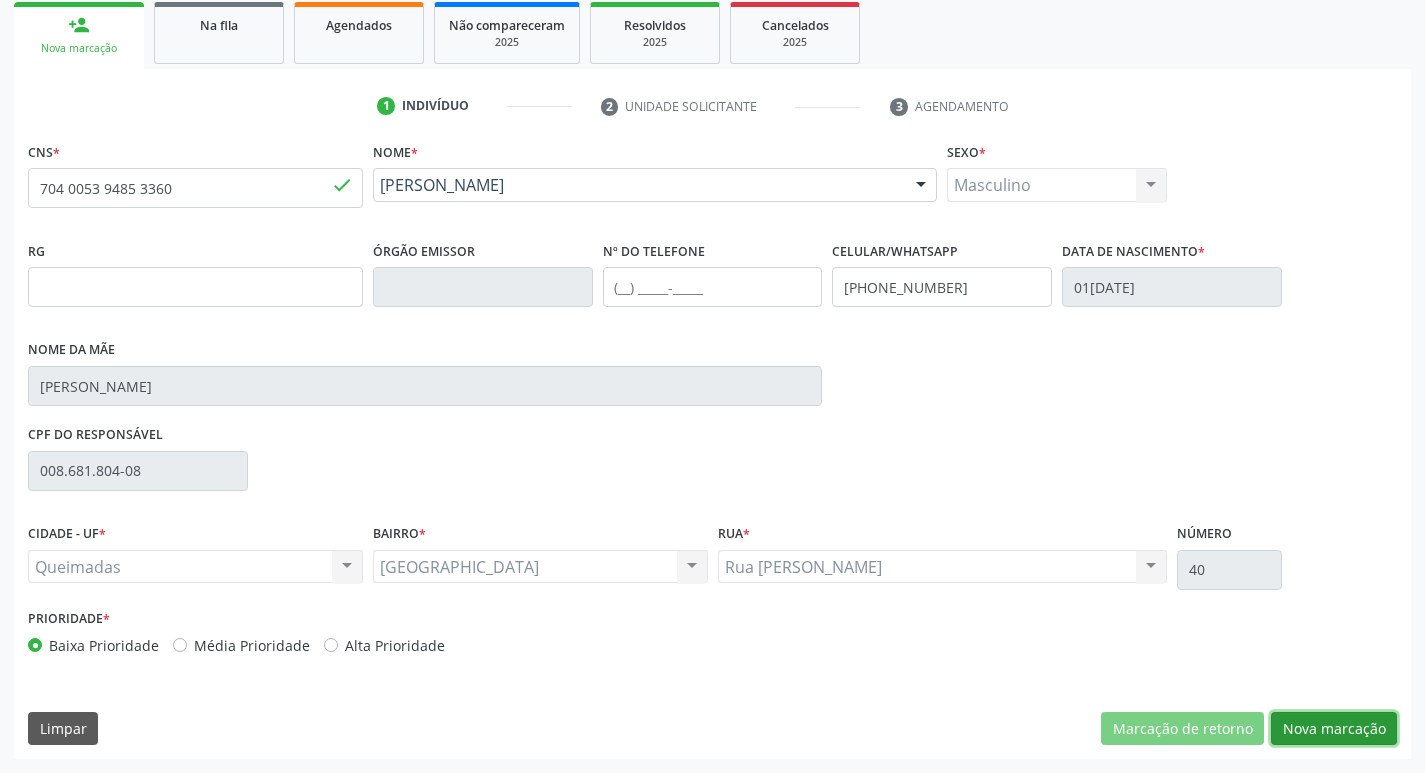 click on "Nova marcação" at bounding box center (1334, 729) 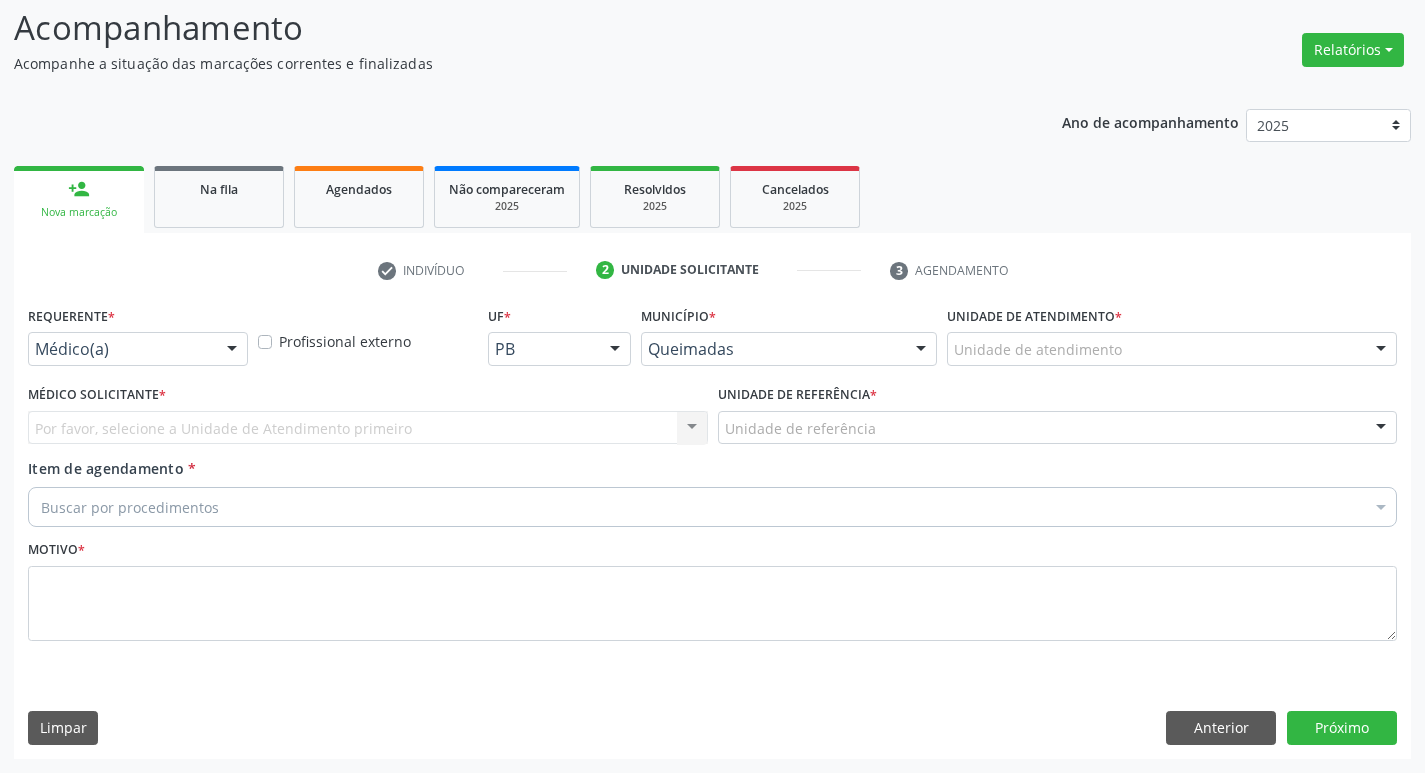 scroll, scrollTop: 133, scrollLeft: 0, axis: vertical 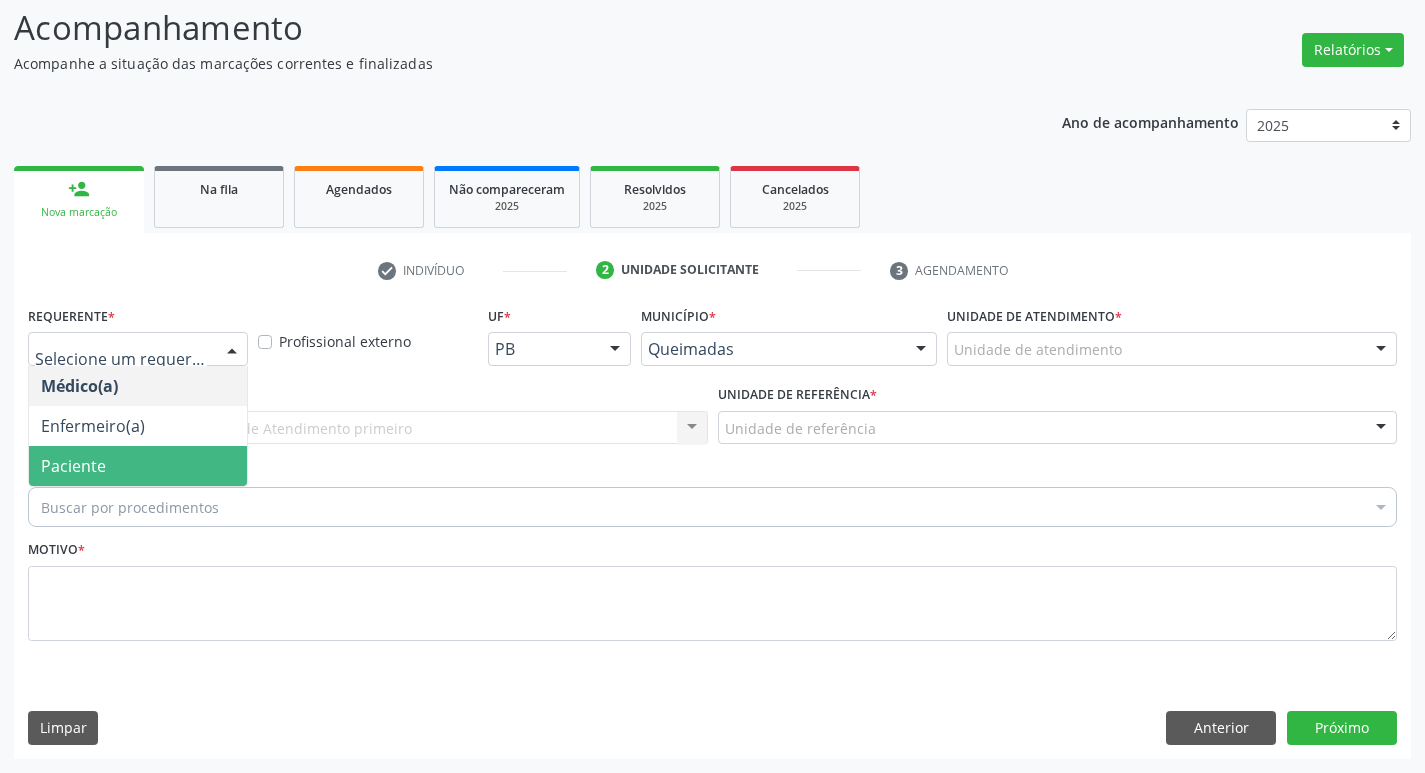 click on "Paciente" at bounding box center (138, 466) 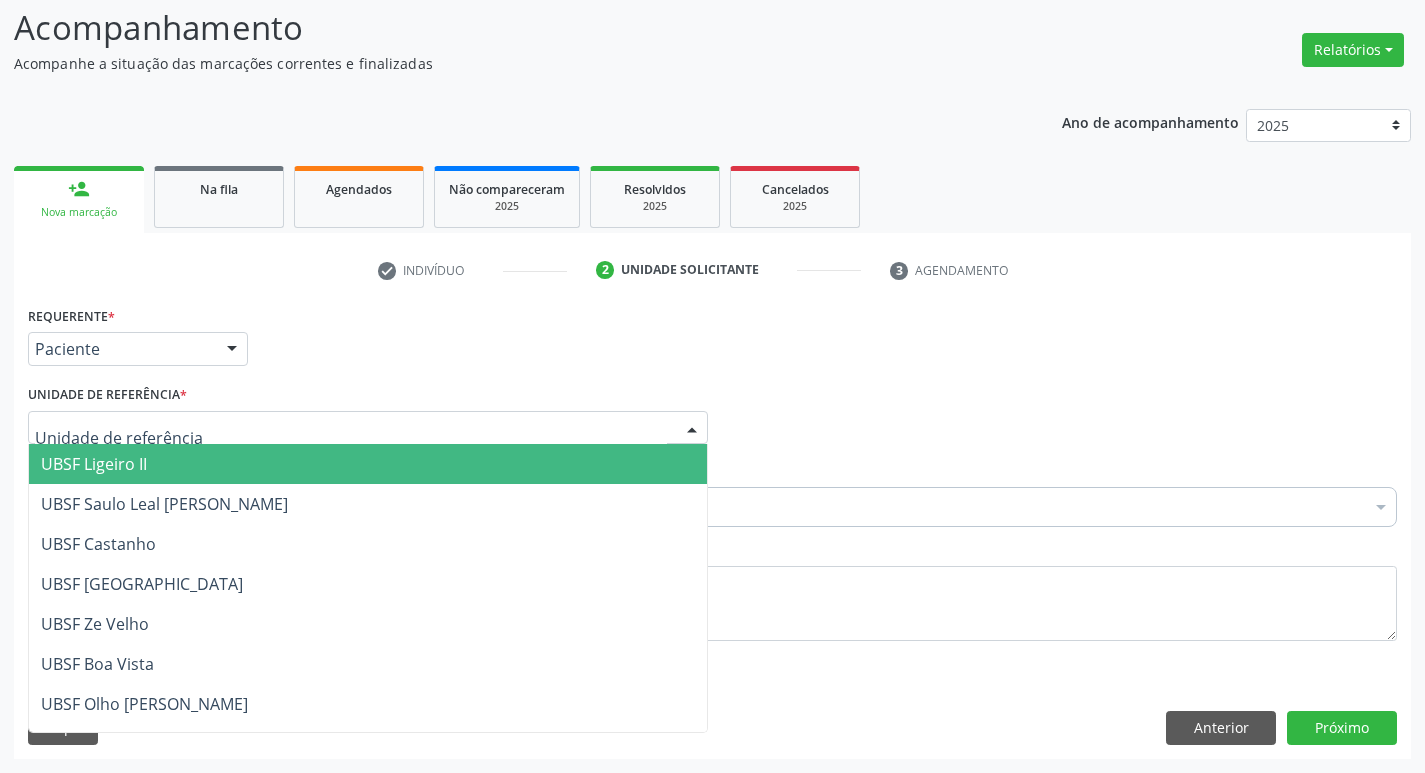 type on "S" 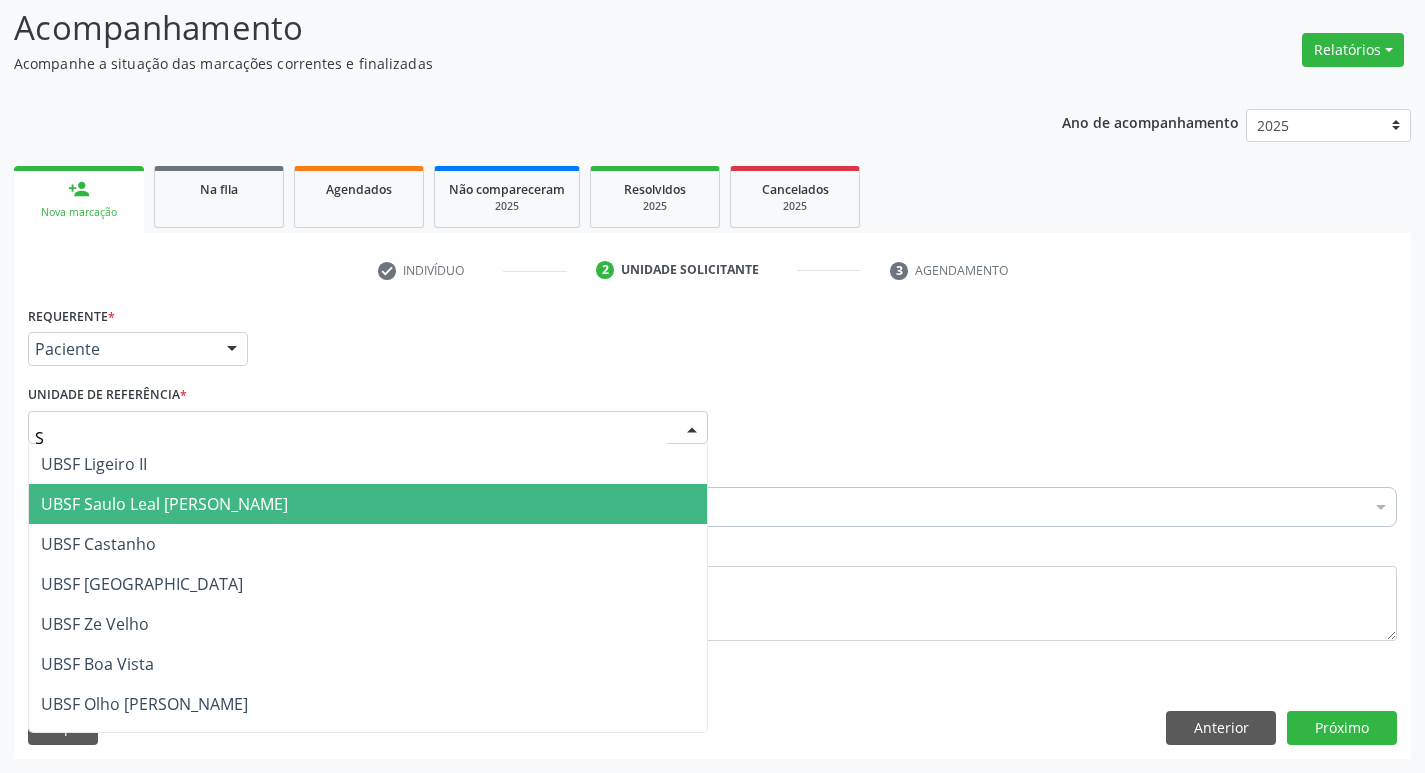 click on "UBSF Saulo Leal [PERSON_NAME]" at bounding box center [368, 504] 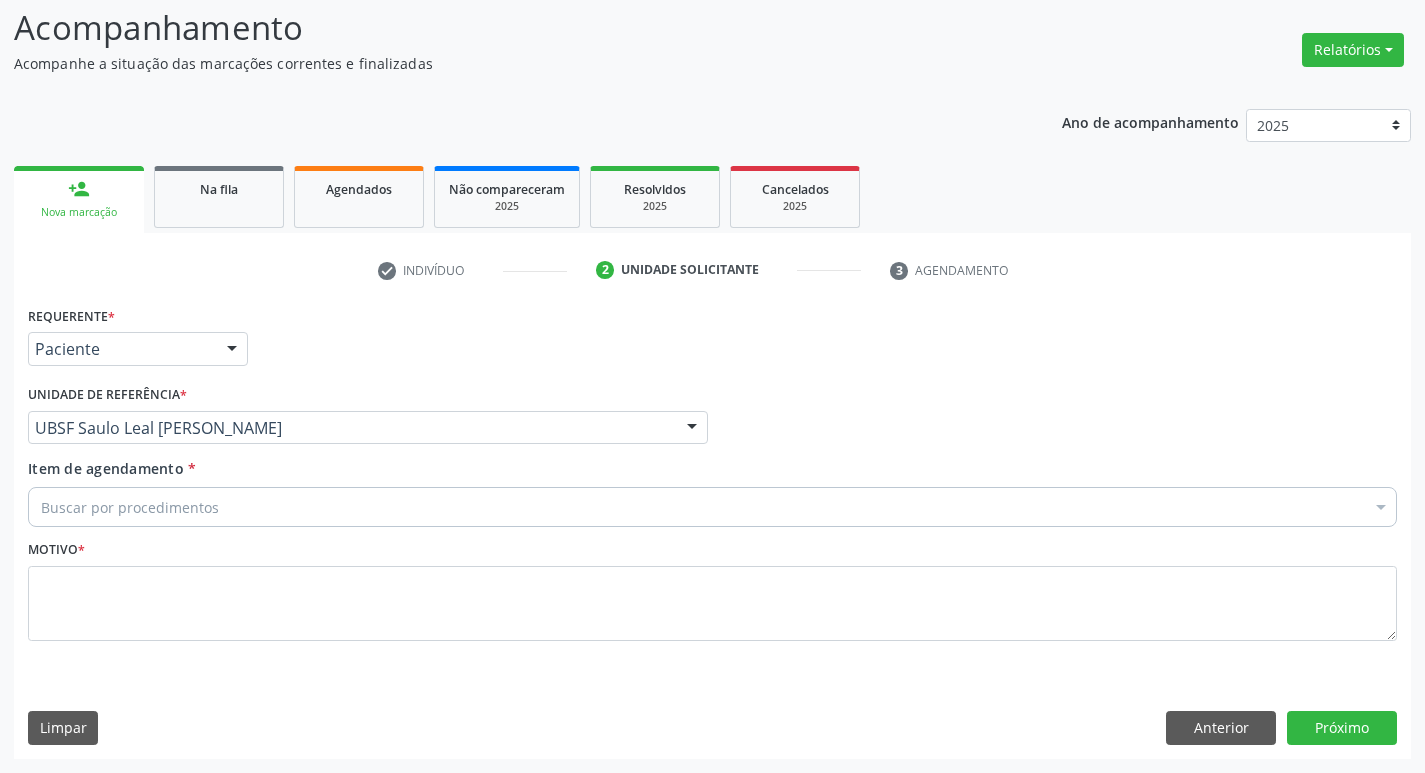 click on "Motivo
*" at bounding box center (712, 602) 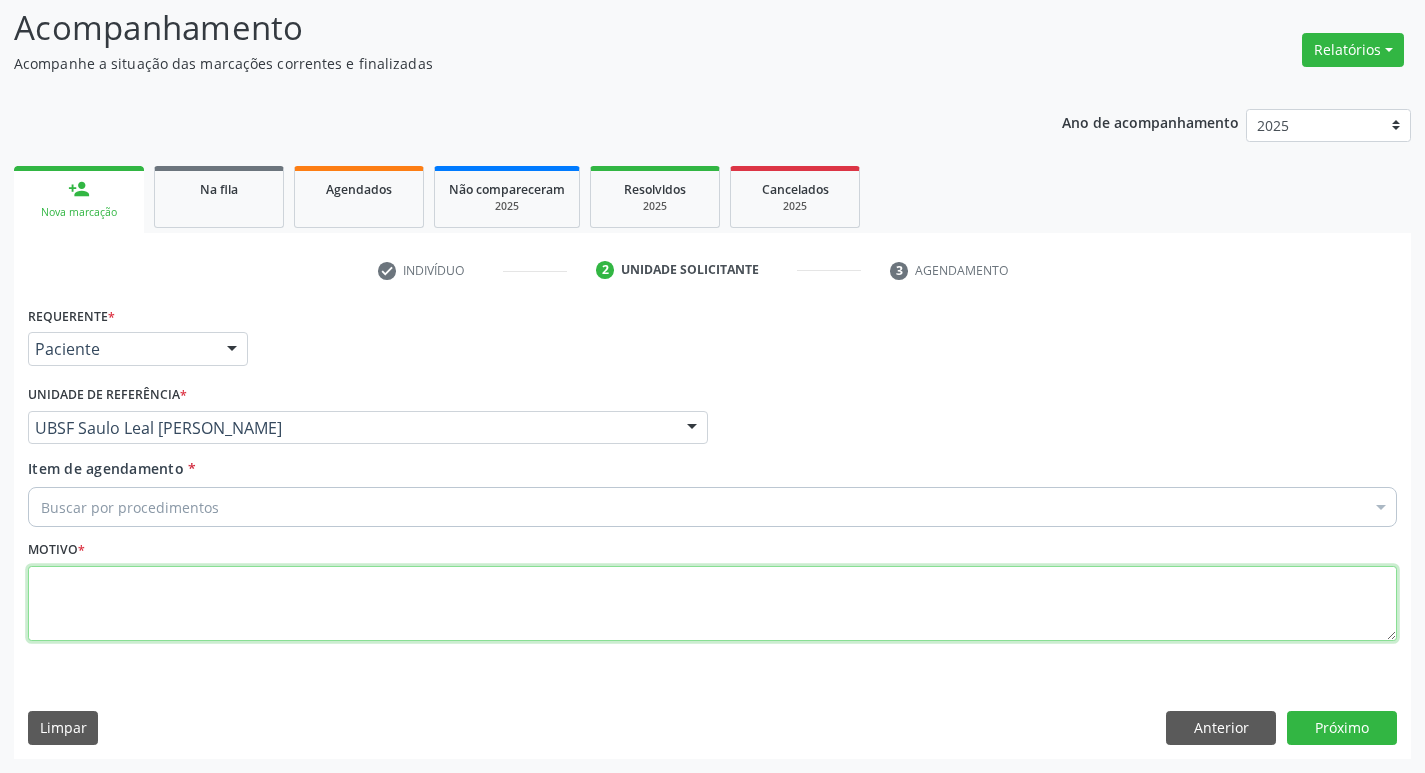 click at bounding box center [712, 604] 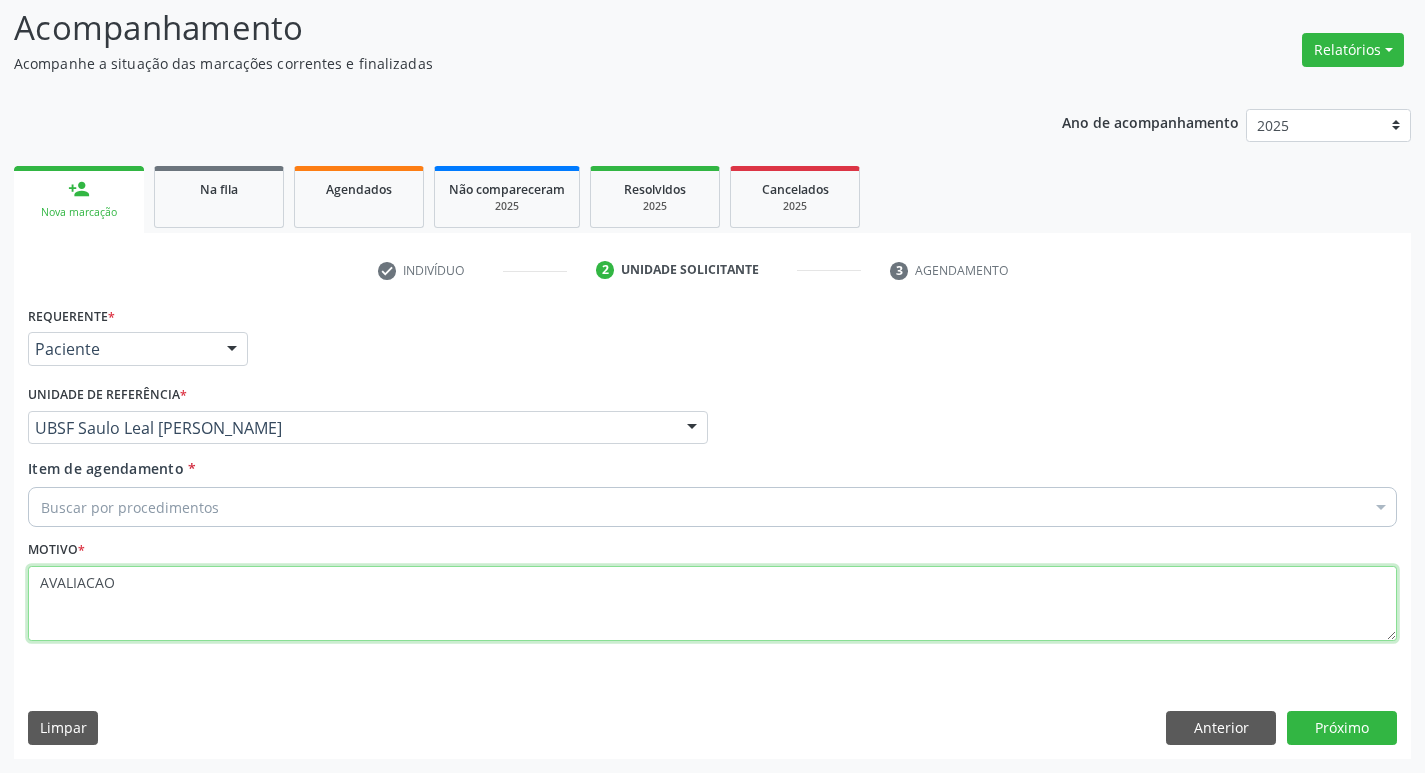 type on "AVALIACAO" 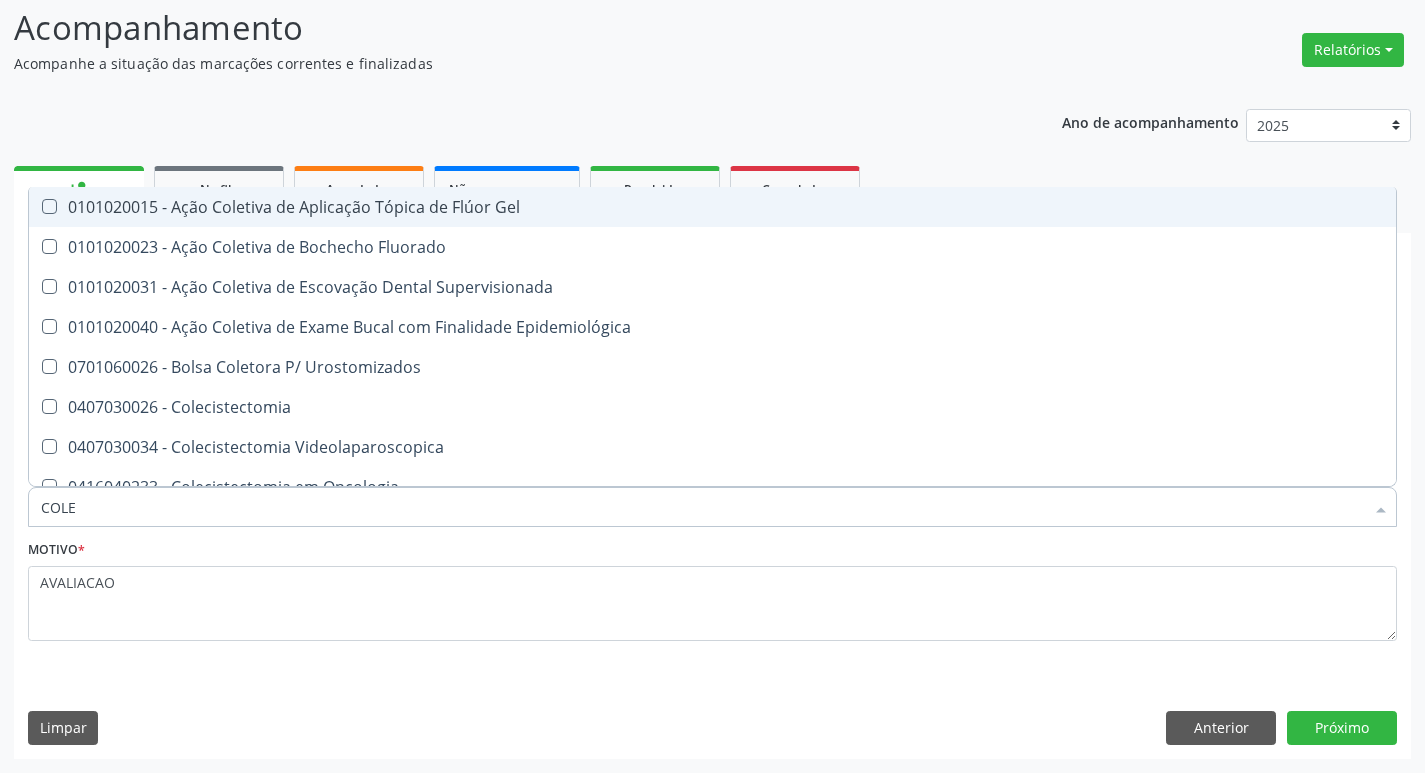 type on "COLES" 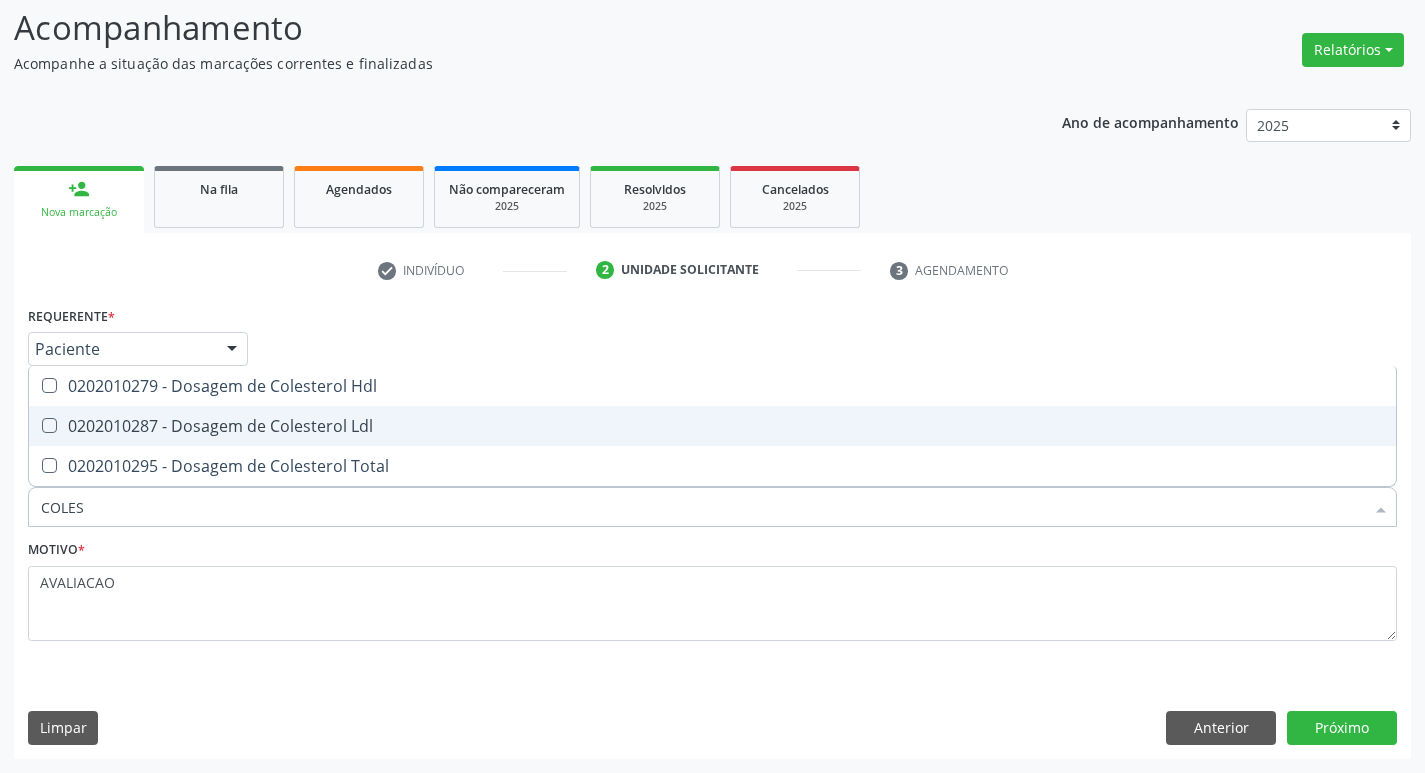 click on "0202010287 - Dosagem de Colesterol Ldl" at bounding box center (712, 426) 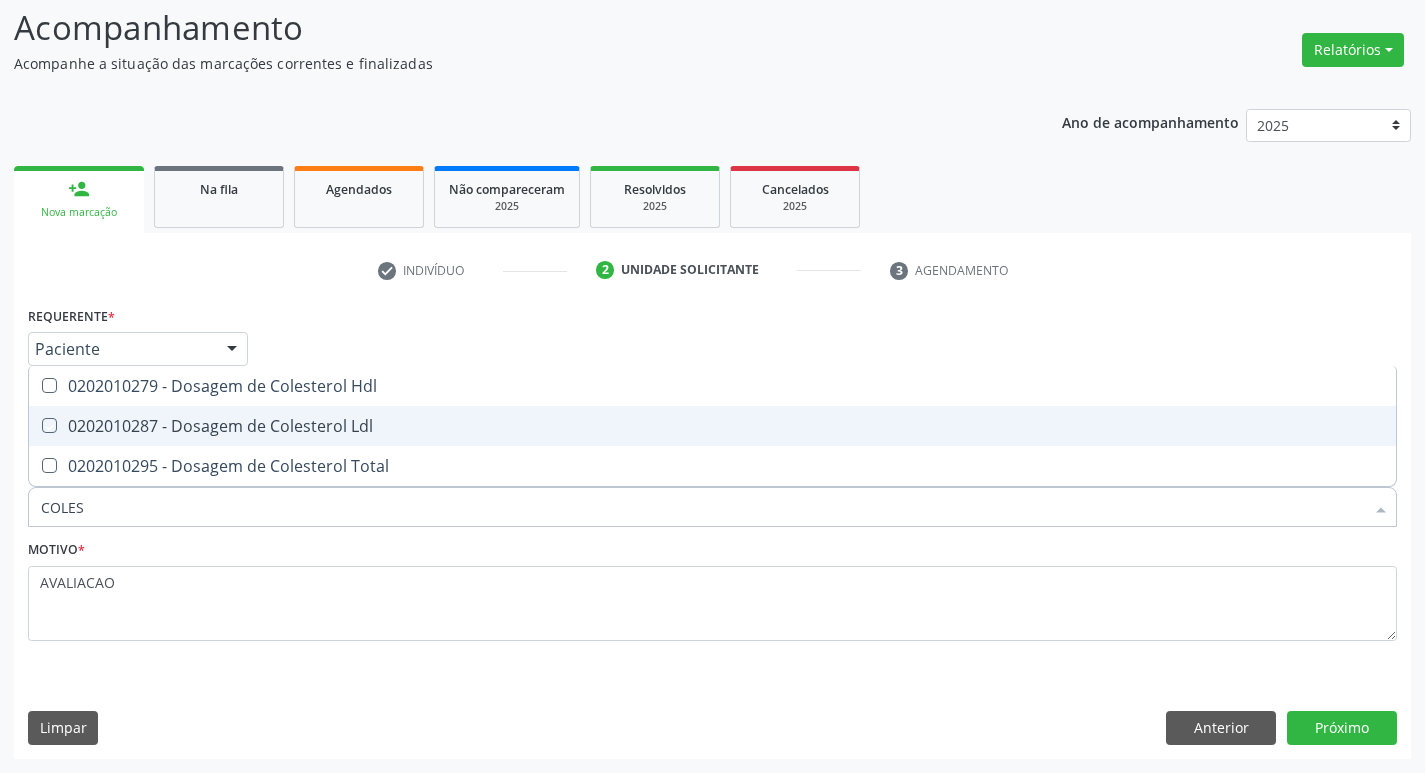 checkbox on "true" 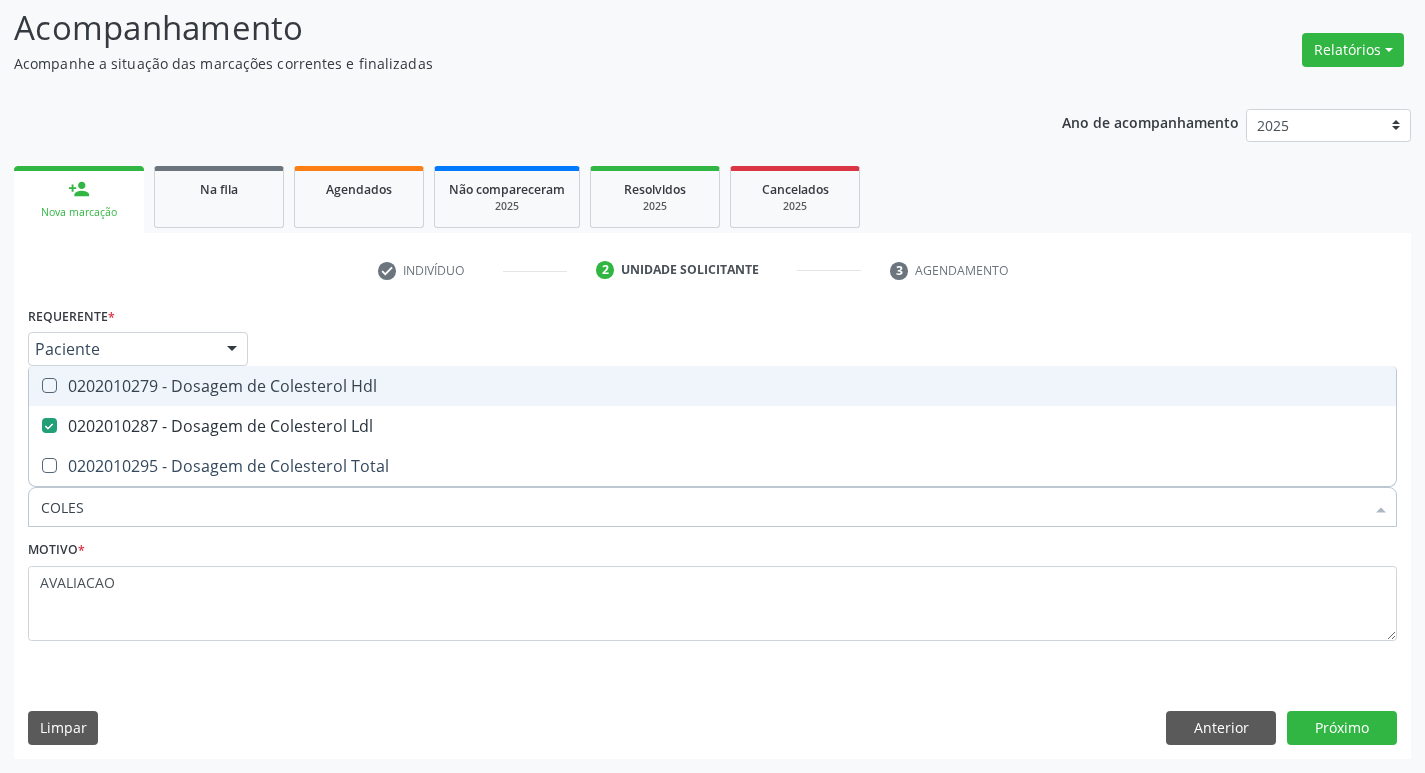 click on "0202010279 - Dosagem de Colesterol Hdl" at bounding box center (712, 386) 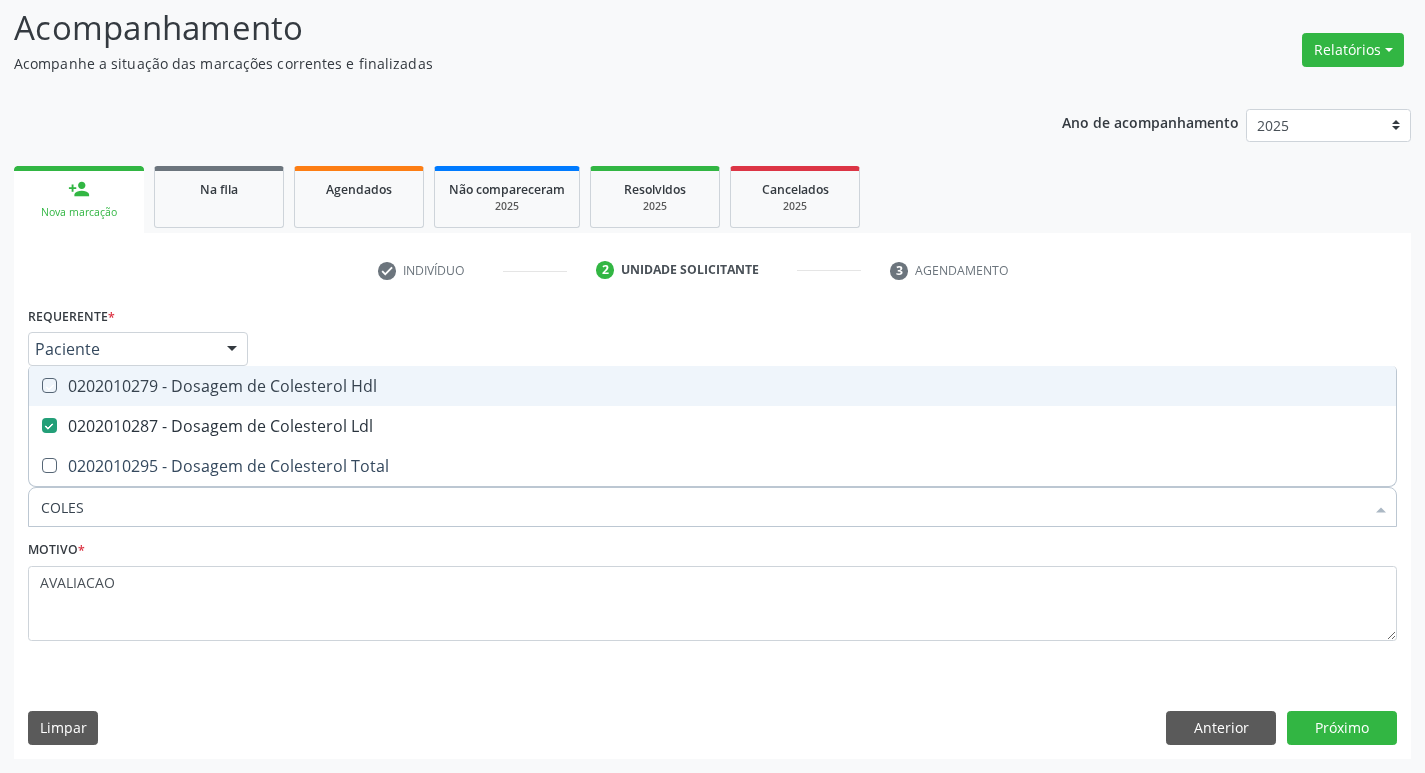 checkbox on "true" 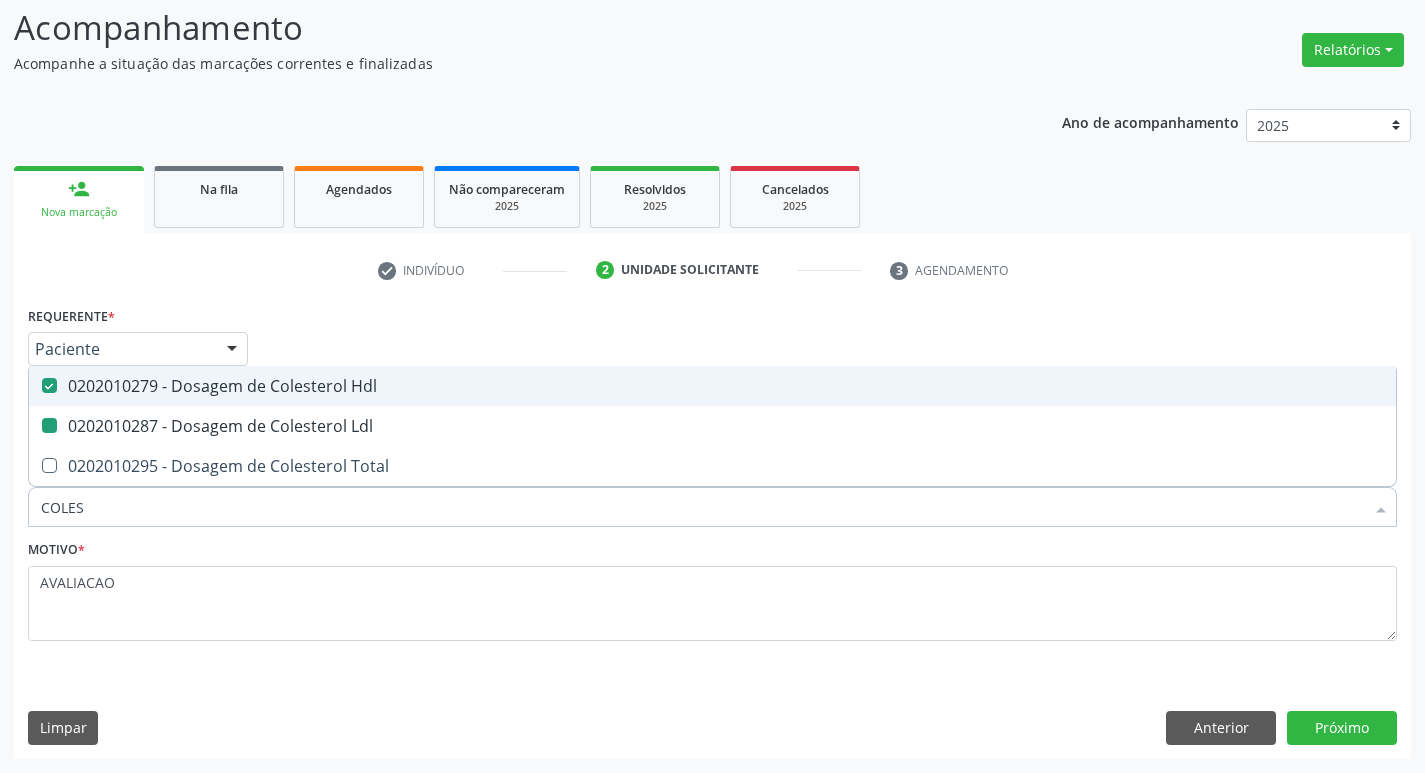 type on "COLE" 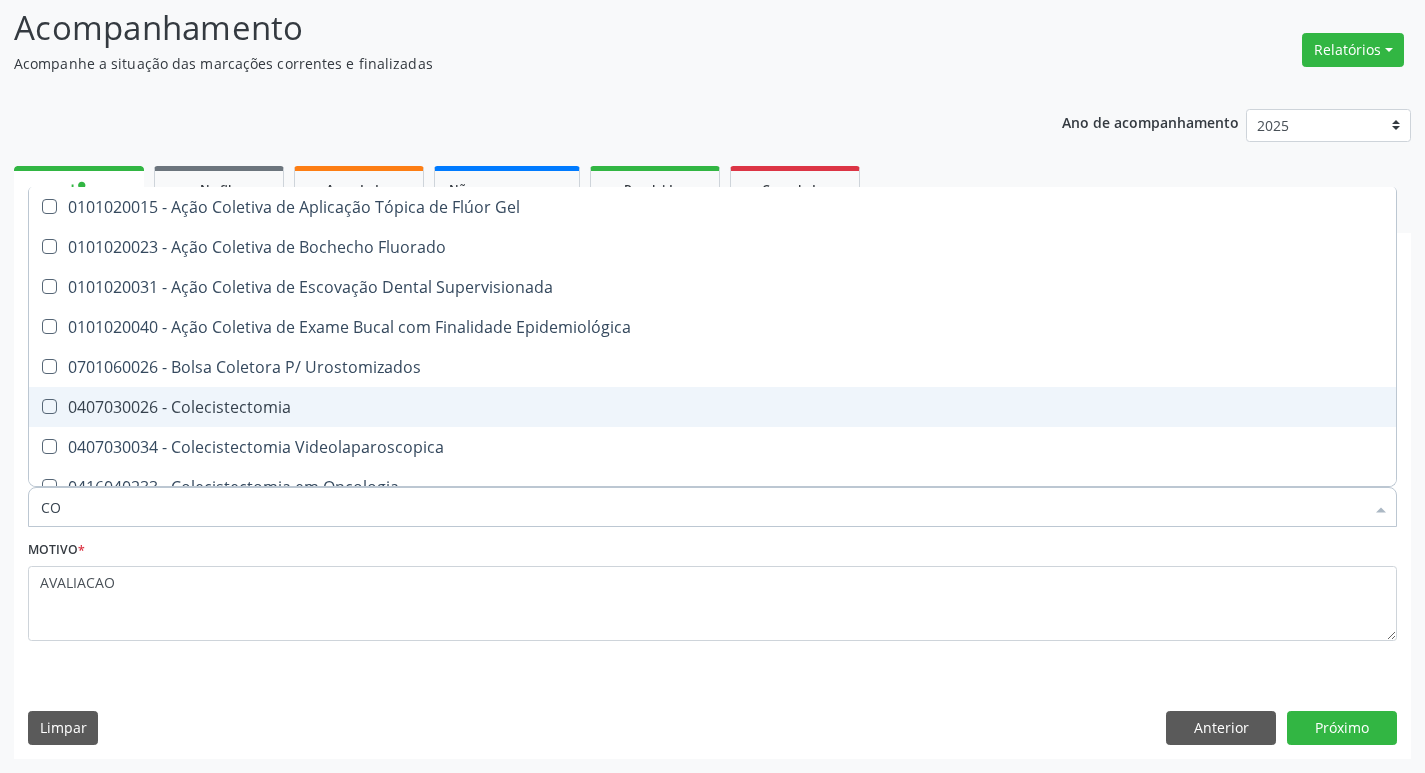 type on "C" 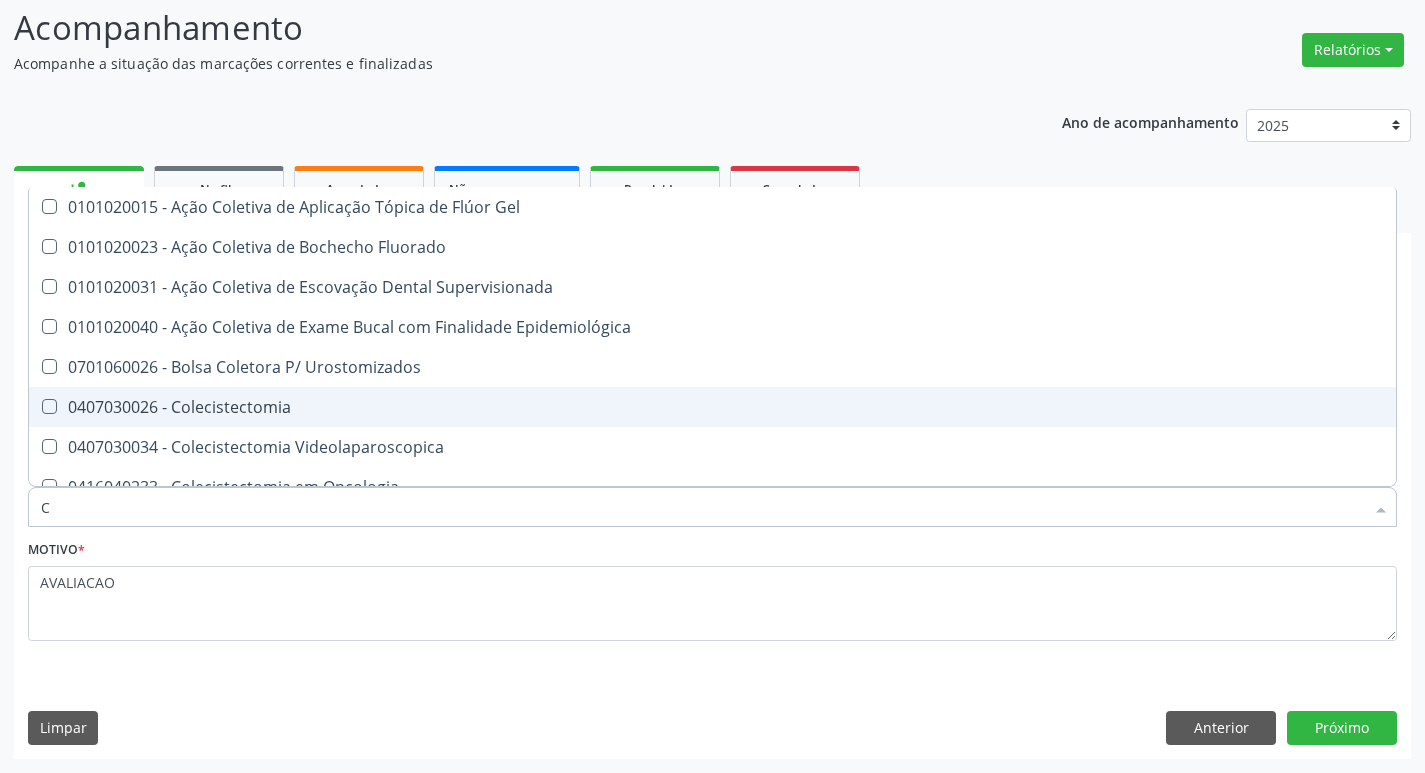 type 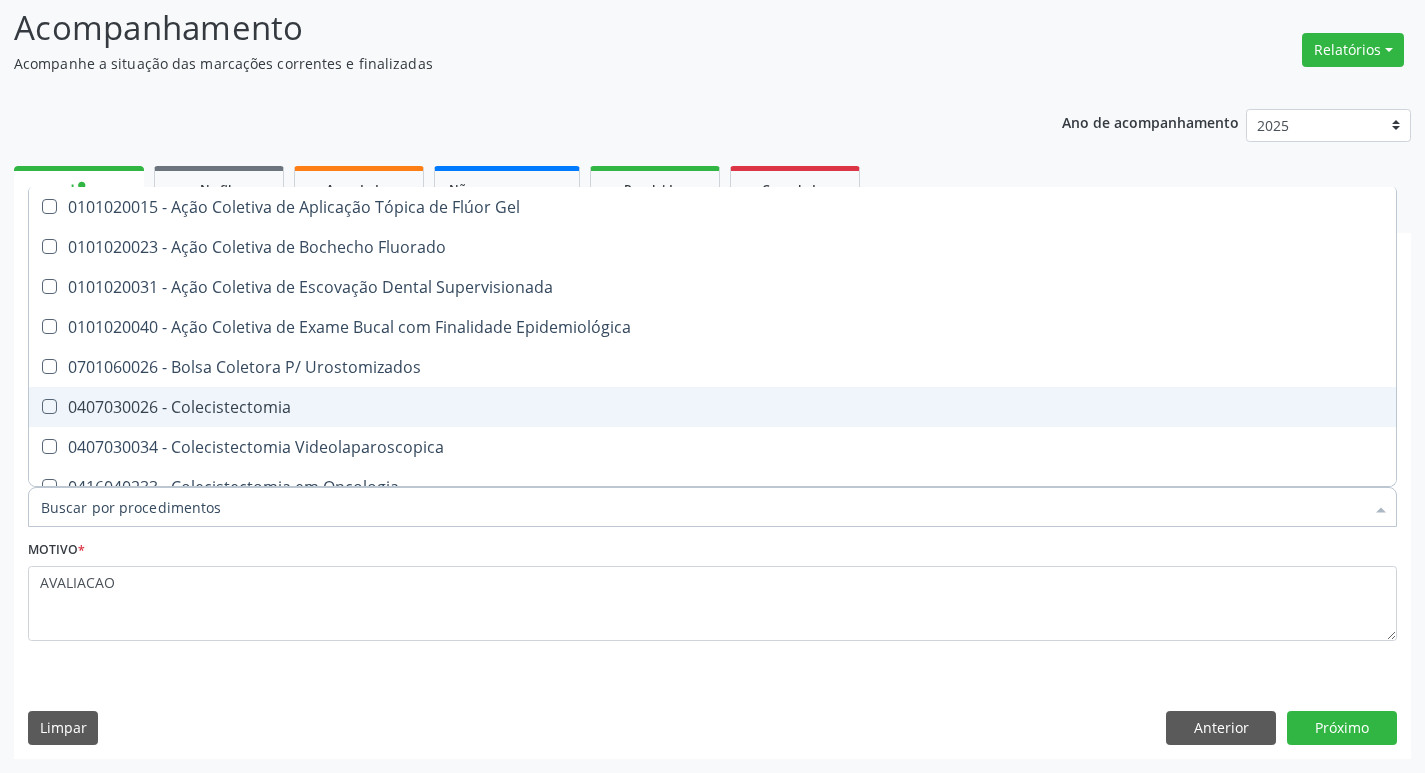 checkbox on "false" 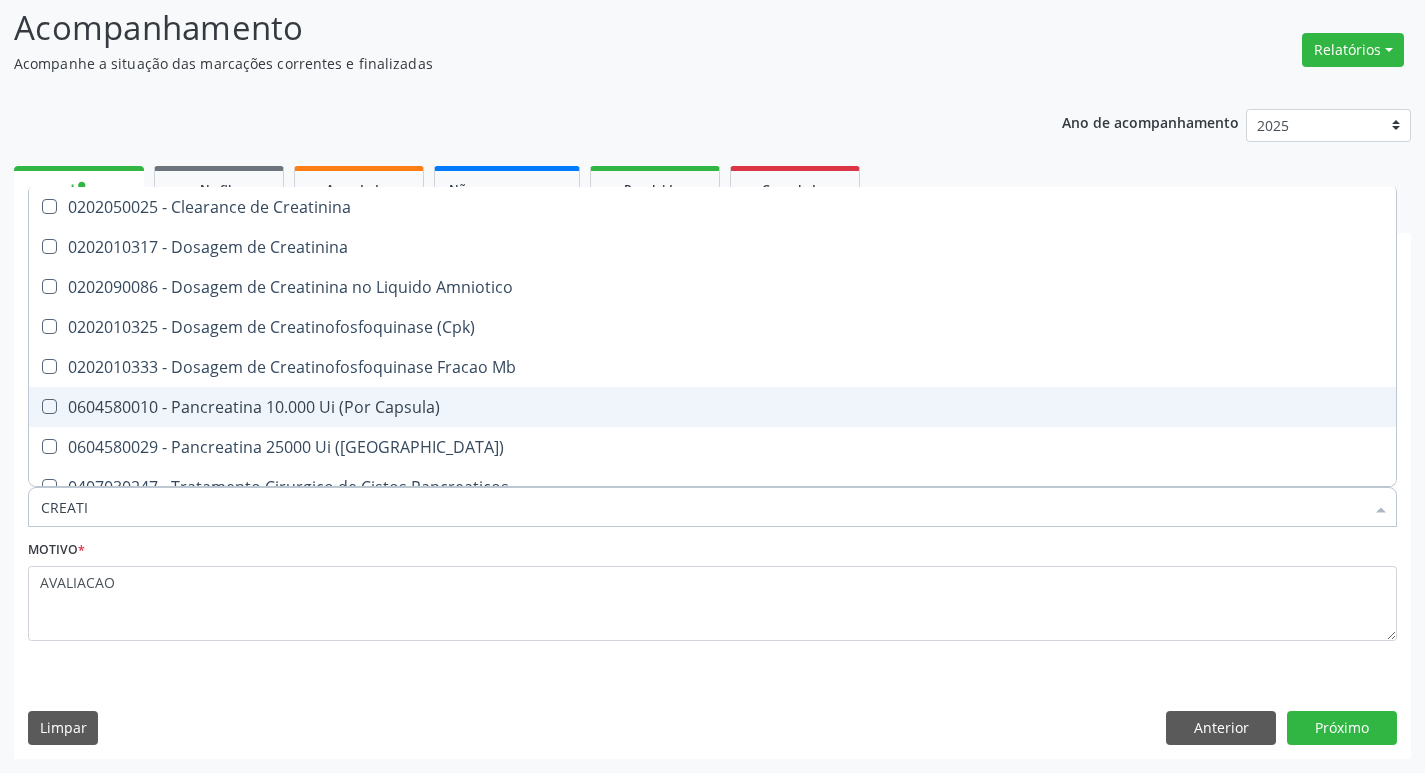type on "CREATIN" 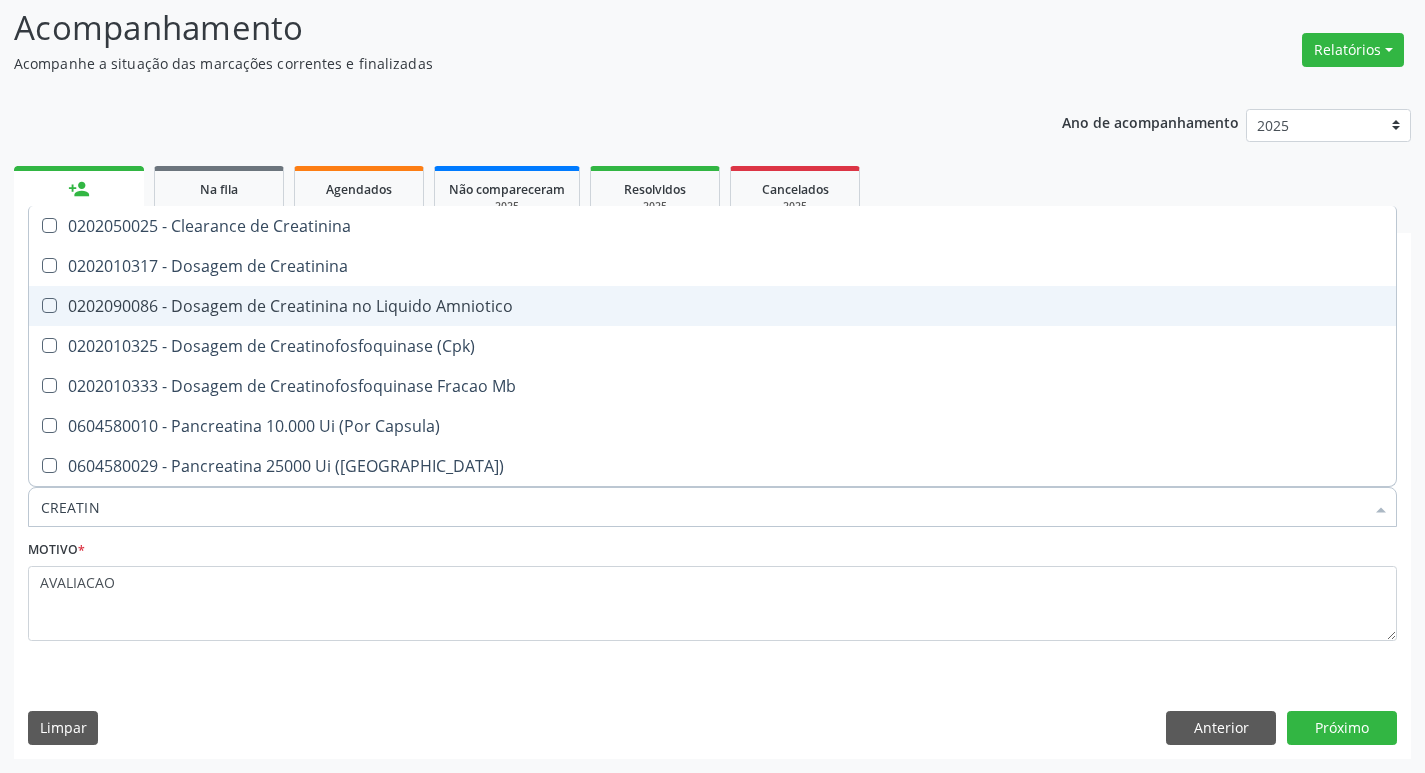 click on "0202090086 - Dosagem de Creatinina no Liquido Amniotico" at bounding box center [712, 306] 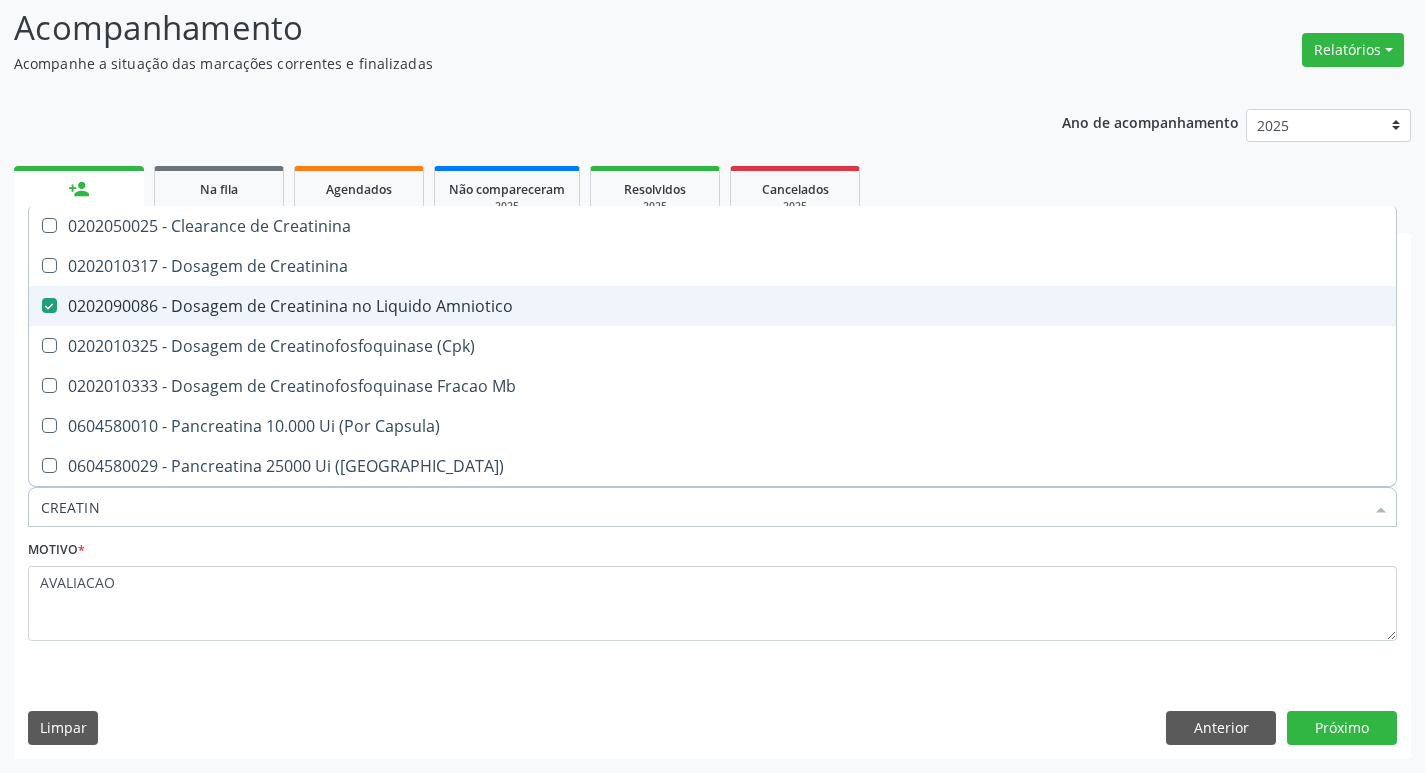 click on "0202090086 - Dosagem de Creatinina no Liquido Amniotico" at bounding box center (712, 306) 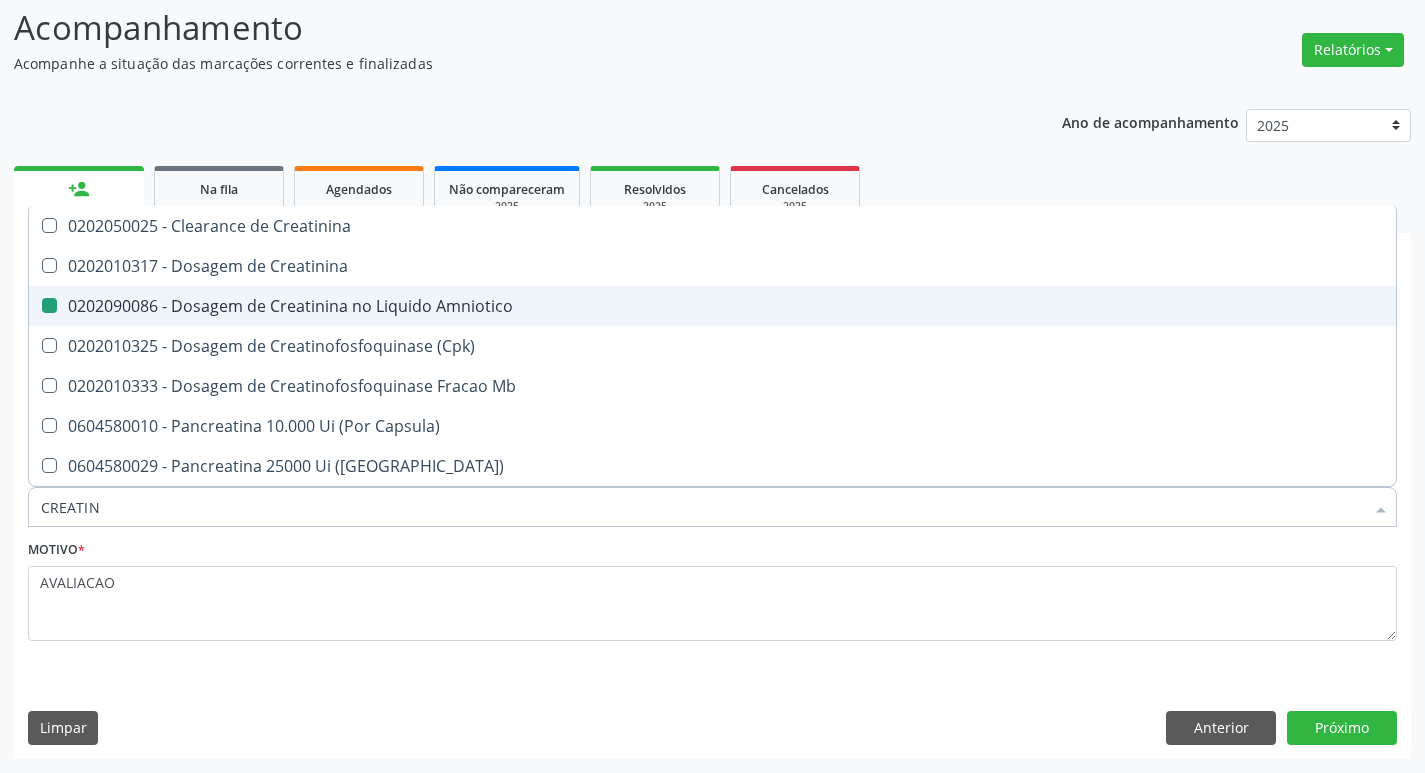 checkbox on "false" 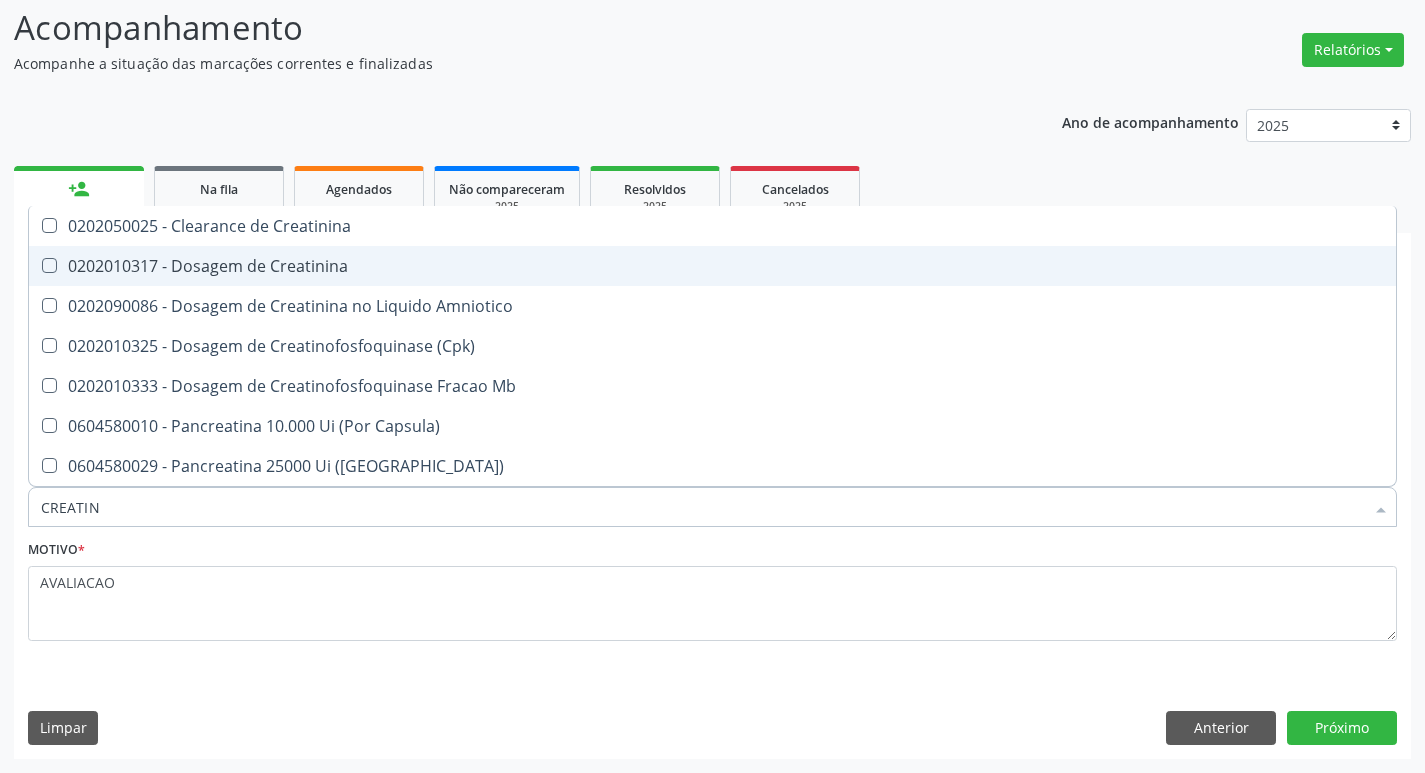 click on "0202010317 - Dosagem de Creatinina" at bounding box center (712, 266) 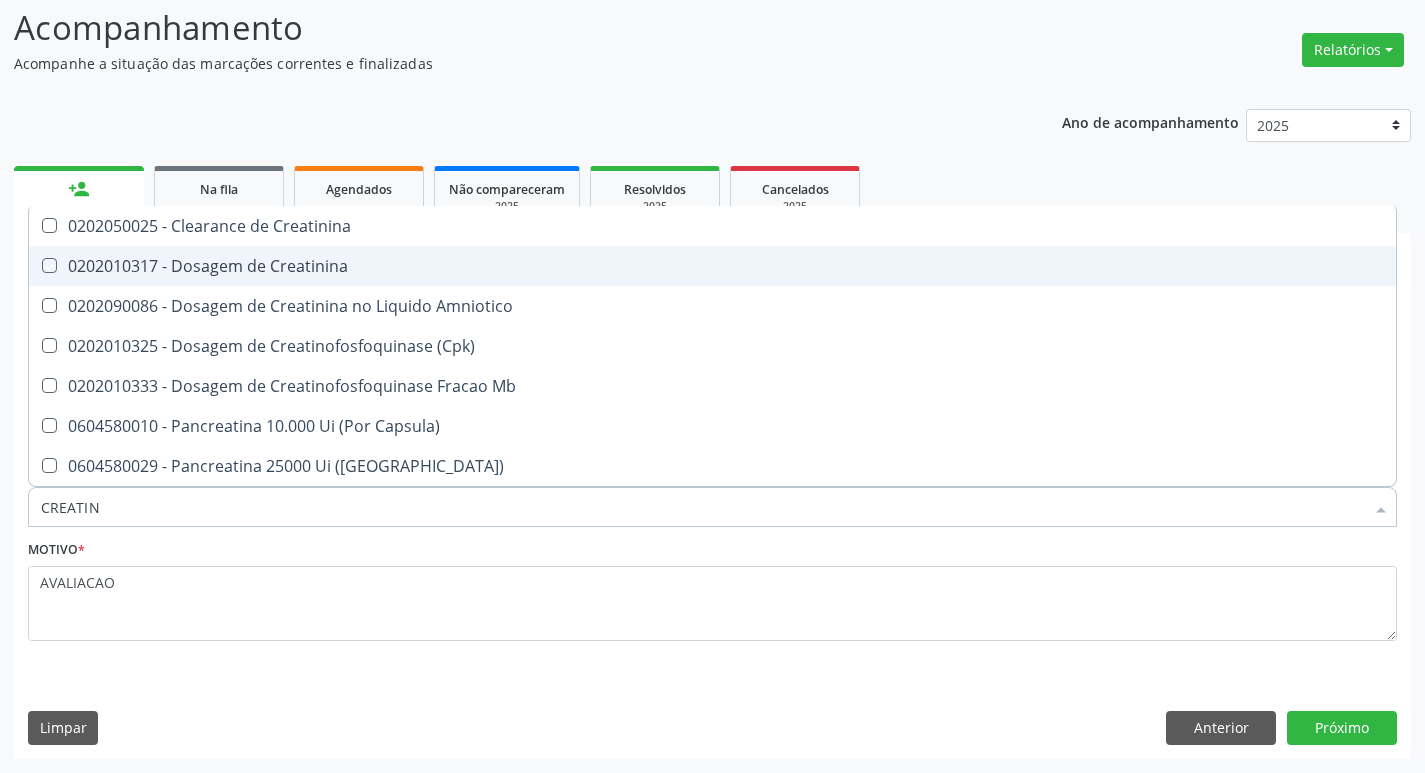 checkbox on "true" 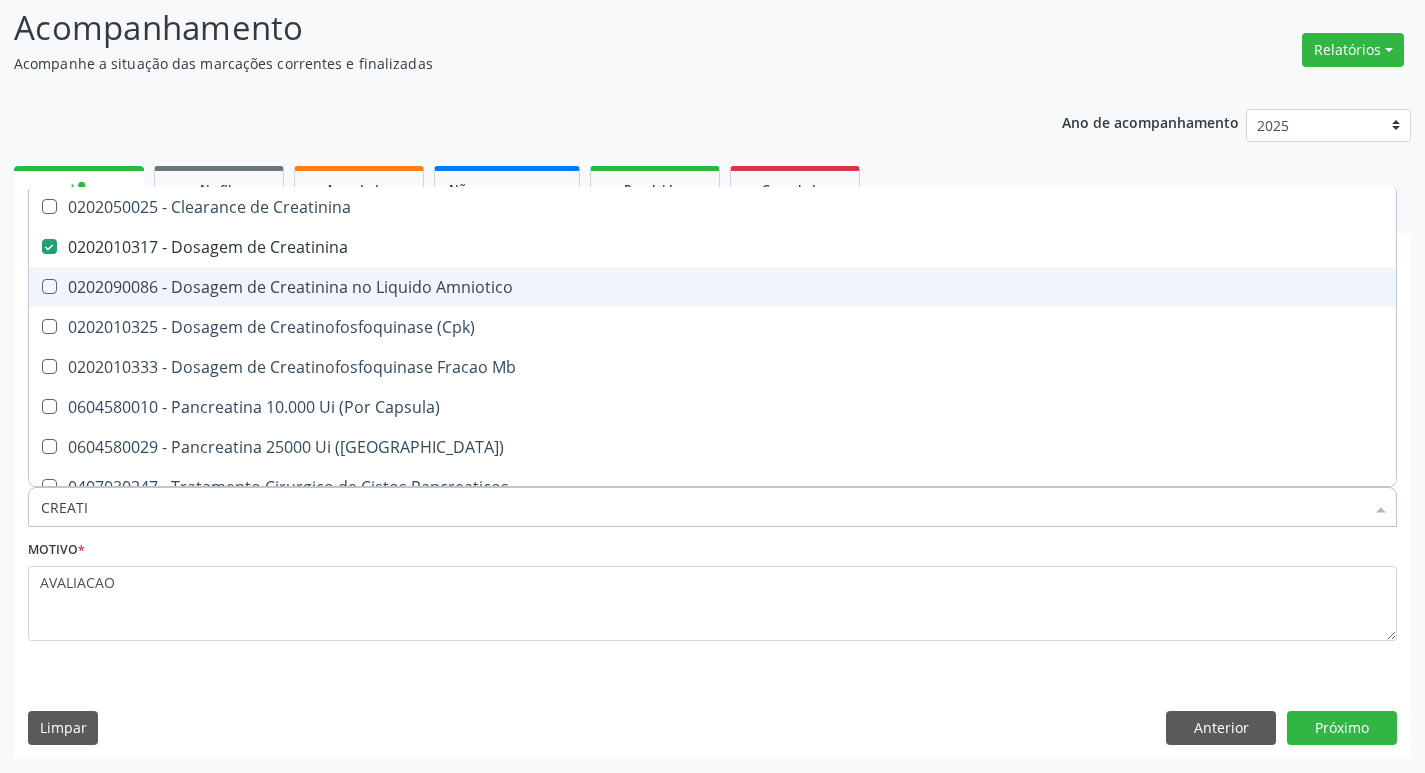 type on "CREAT" 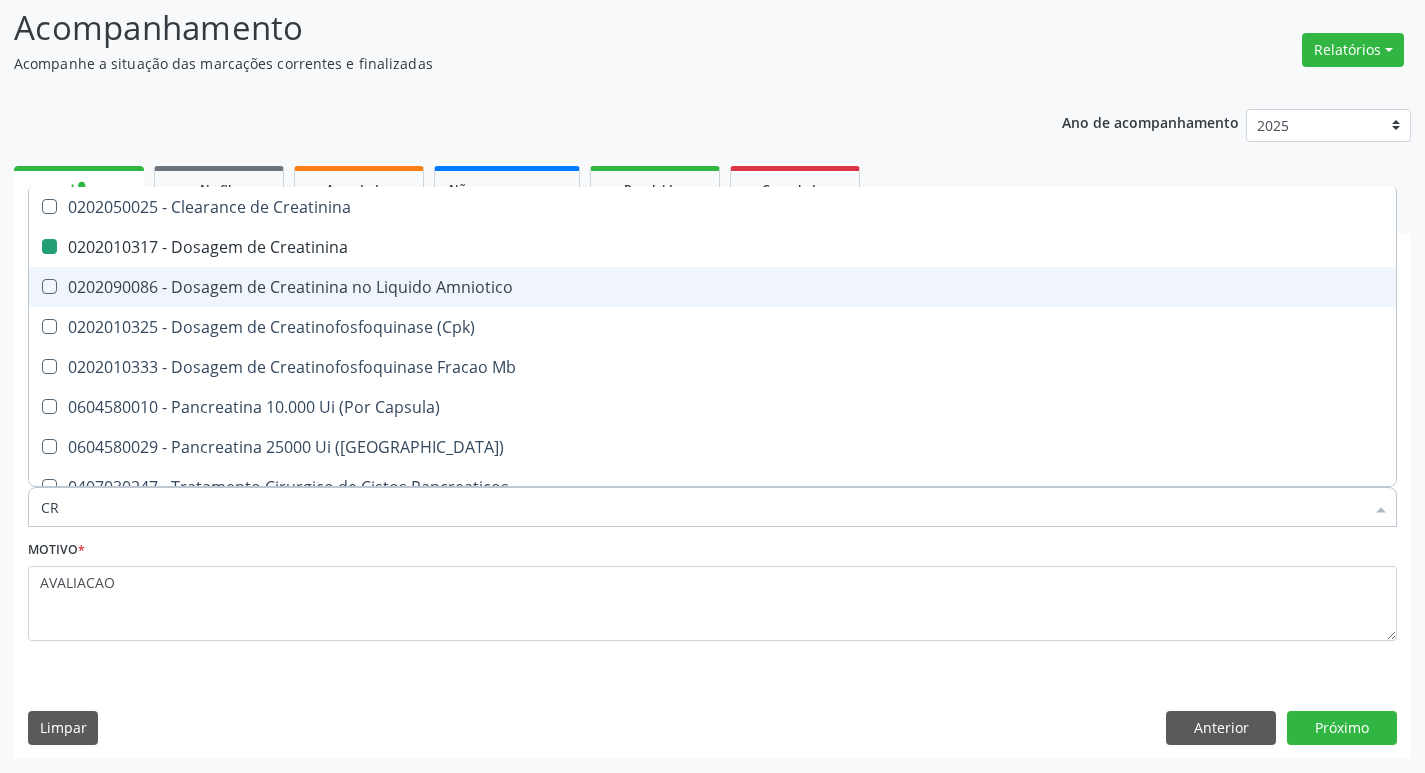 type on "C" 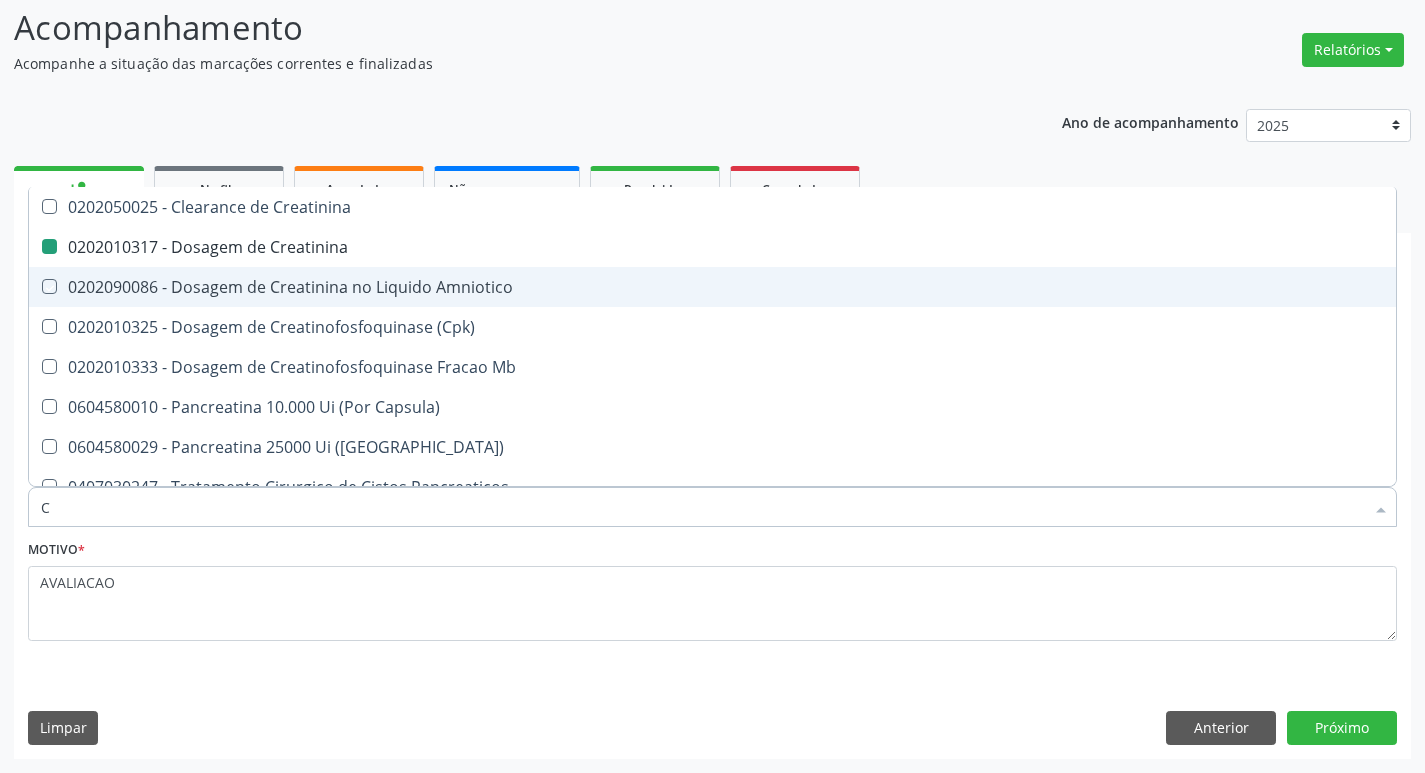 type 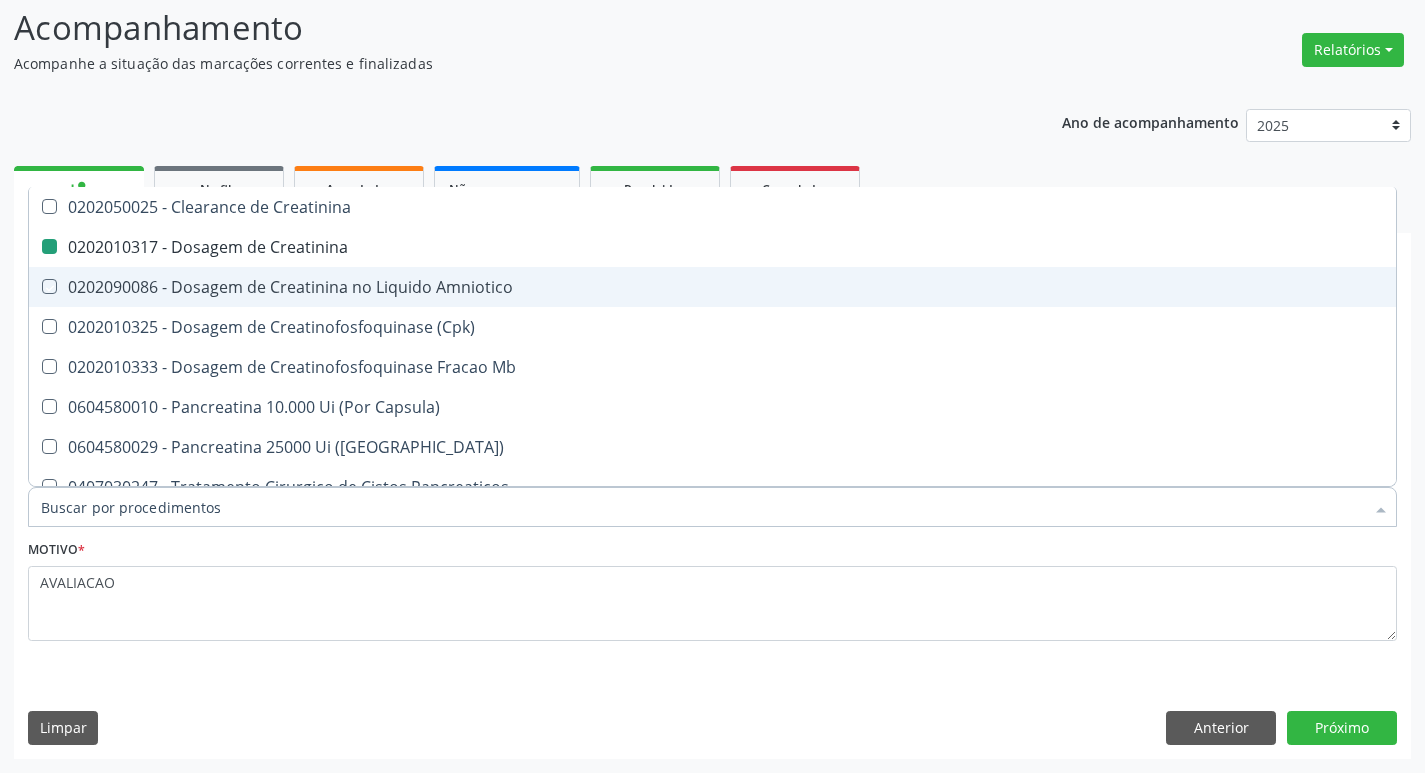 checkbox on "false" 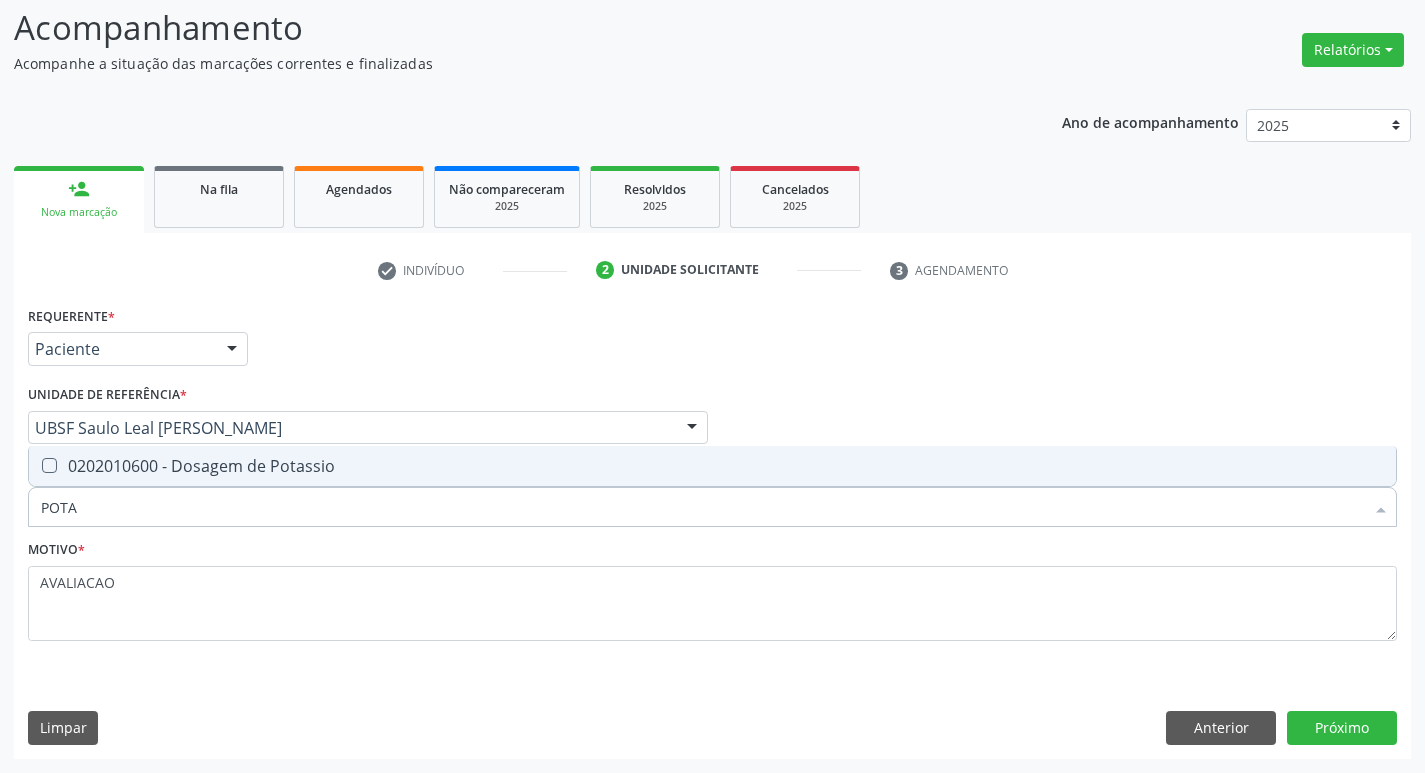 type on "POTAS" 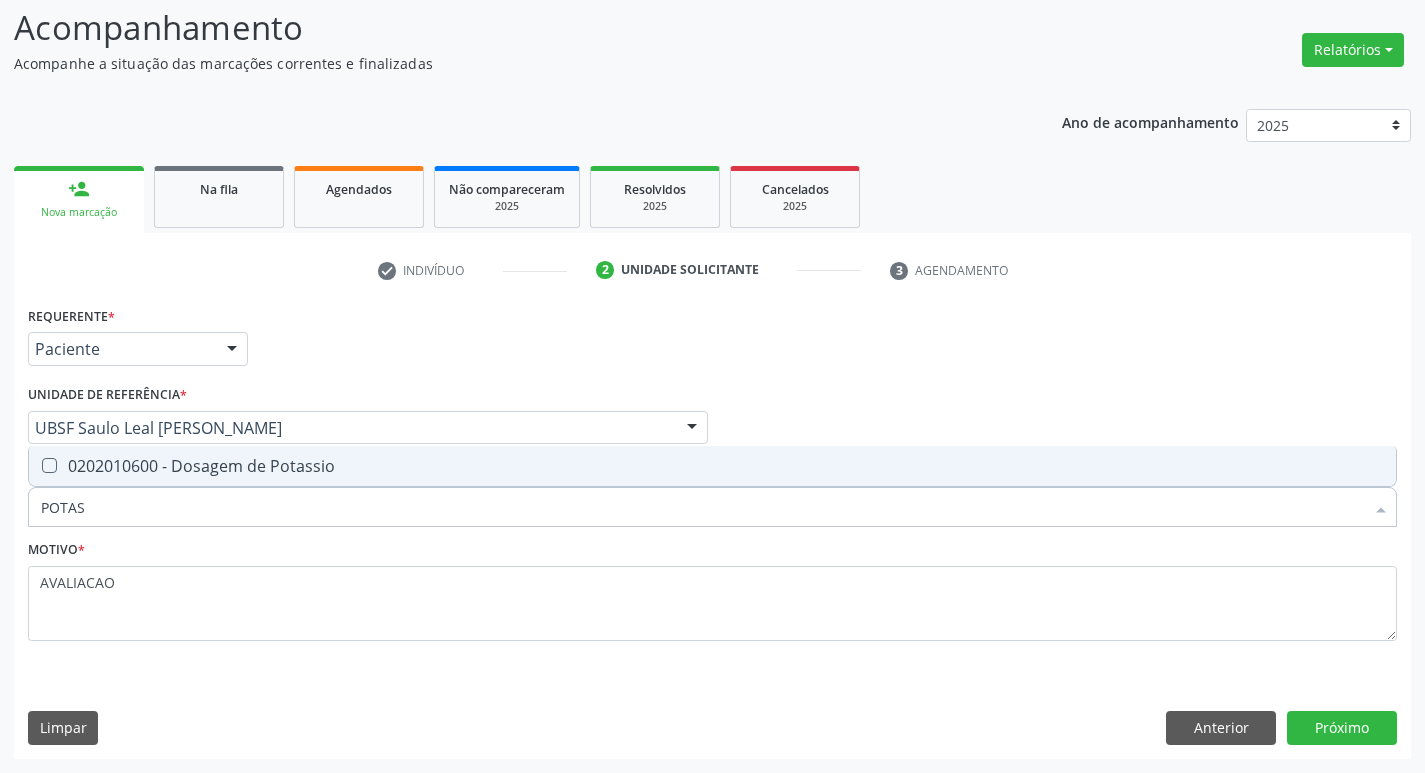click on "0202010600 - Dosagem de Potassio" at bounding box center (712, 466) 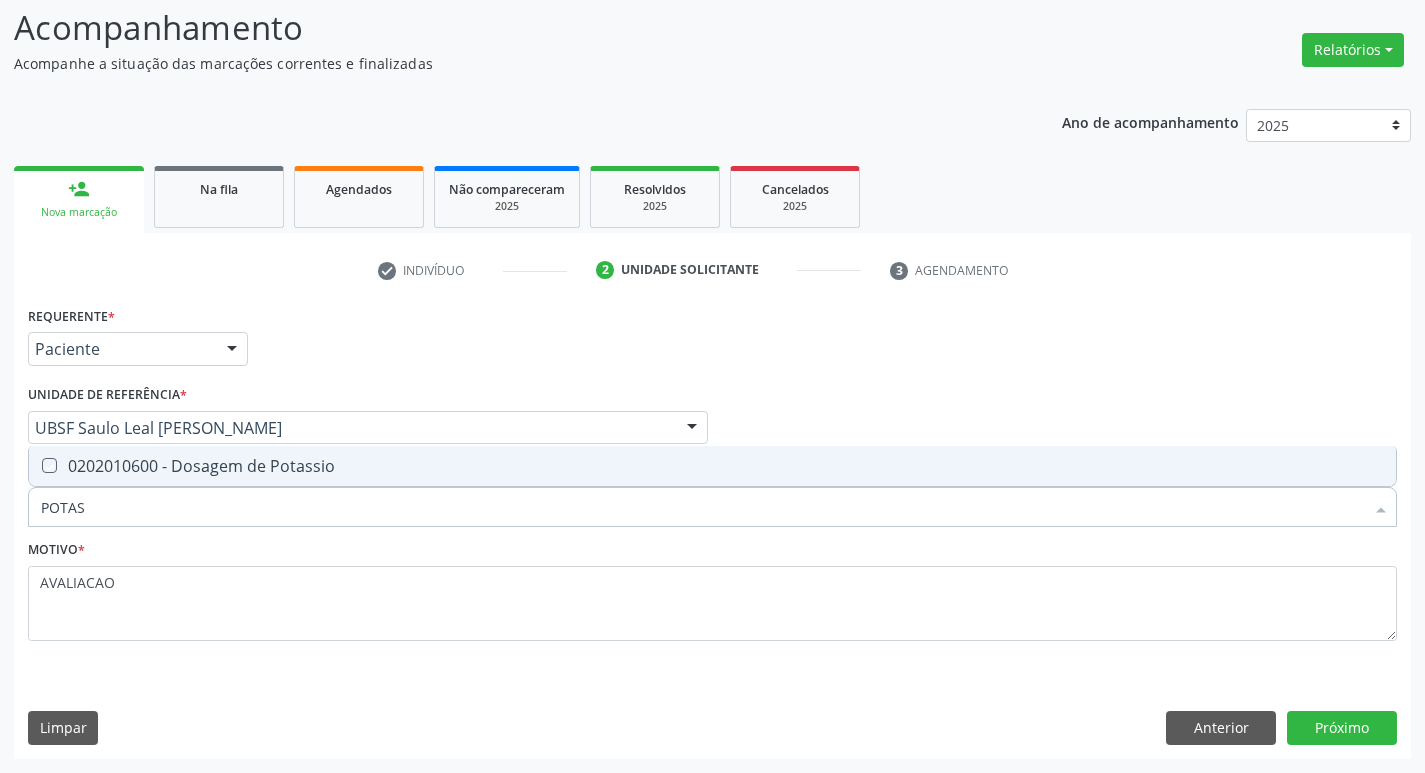 checkbox on "true" 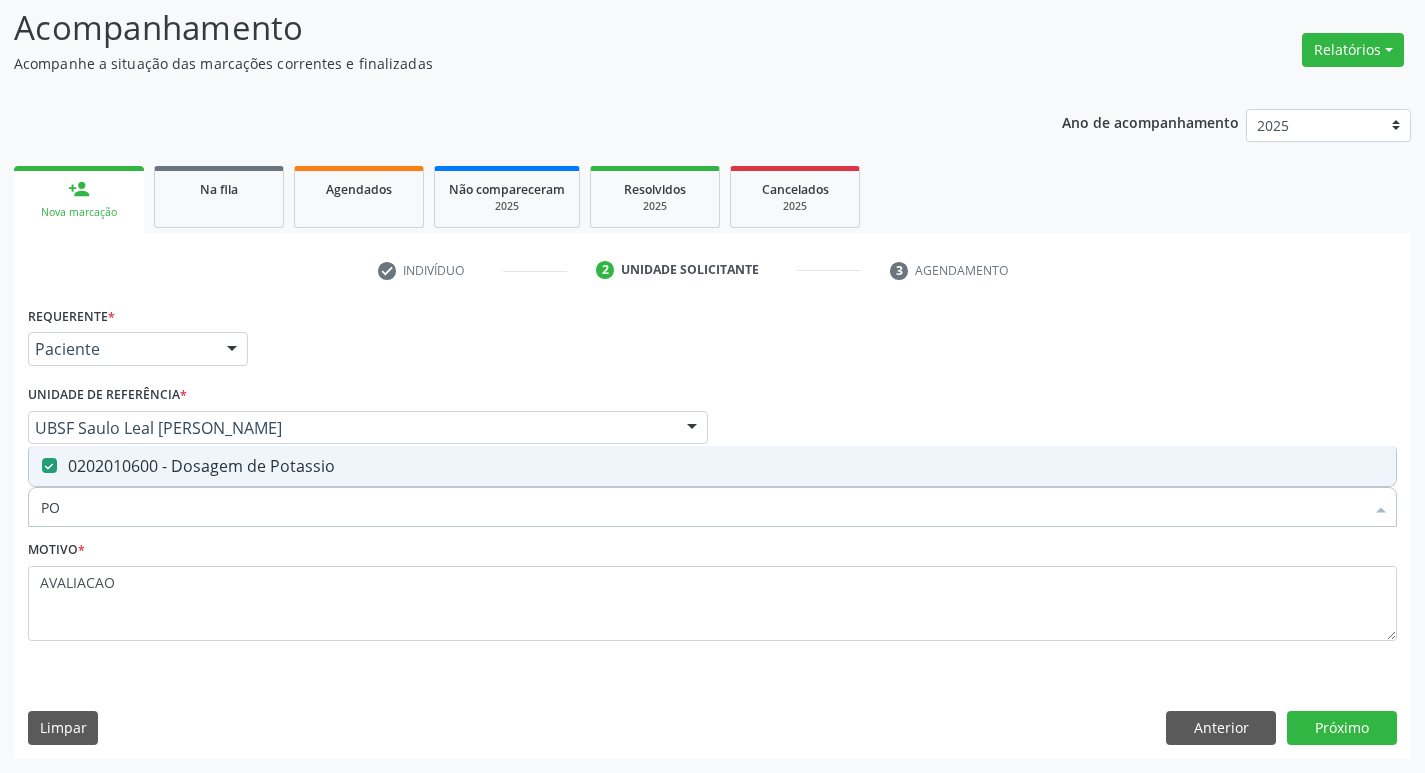type on "P" 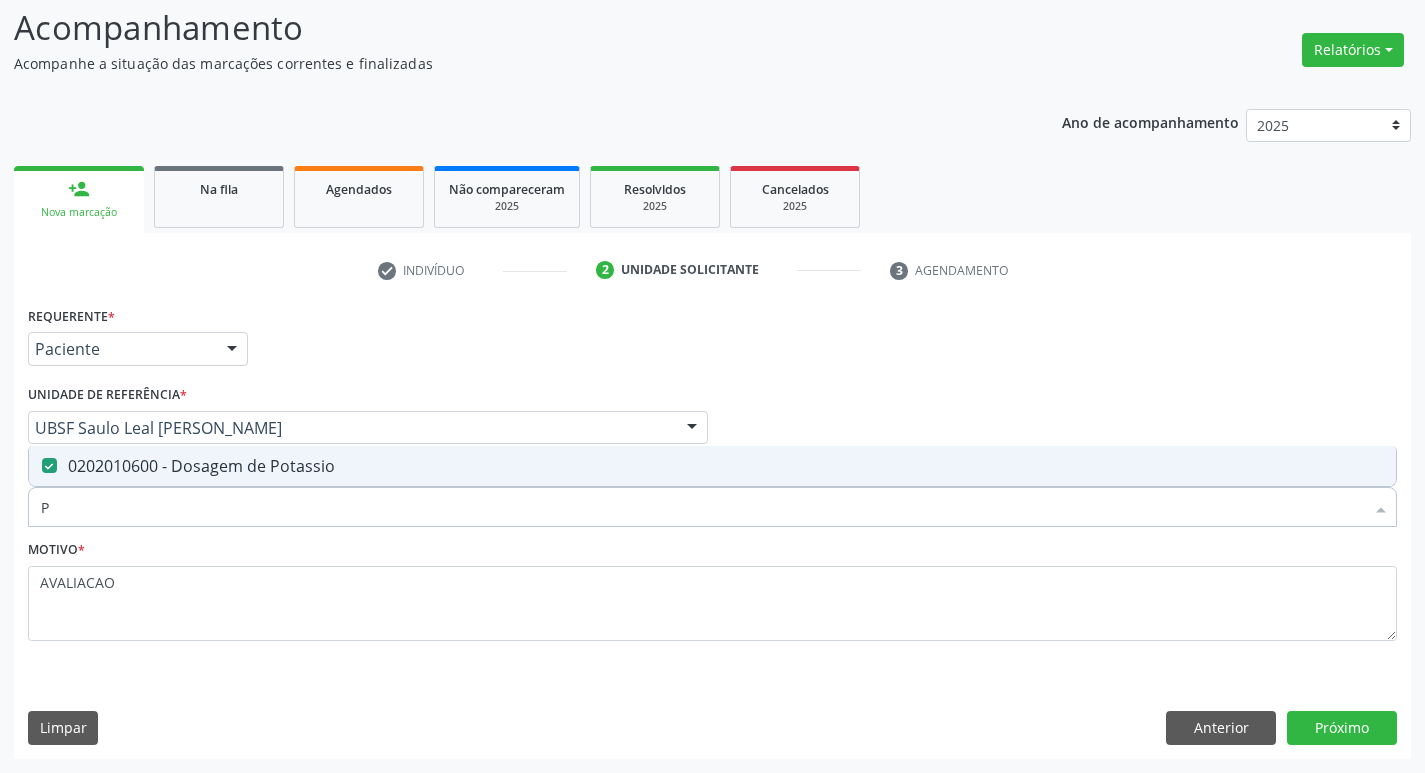 type 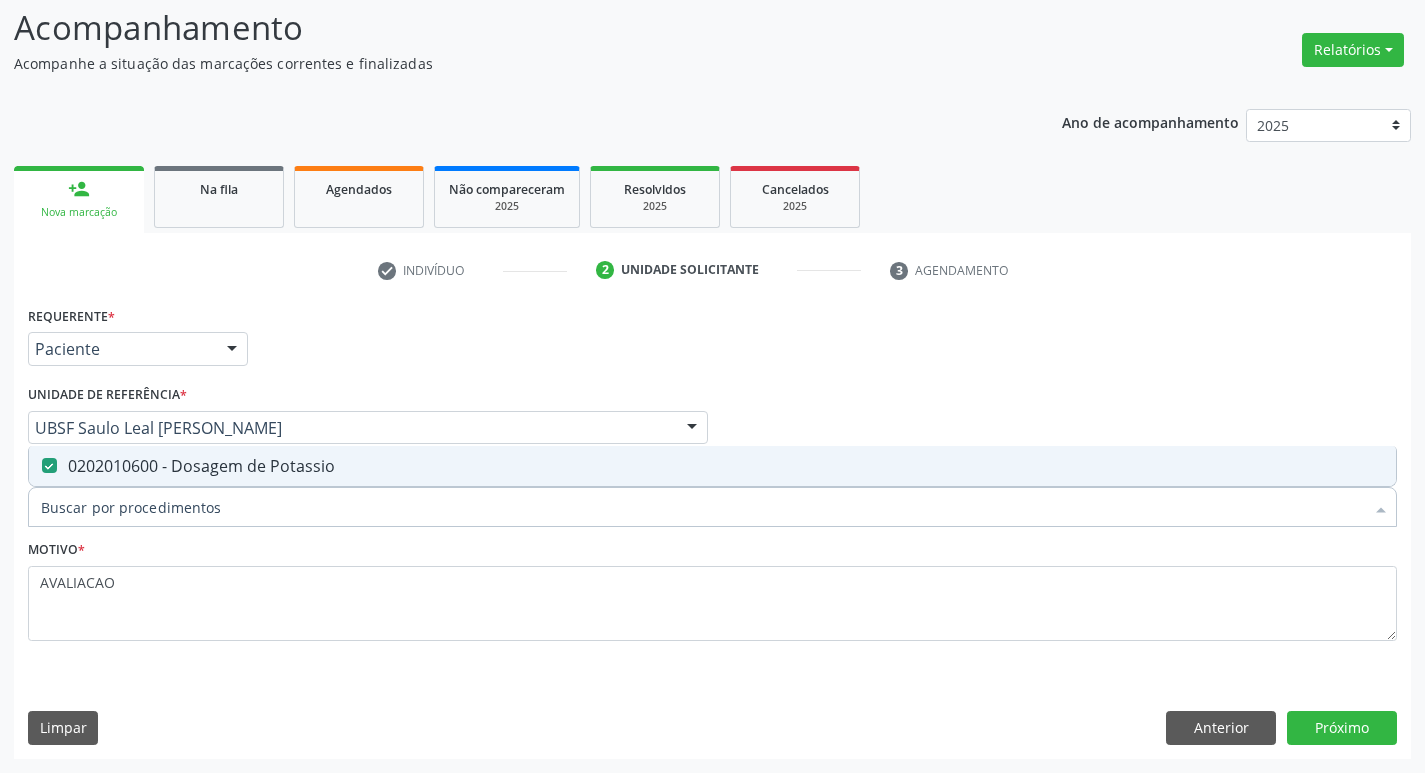 checkbox on "false" 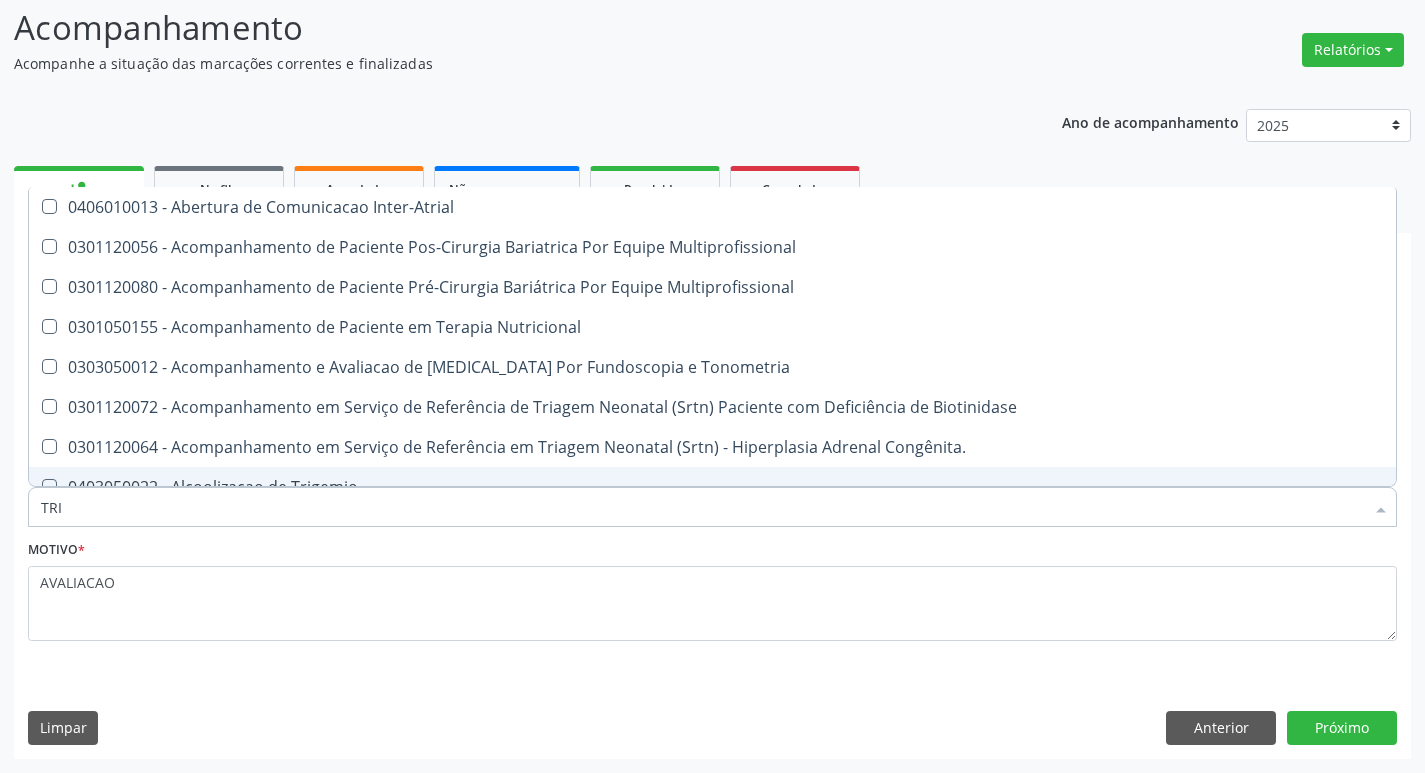 type on "TRIGL" 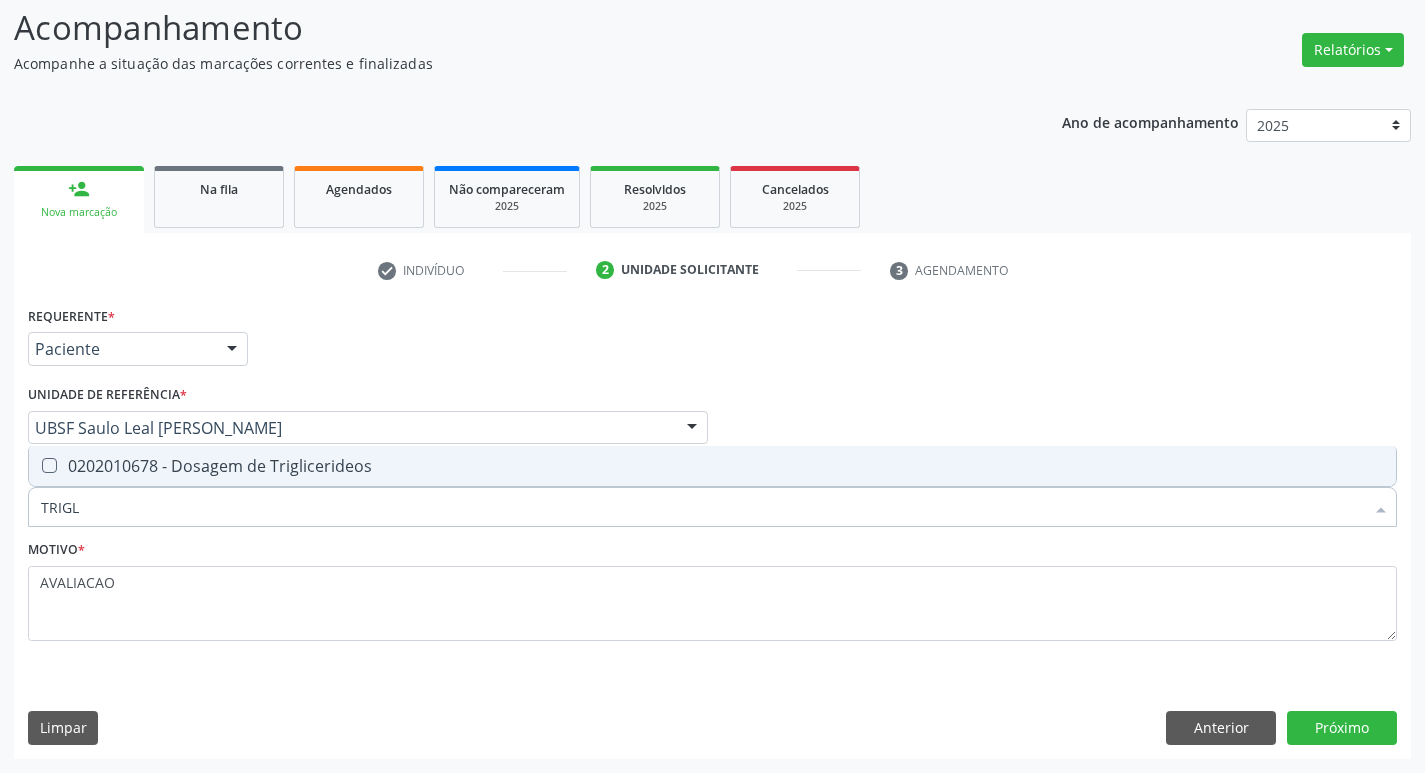 click on "0202010678 - Dosagem de Triglicerideos" at bounding box center [712, 466] 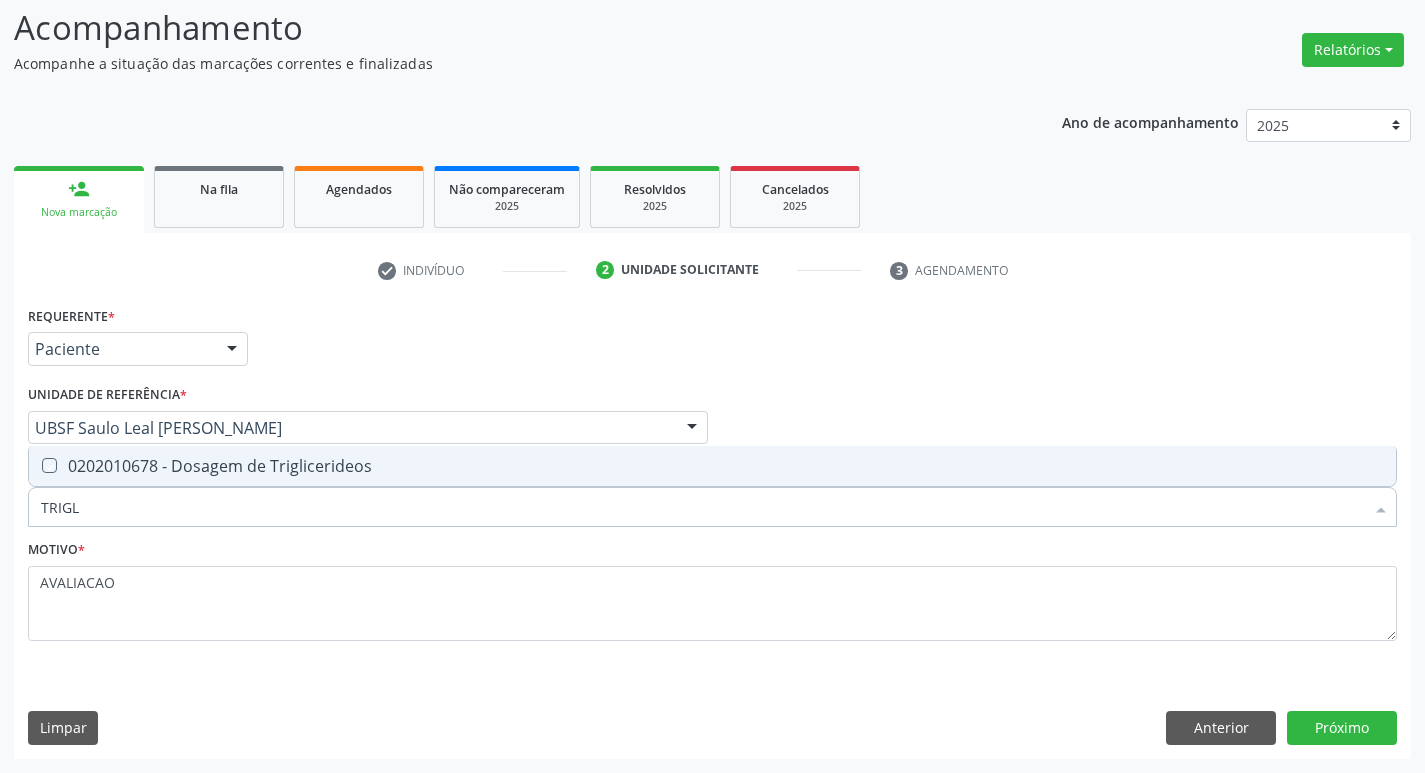 checkbox on "true" 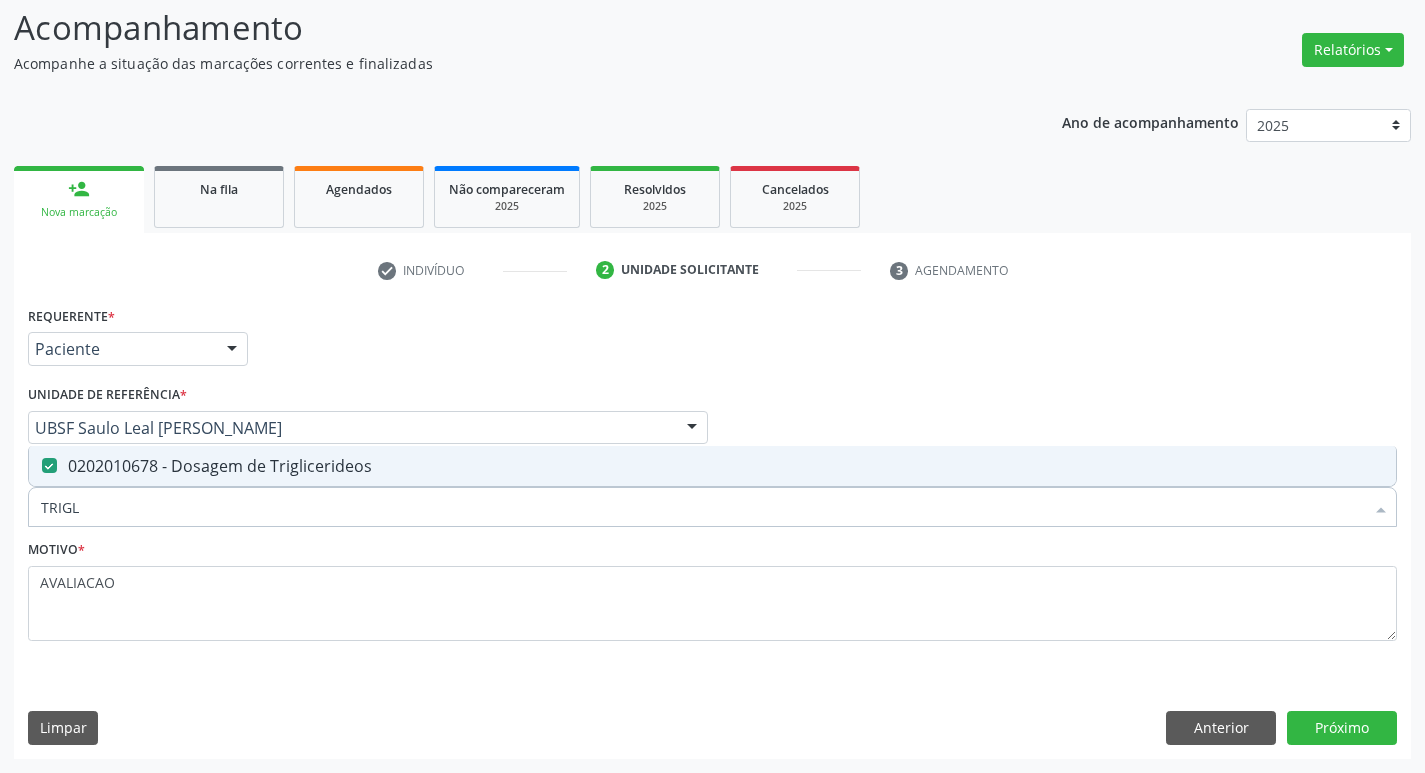 type on "TRIG" 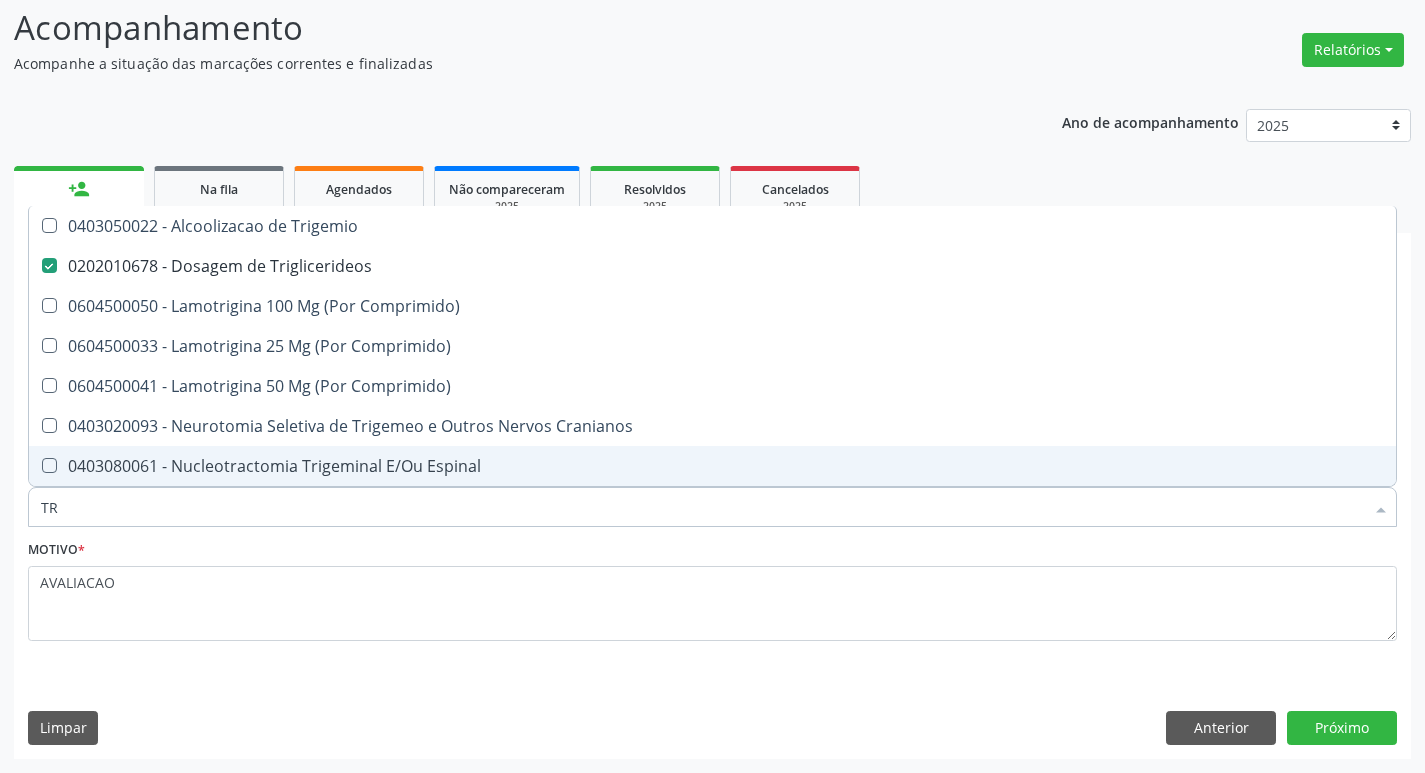 type on "T" 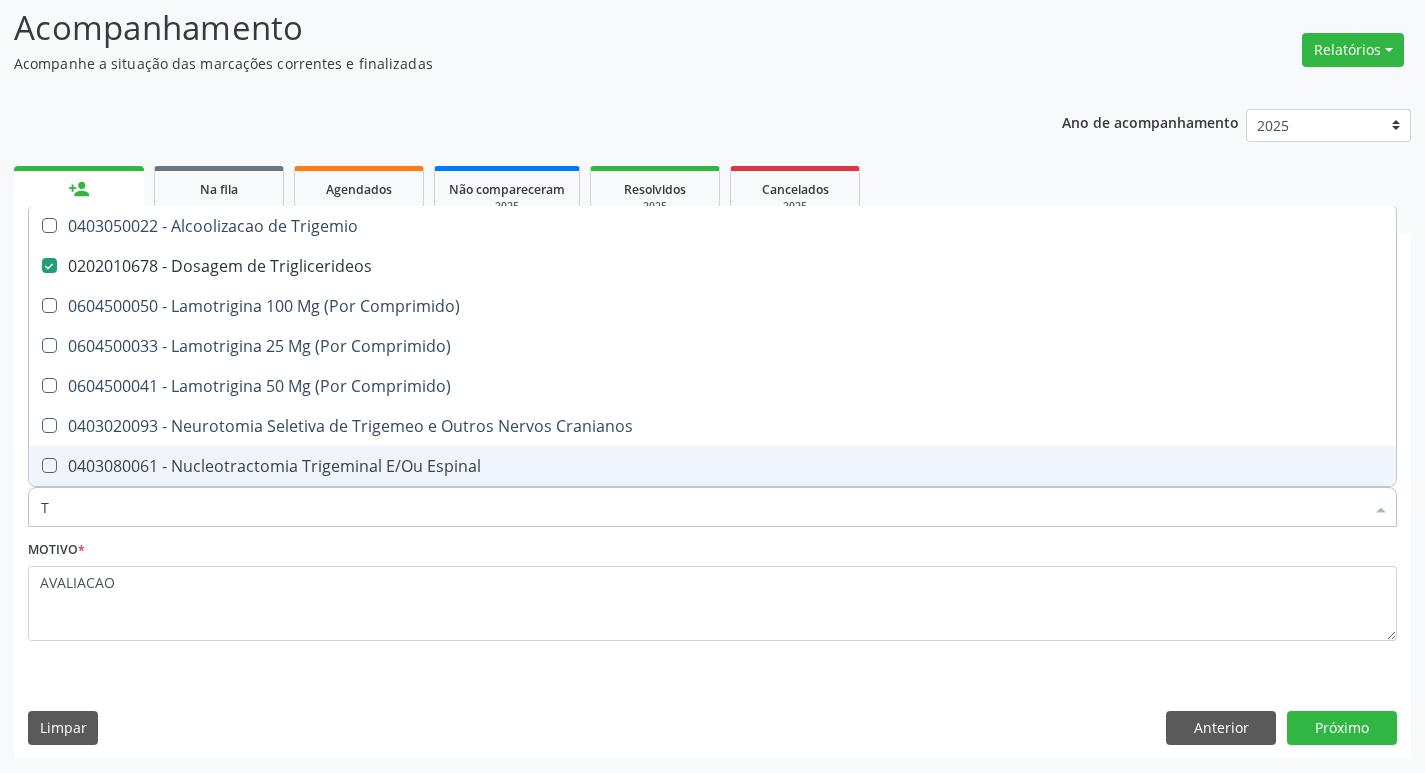 type 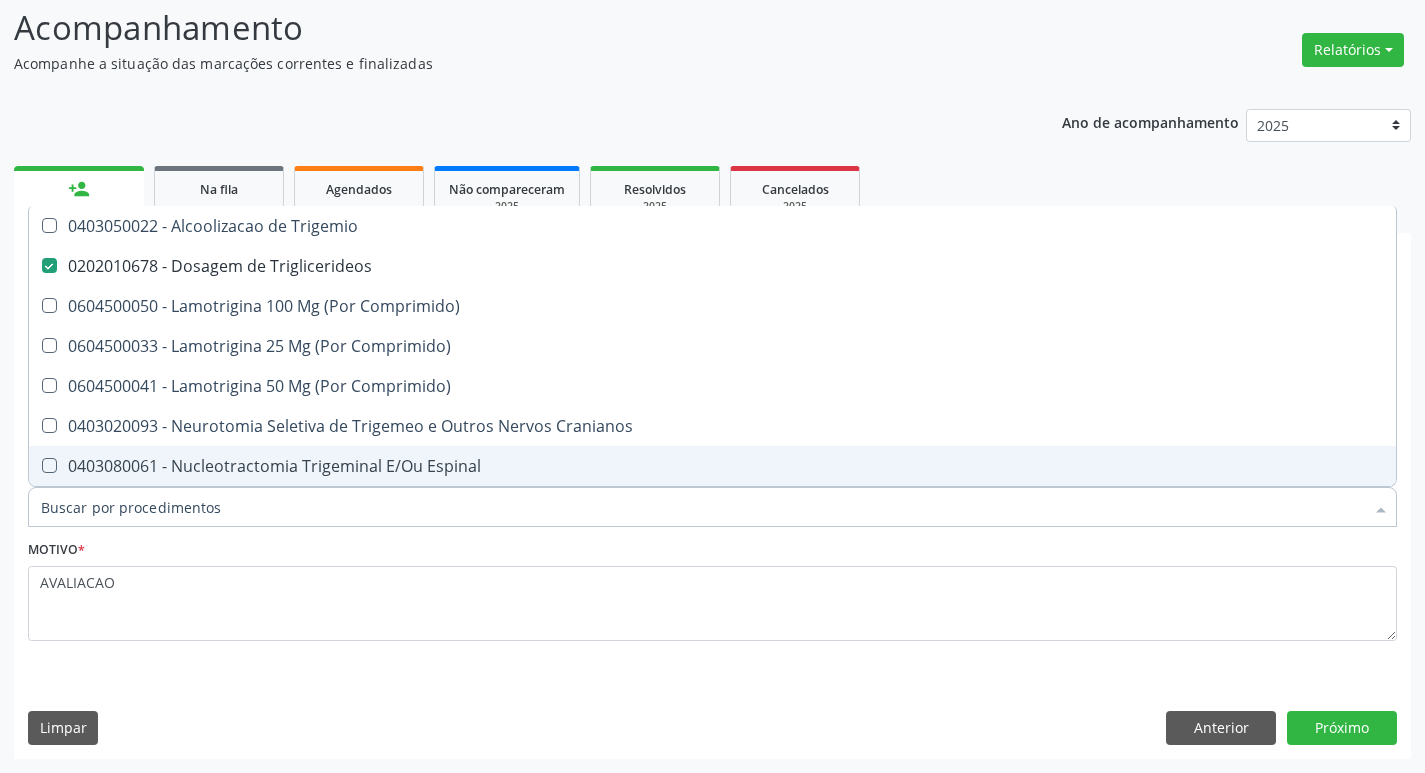 checkbox on "false" 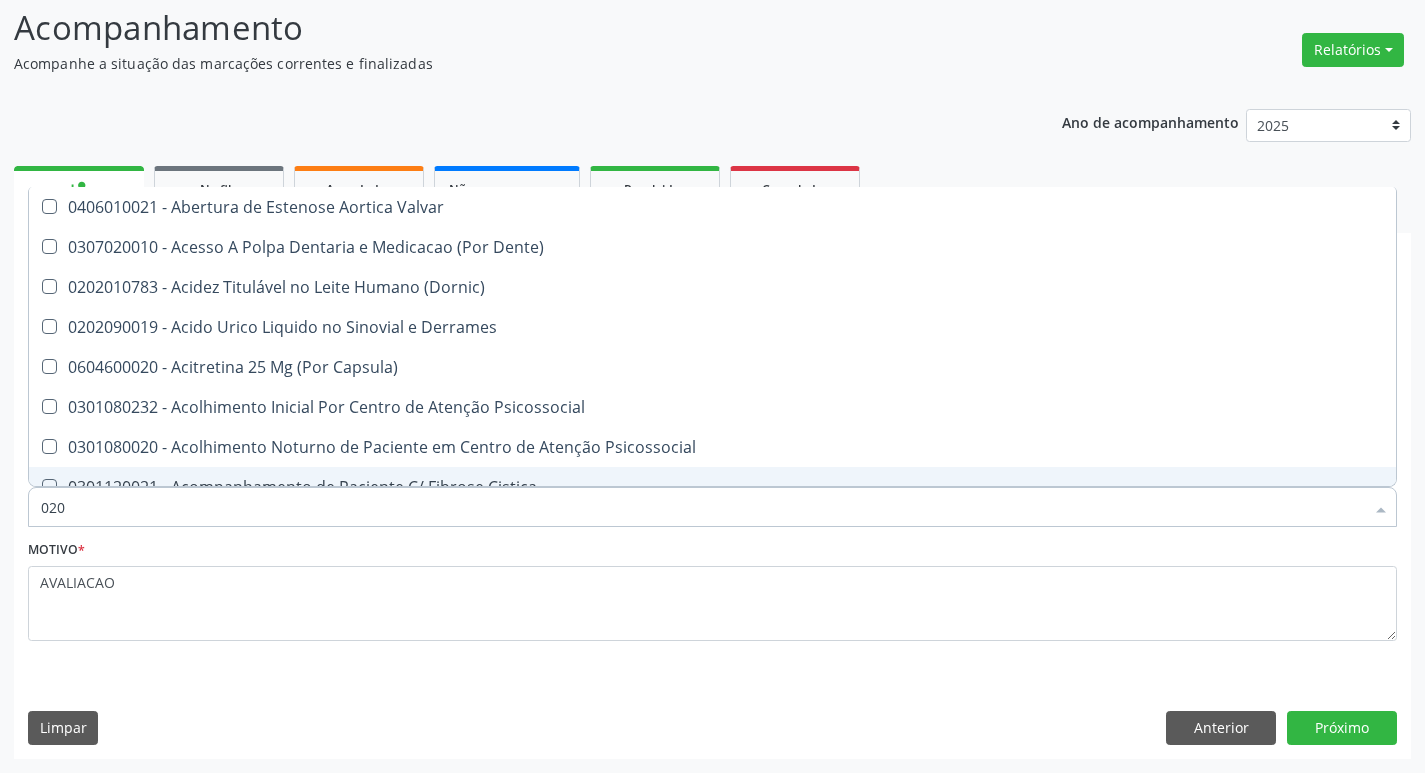 type on "0202" 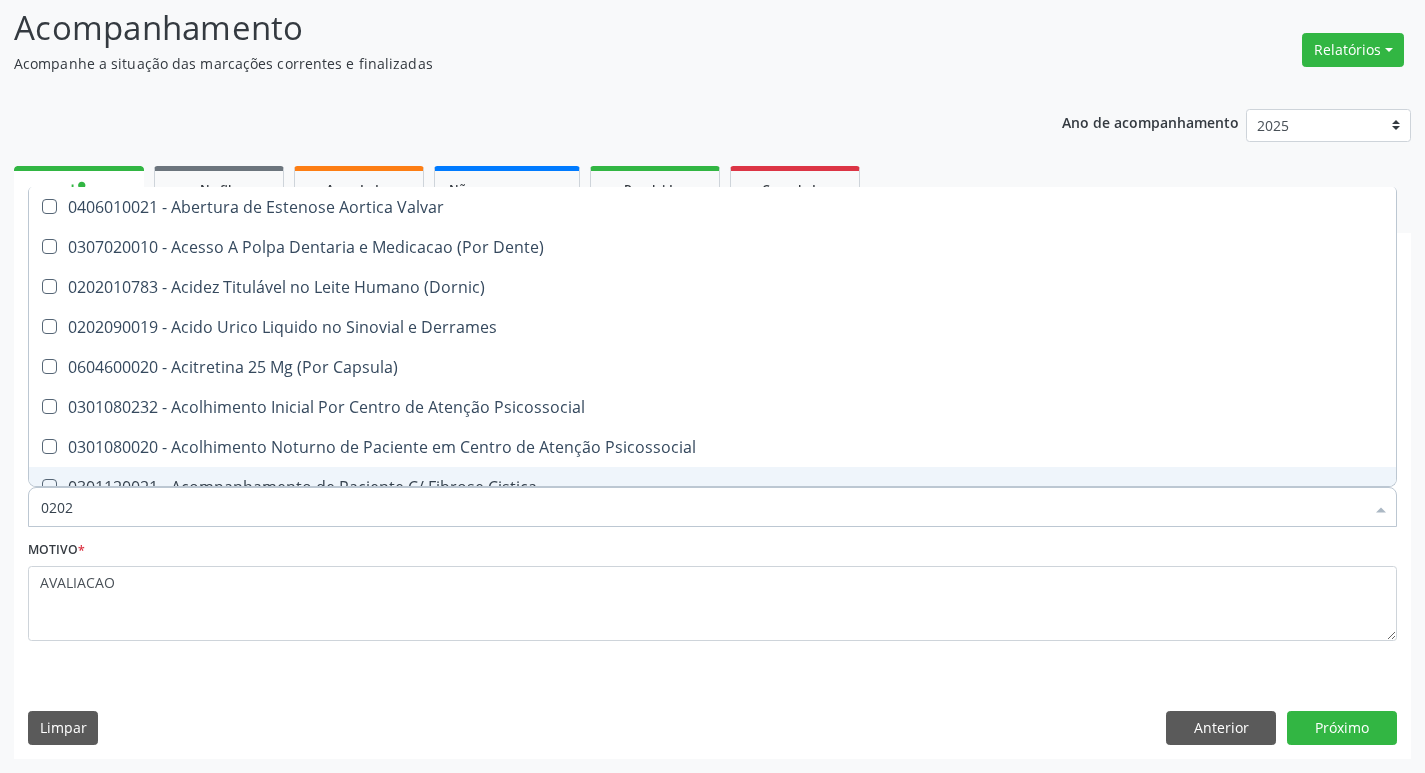 checkbox on "true" 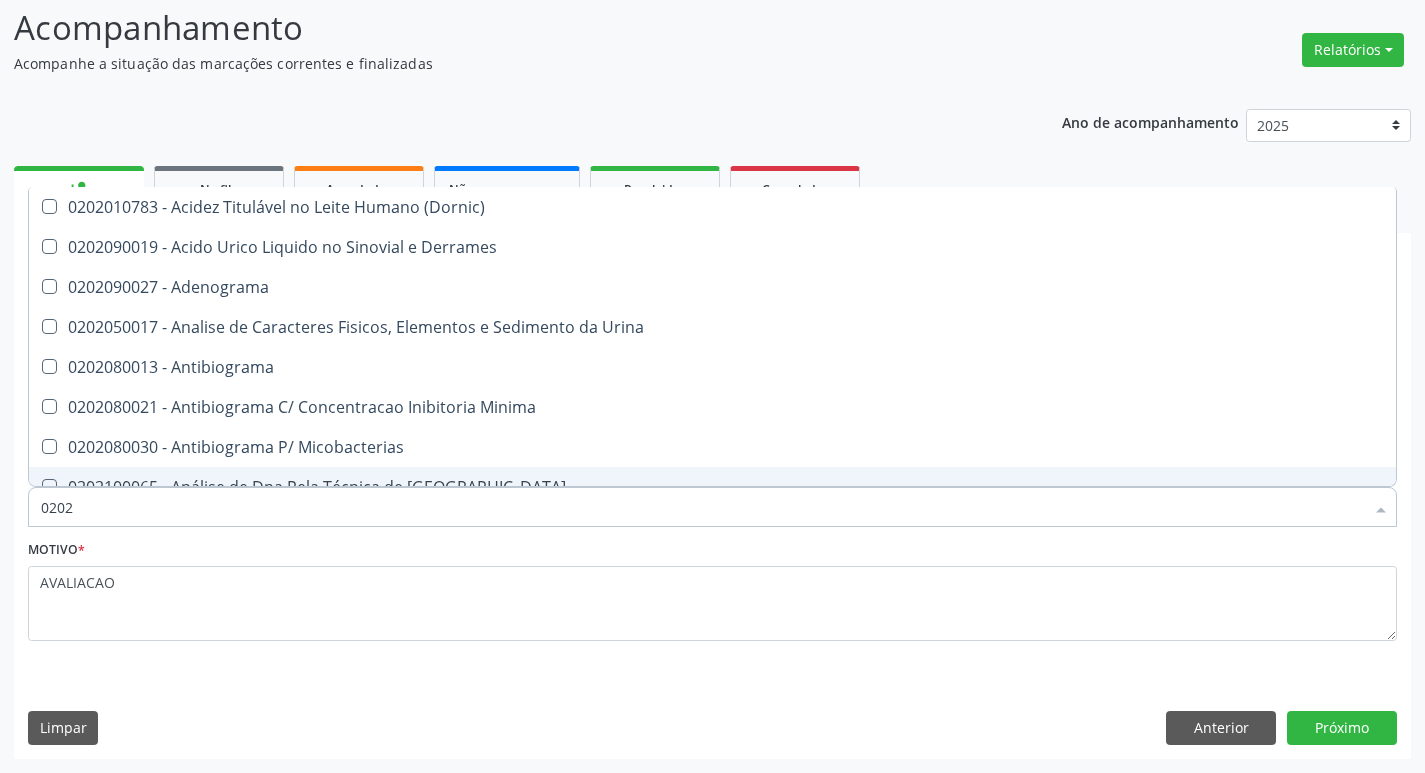 type on "02020" 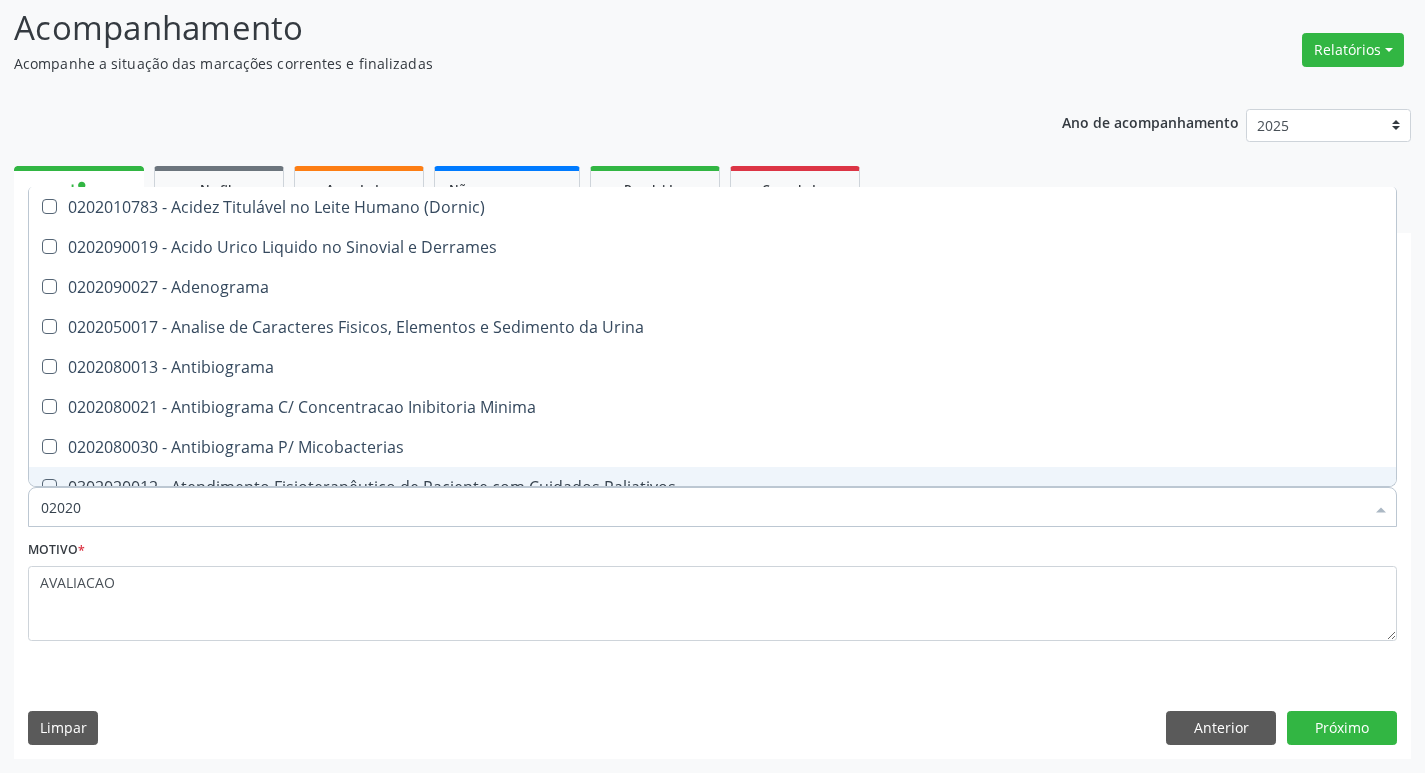 checkbox on "true" 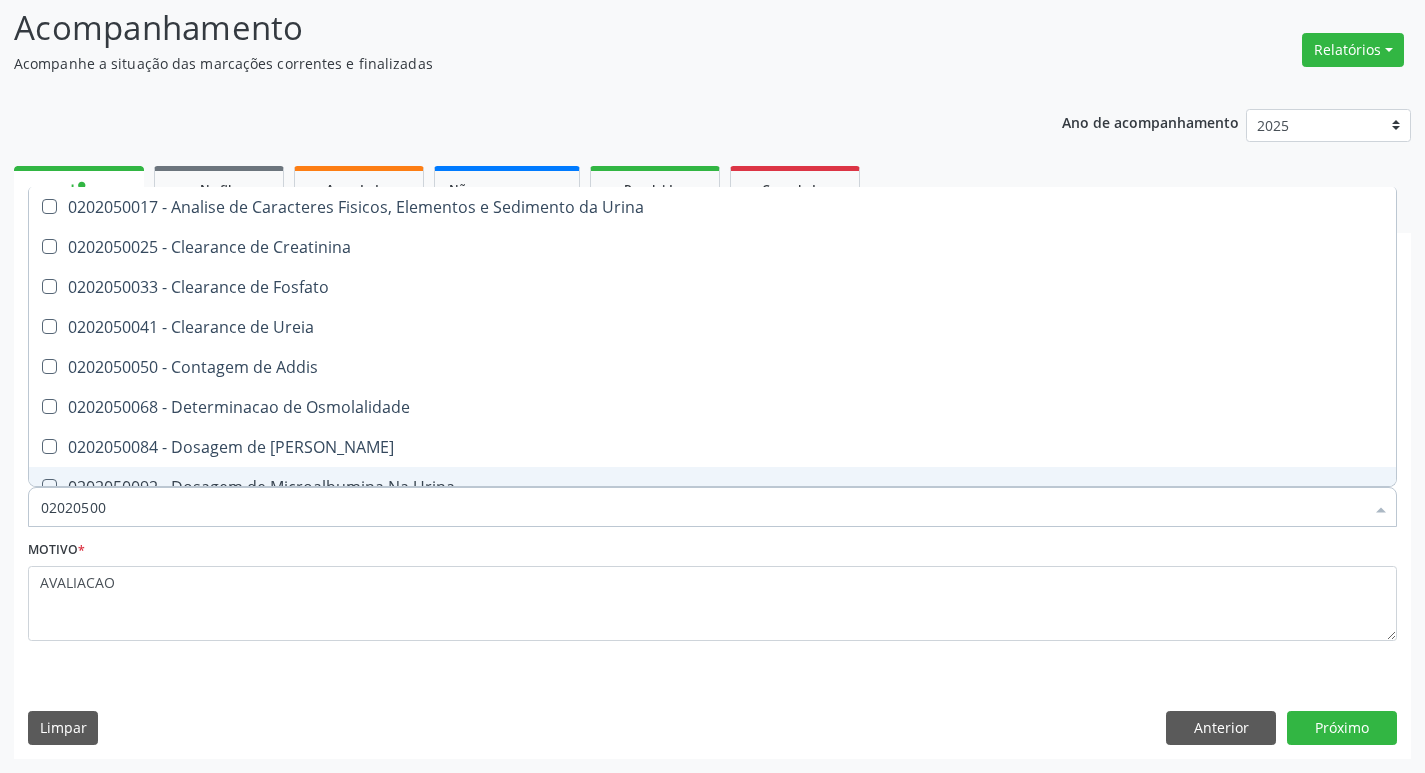 type on "020205001" 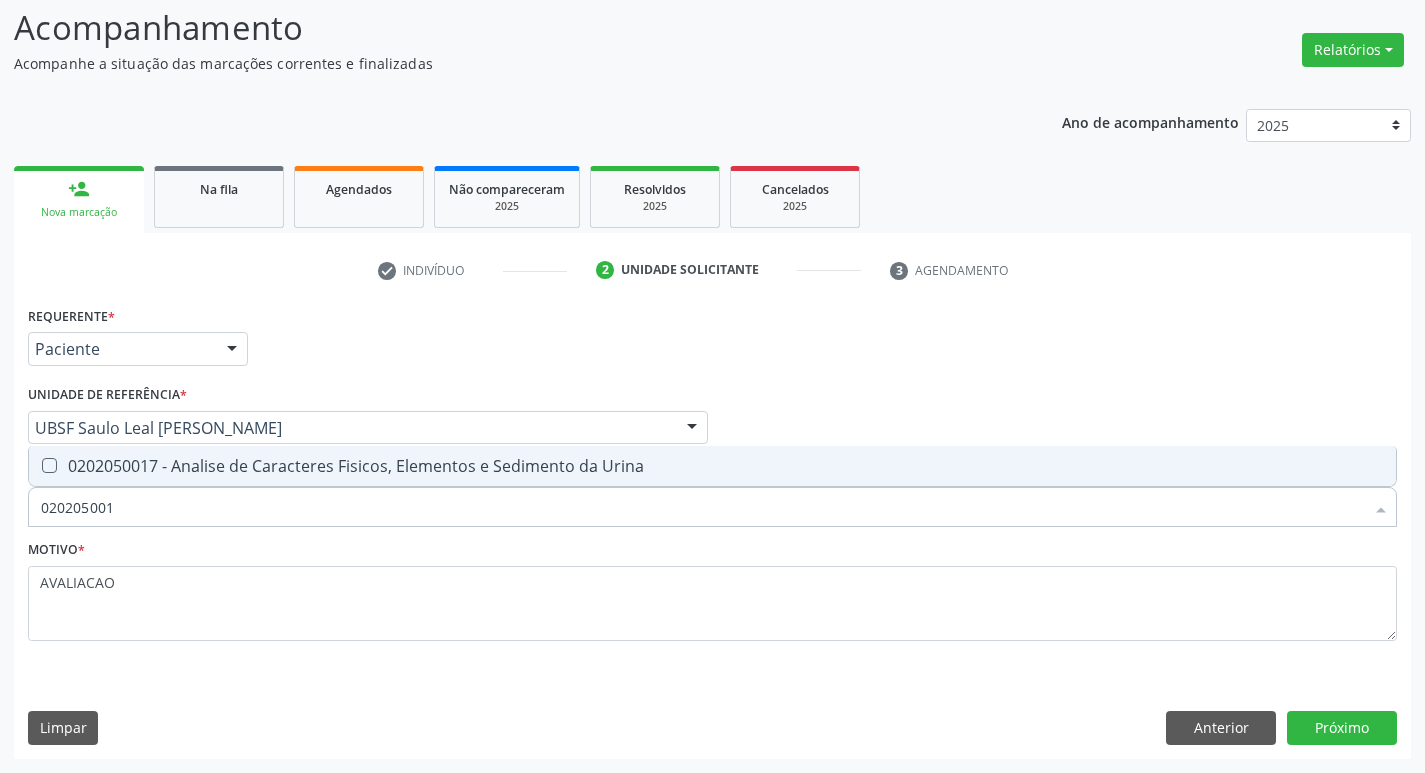 click on "0202050017 - Analise de Caracteres Fisicos, Elementos e Sedimento da Urina" at bounding box center [712, 466] 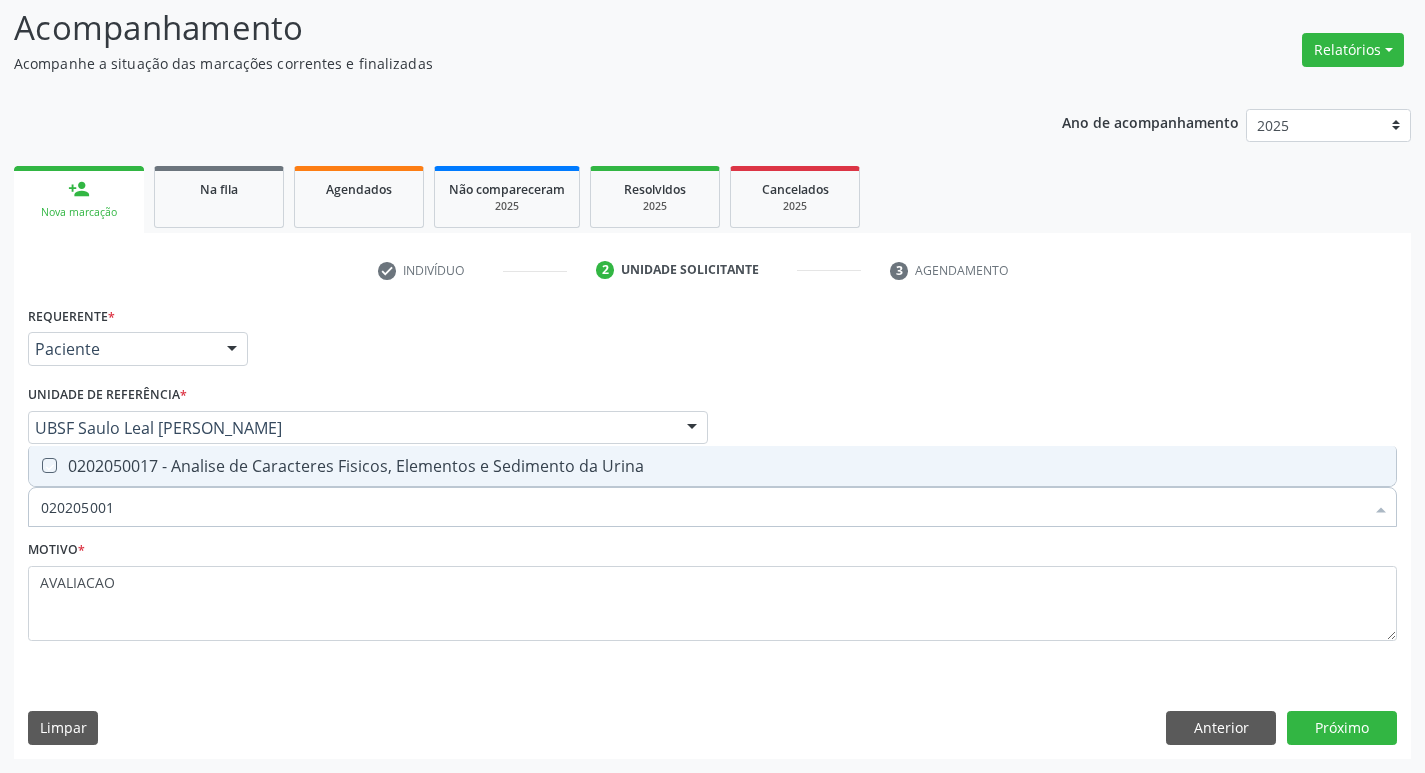 checkbox on "true" 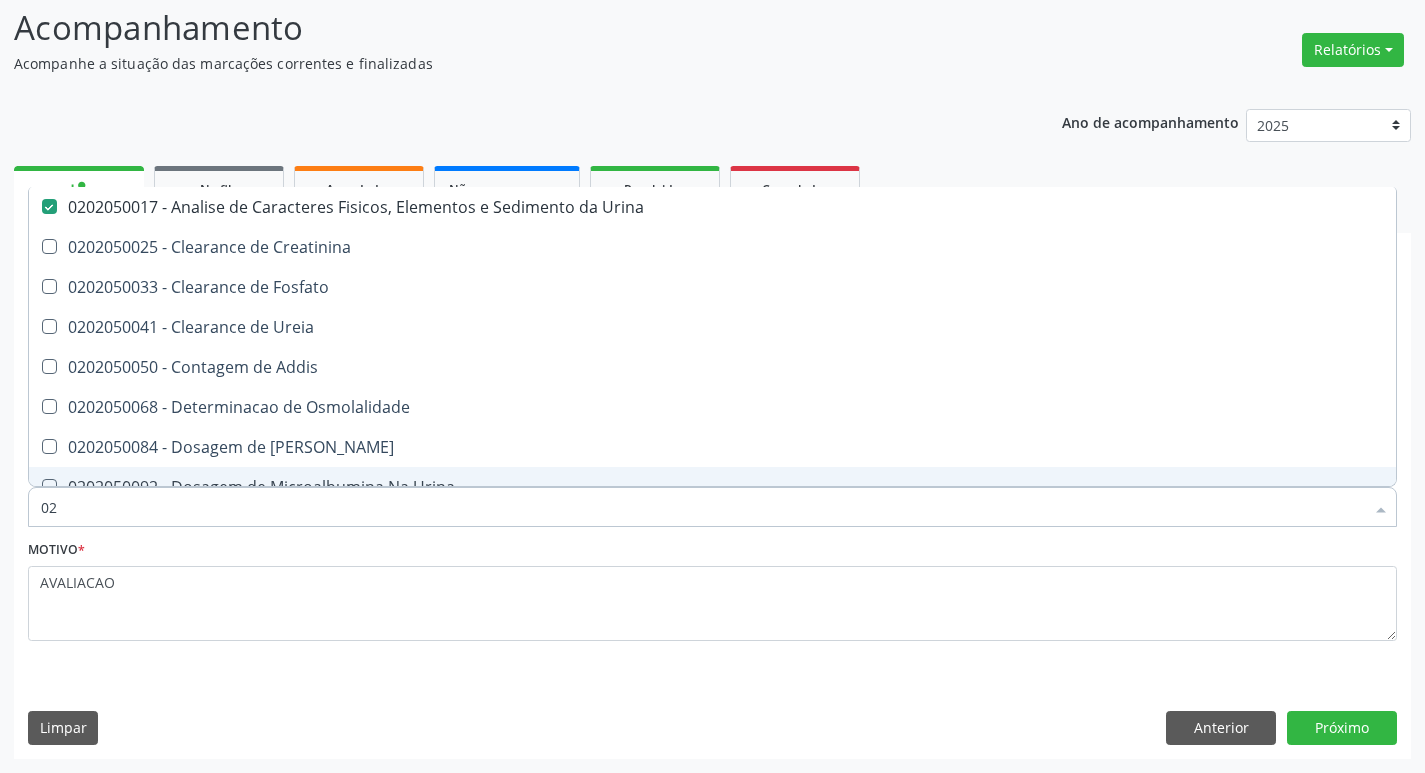 type on "0" 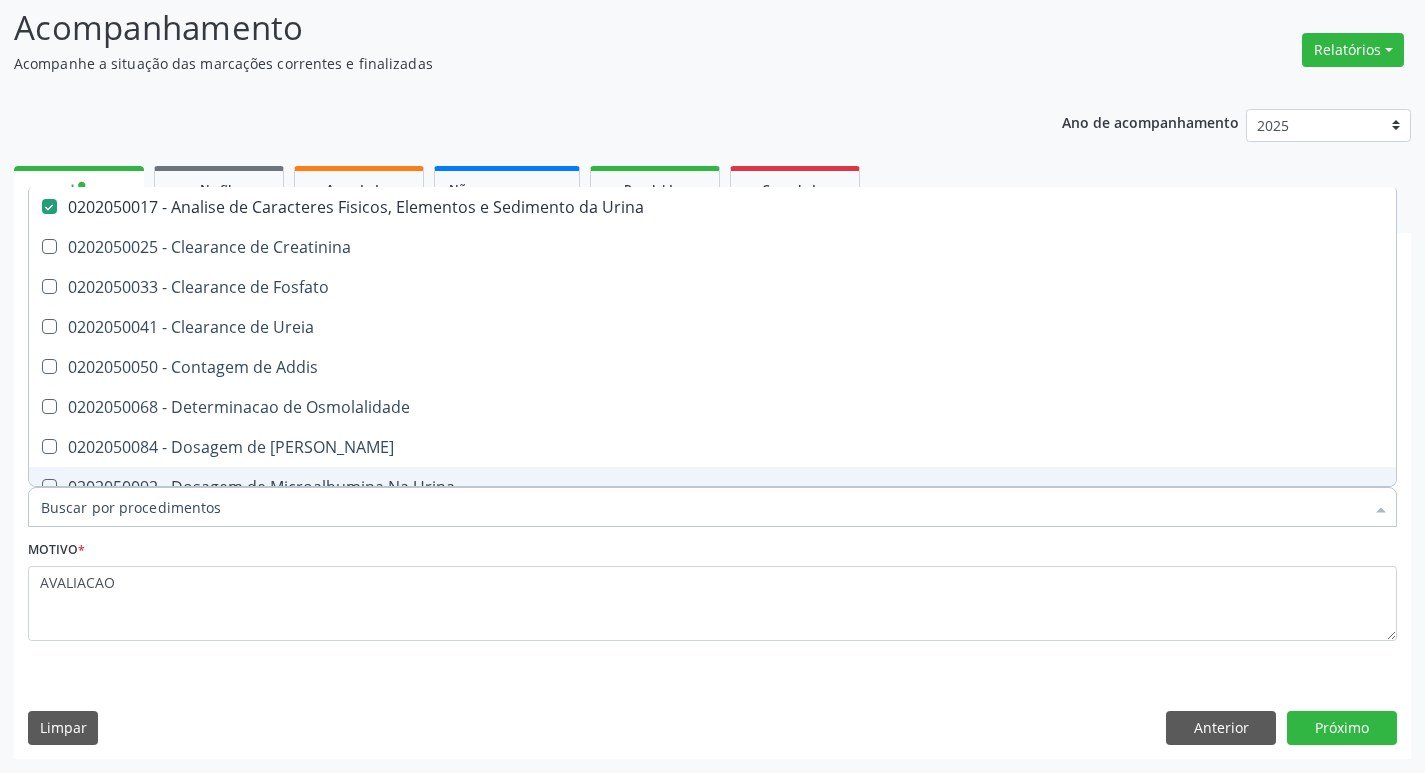 type on "G" 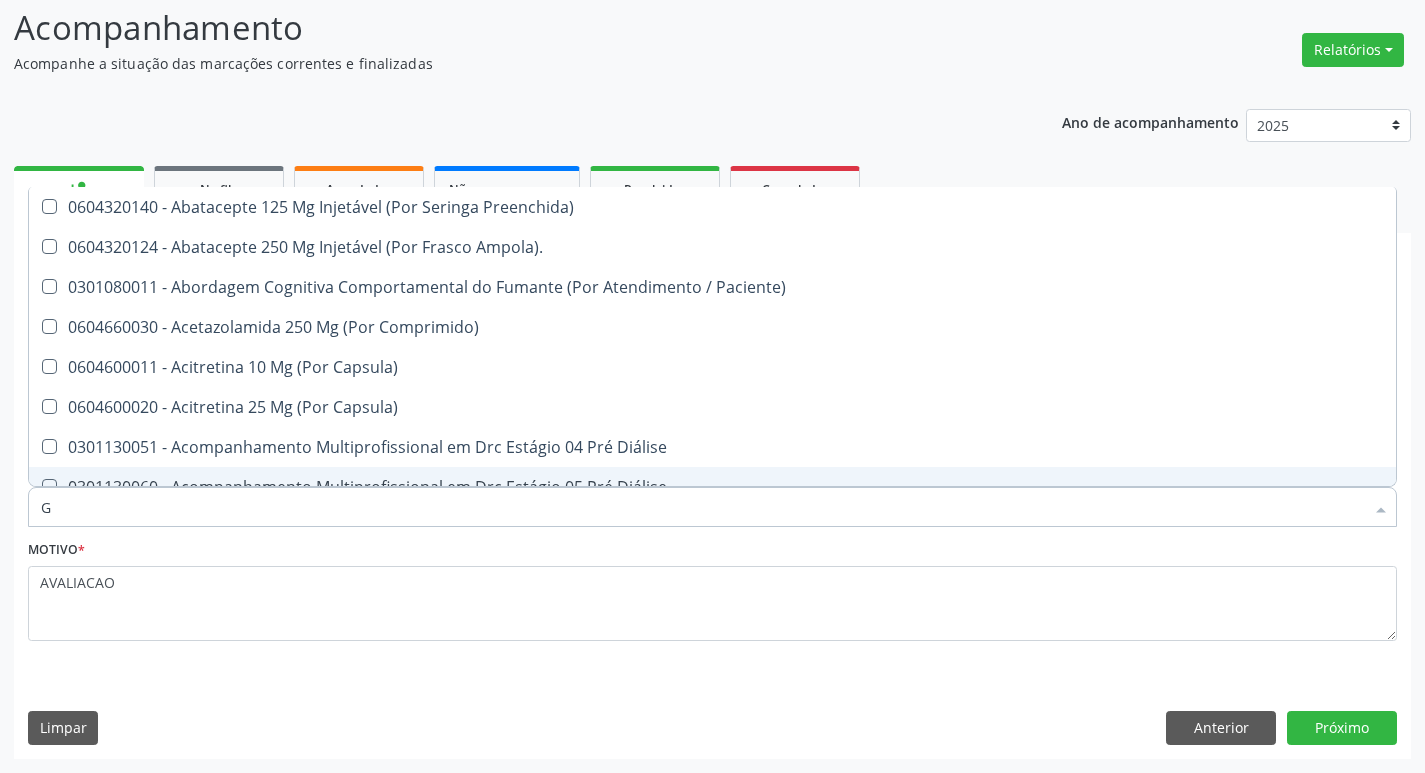 checkbox on "false" 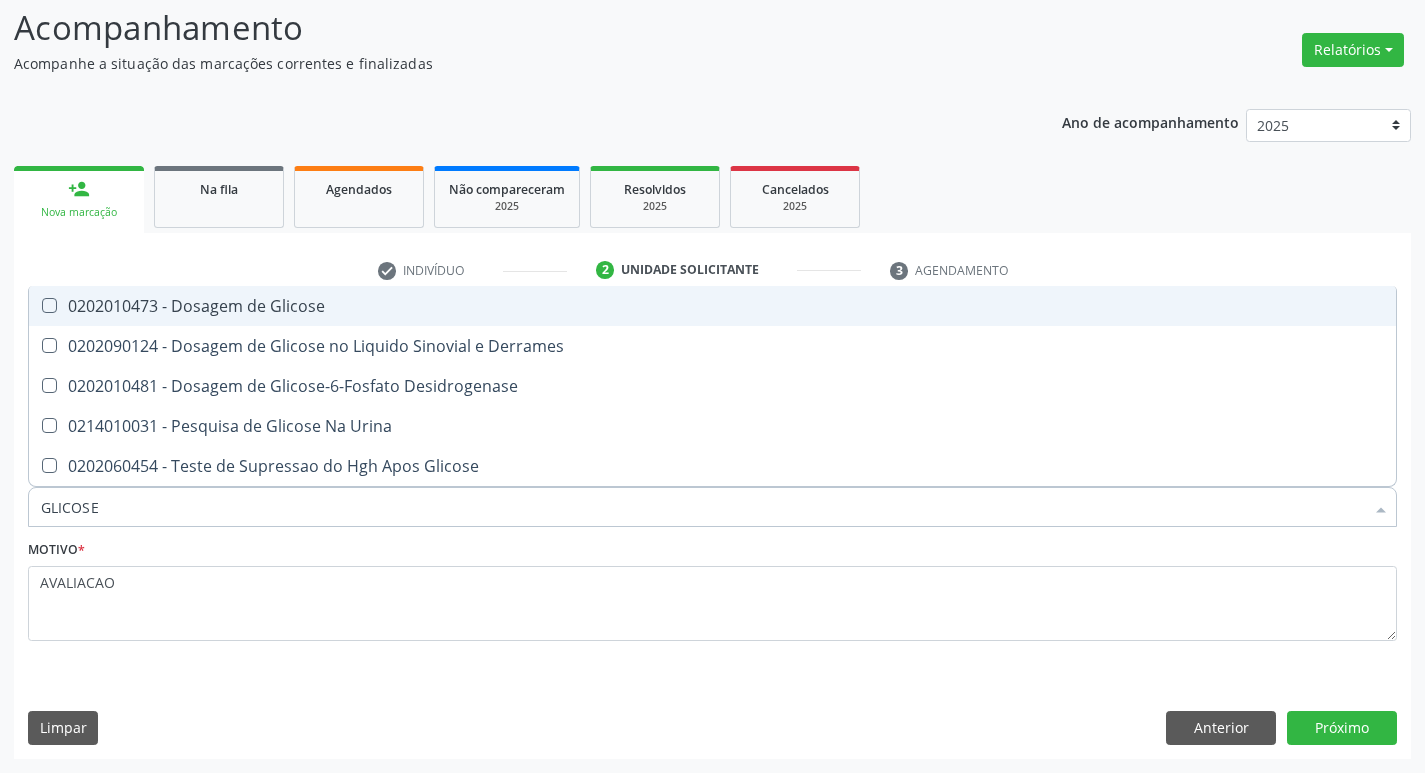 click on "0202010473 - Dosagem de Glicose" at bounding box center (712, 306) 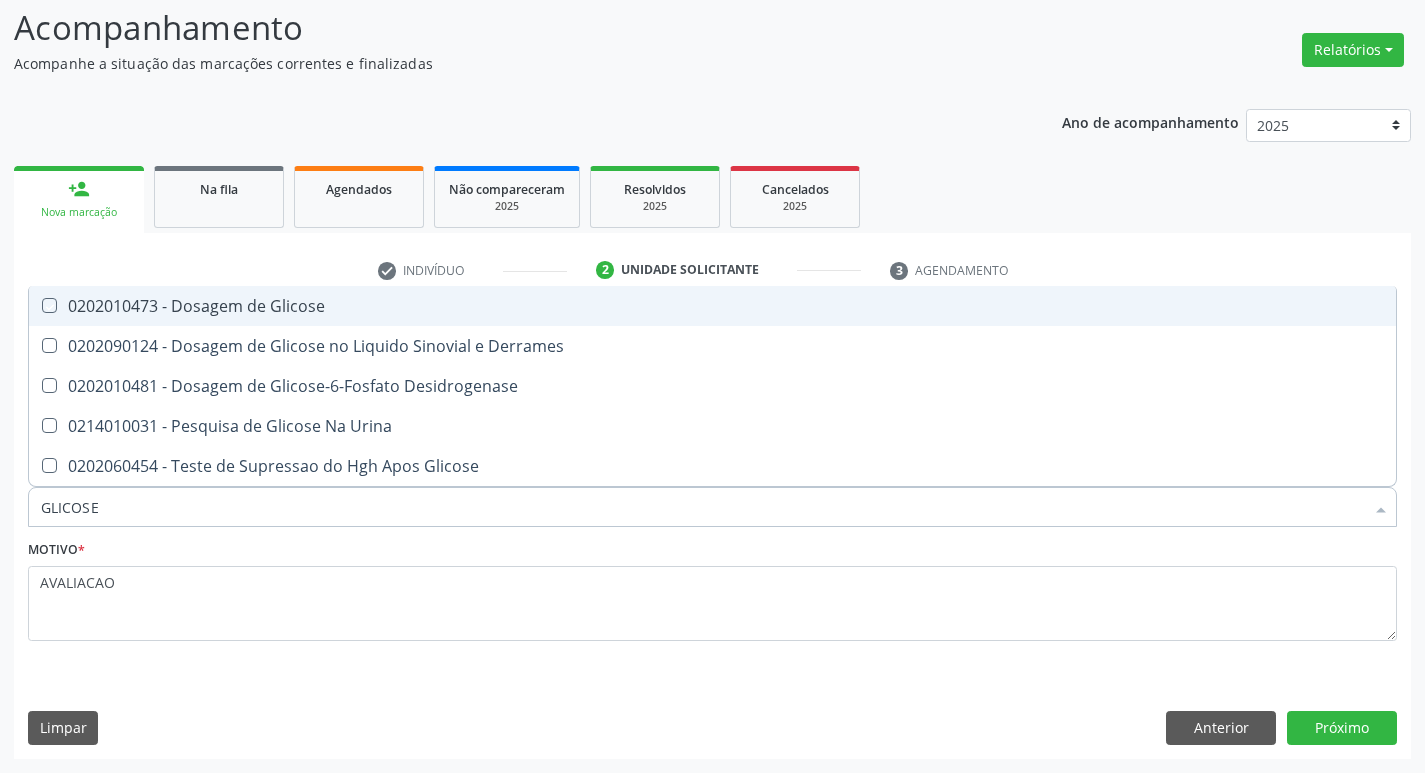 checkbox on "true" 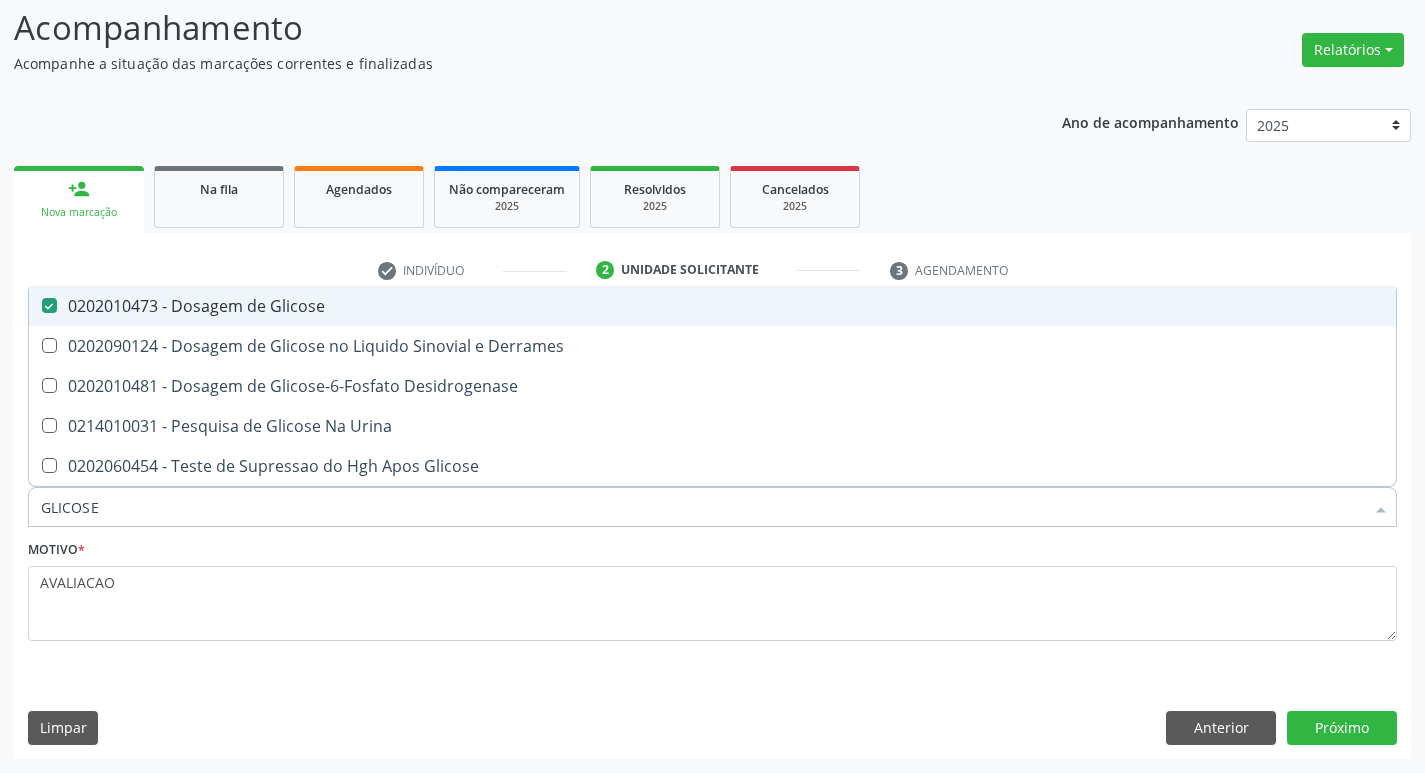 type on "GLICOS" 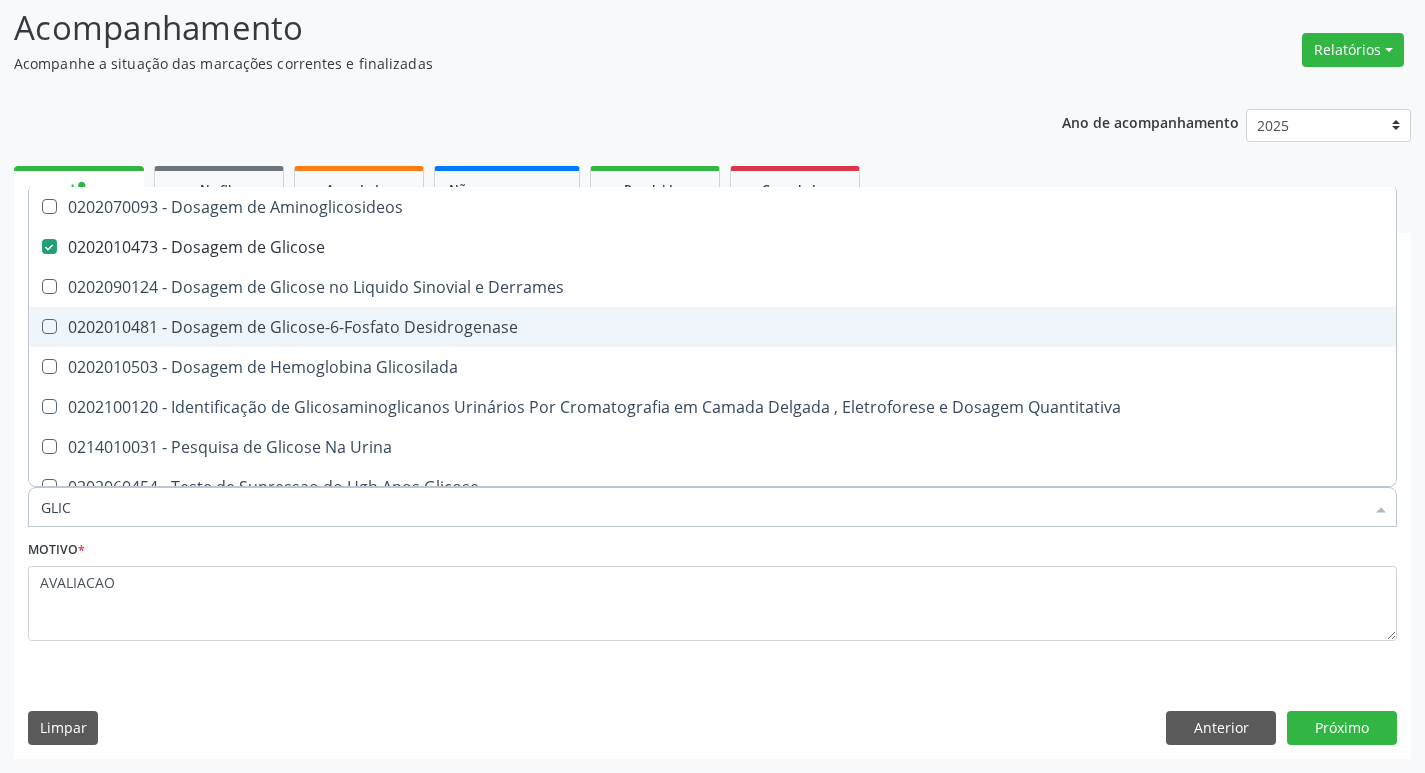 type on "GLI" 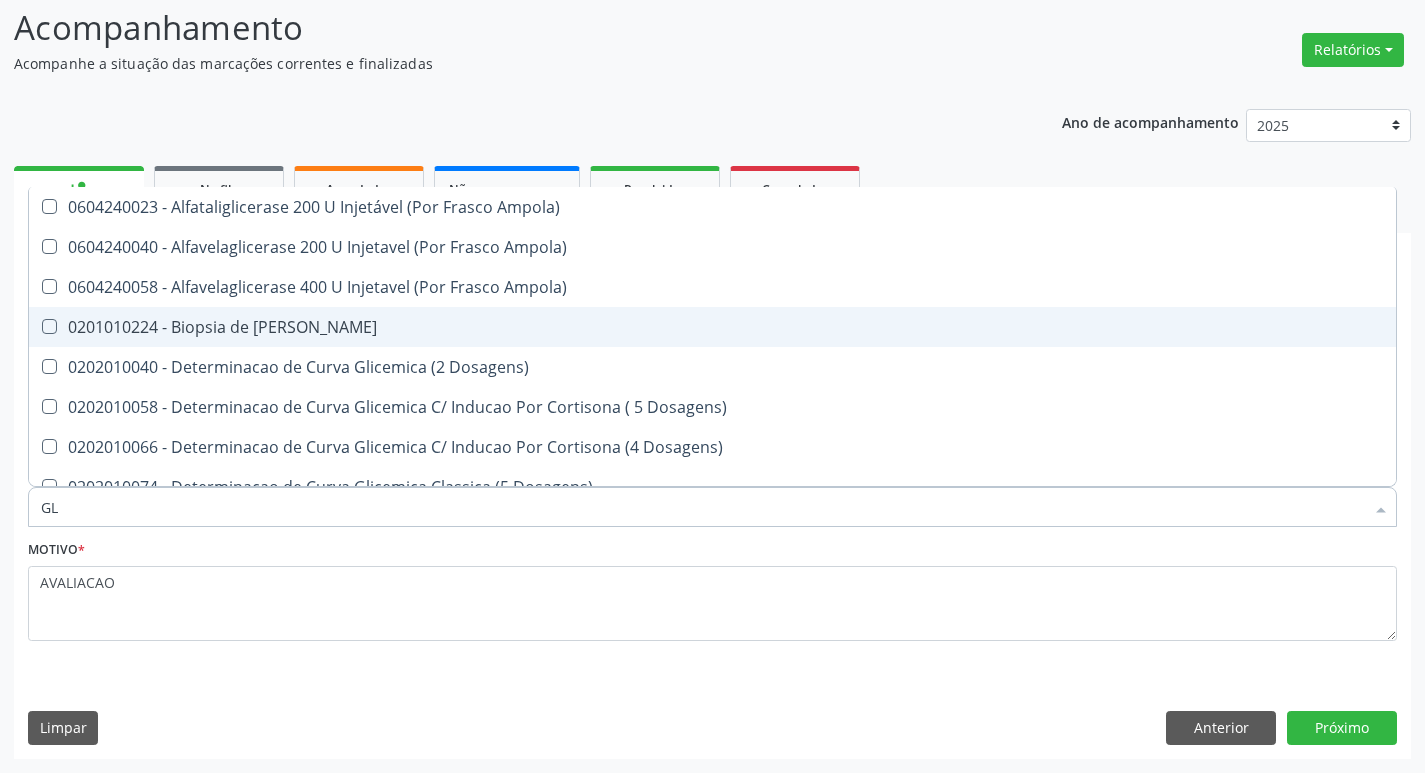 type on "G" 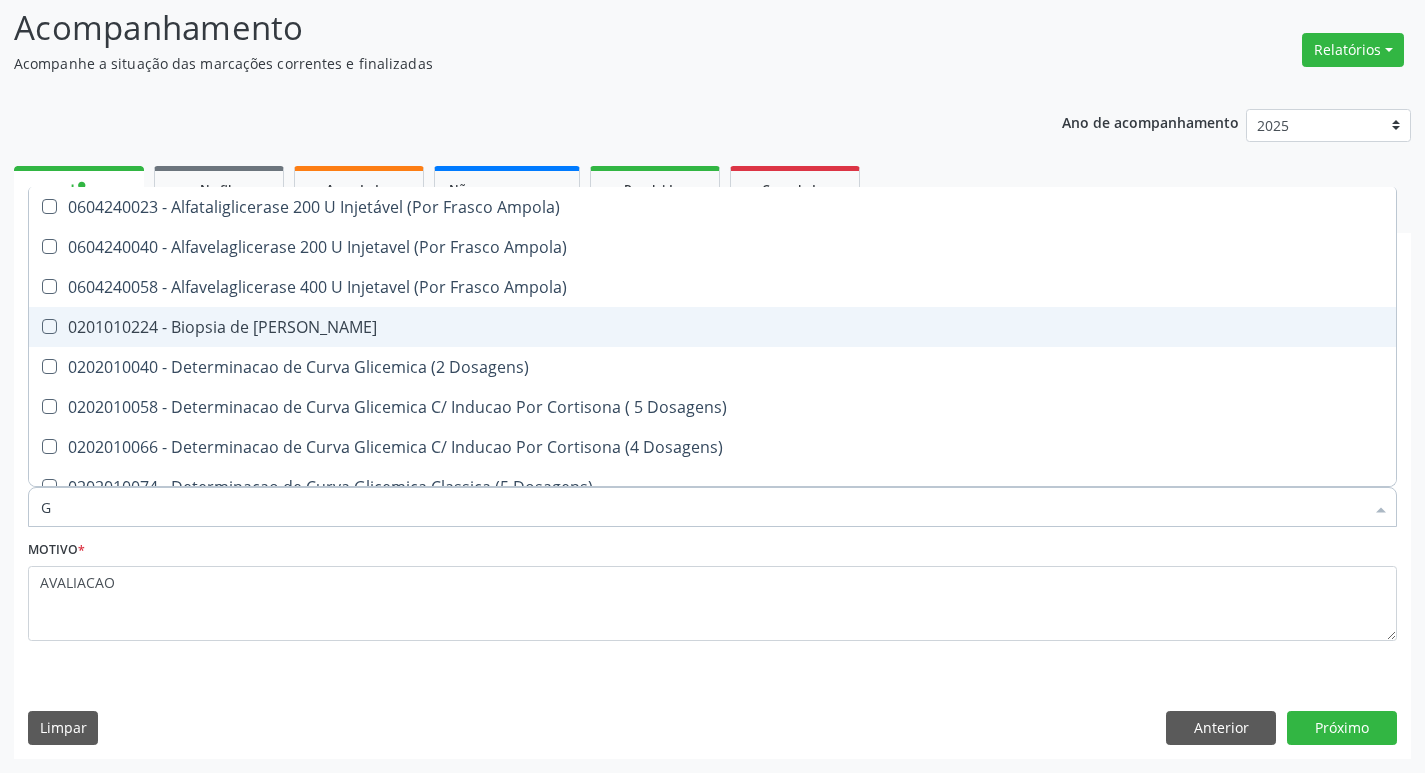 type 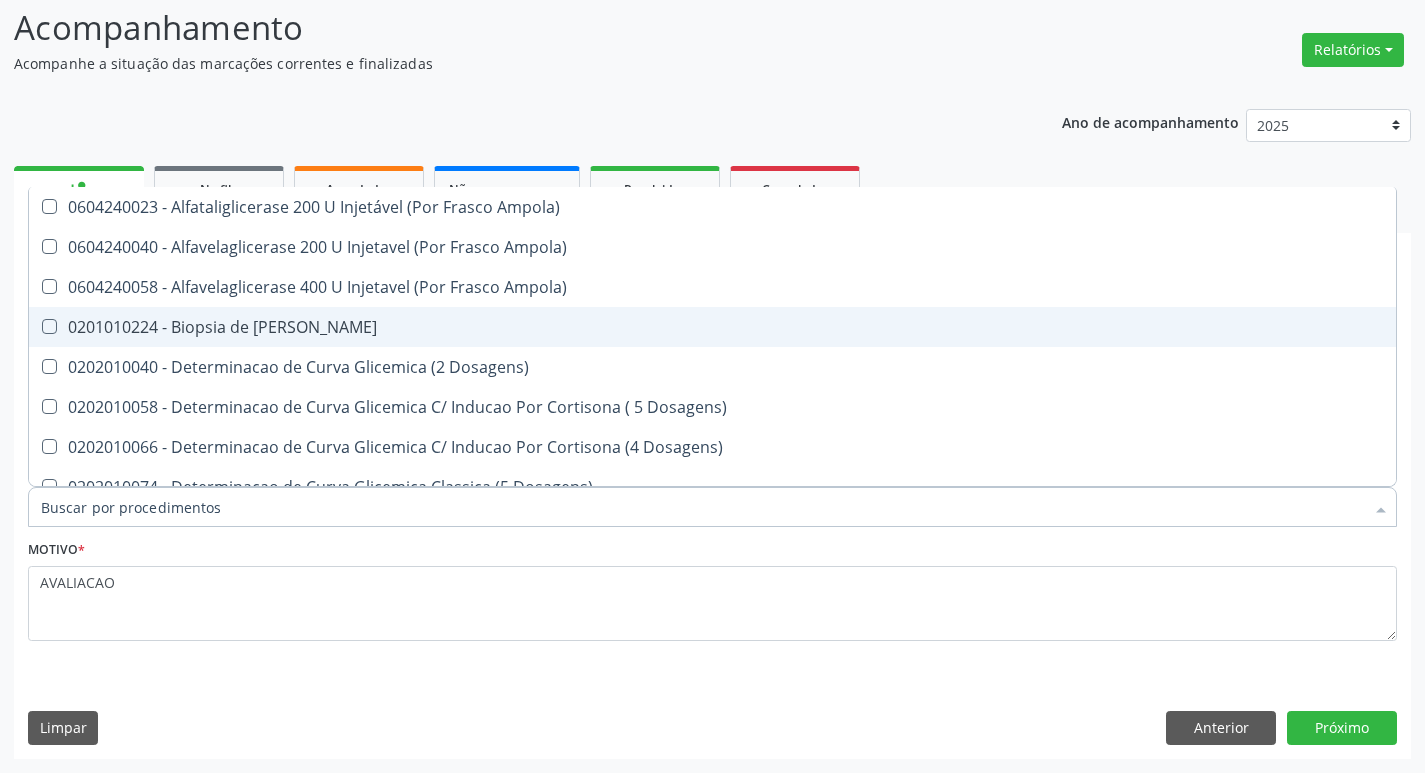 checkbox on "false" 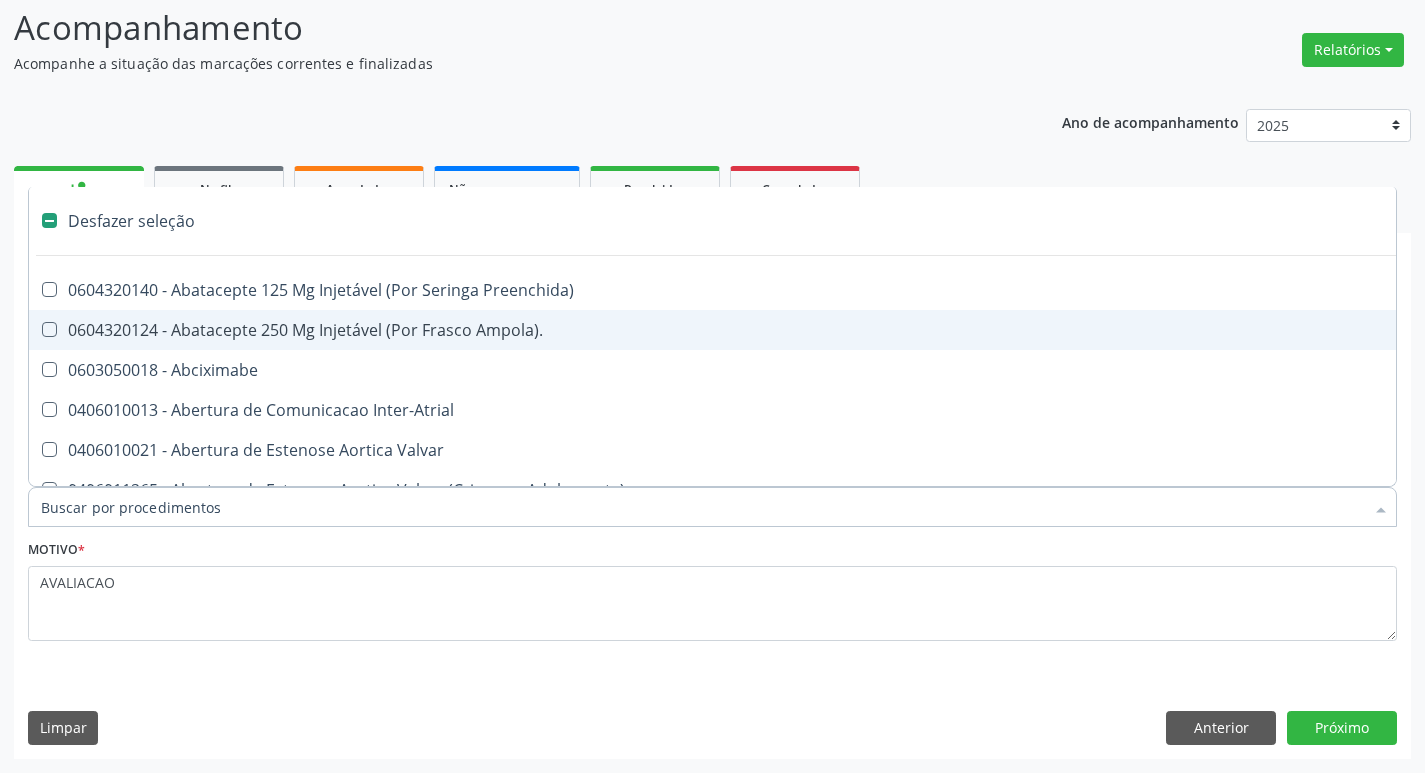 type on "H" 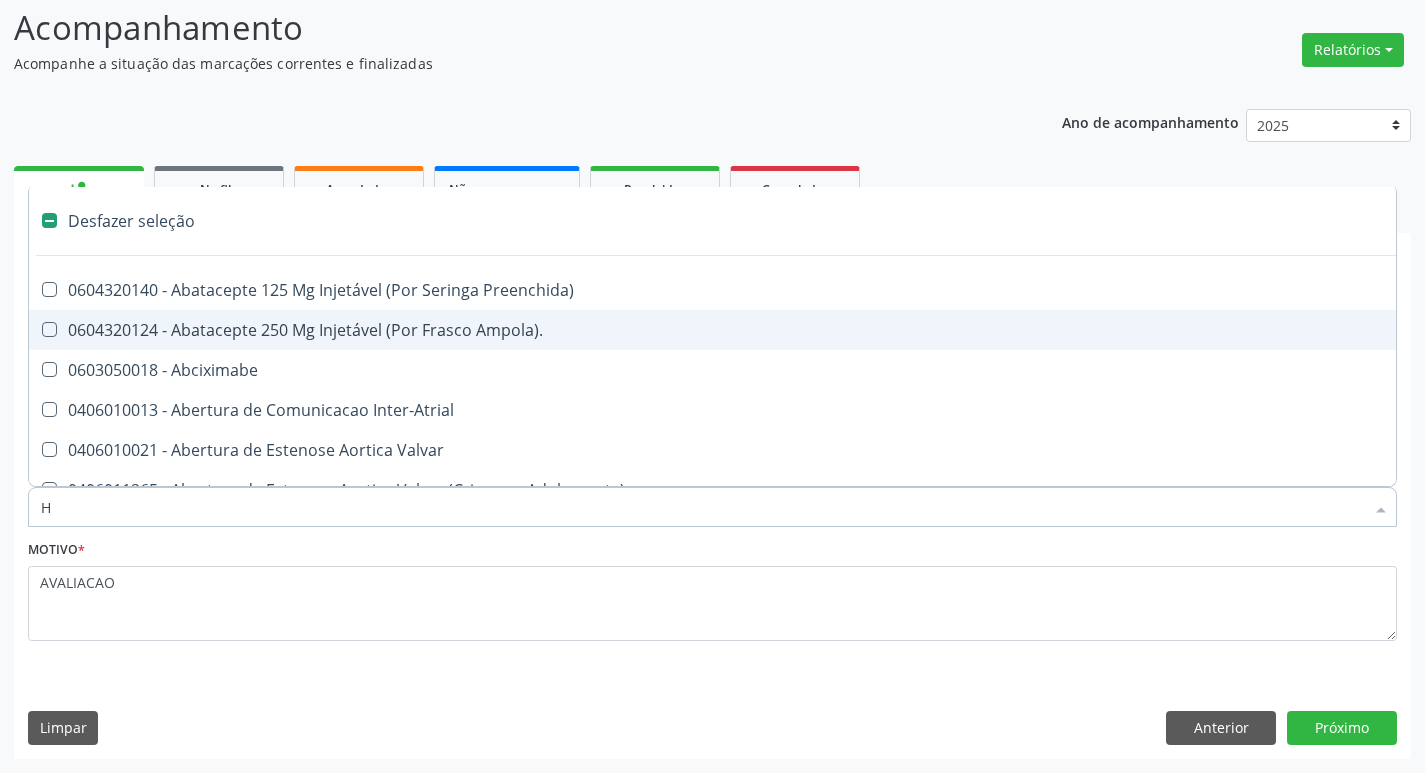 checkbox on "false" 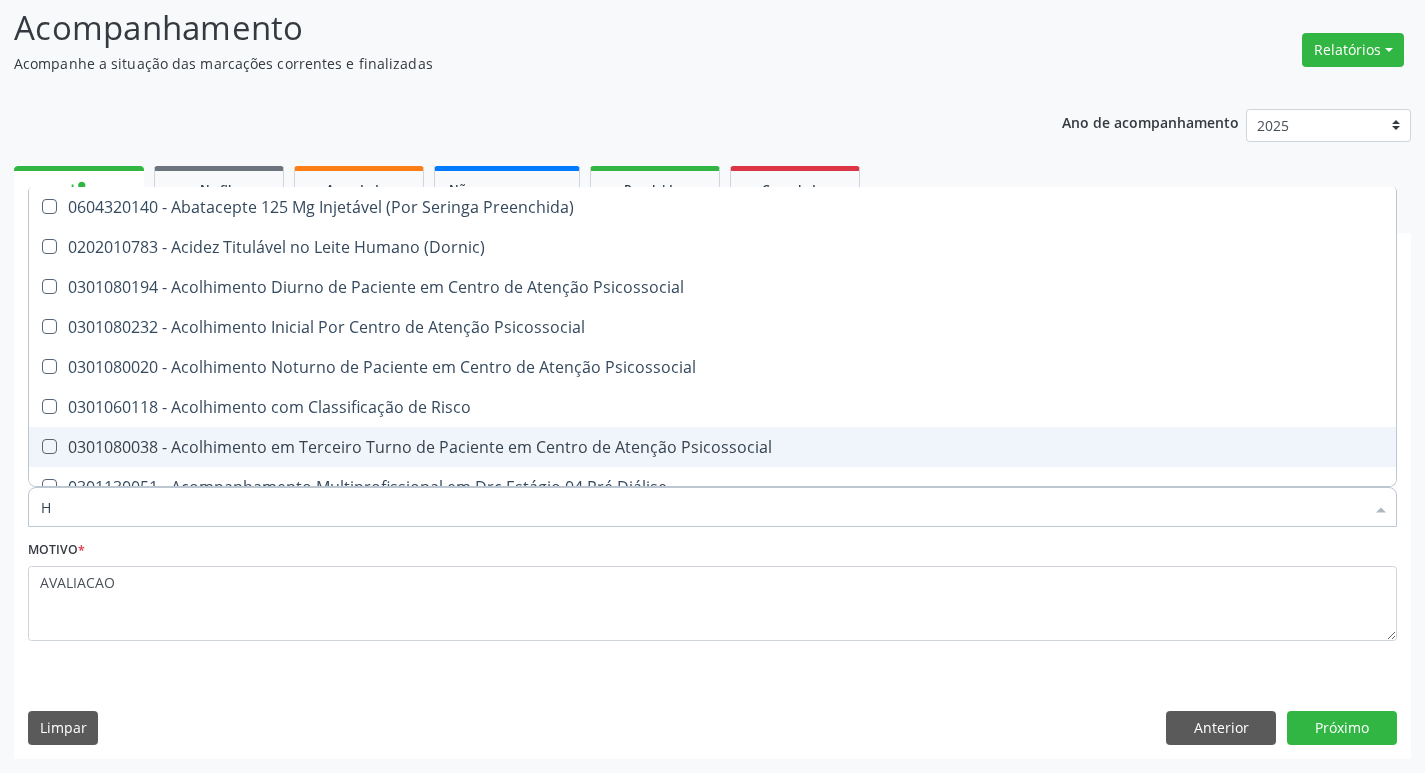 type on "HEMOGLOBINA G" 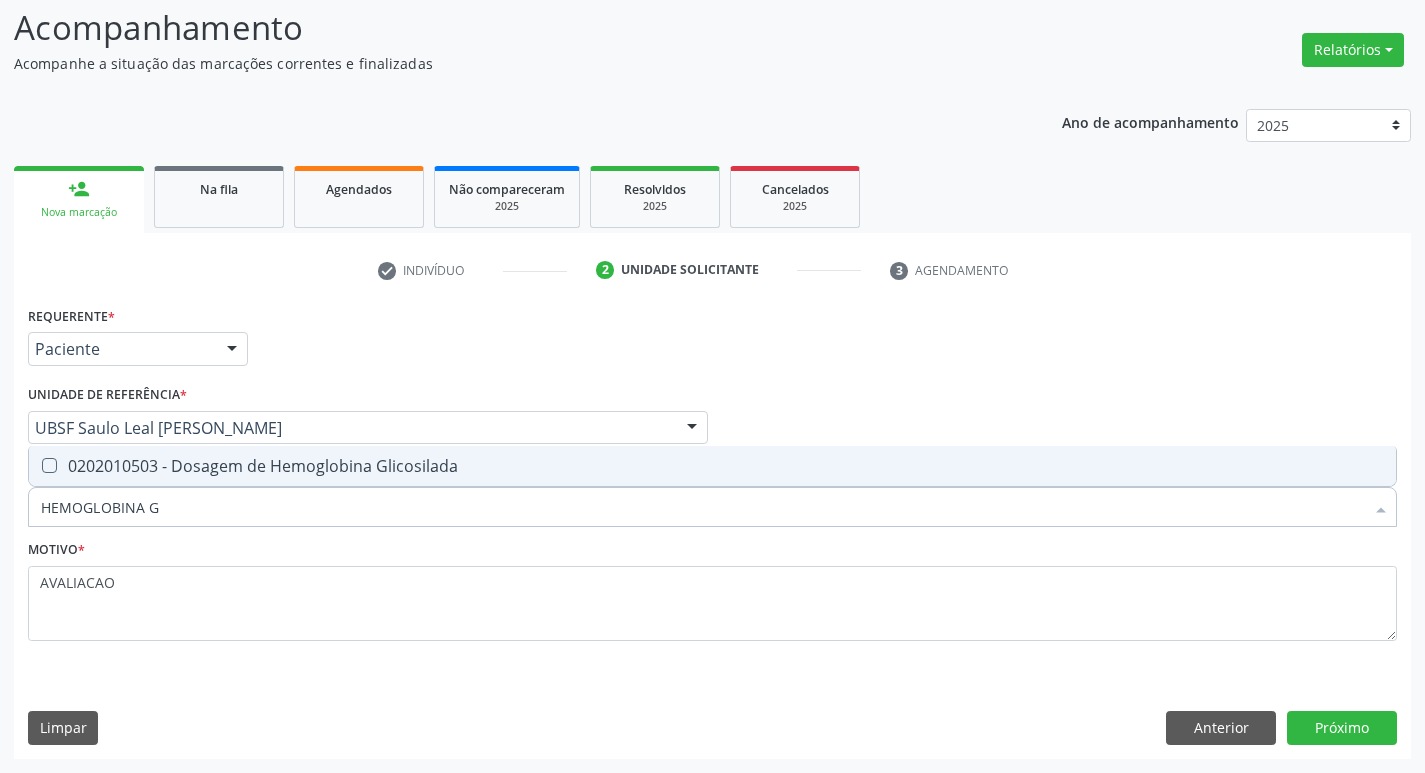 click on "0202010503 - Dosagem de Hemoglobina Glicosilada" at bounding box center (712, 466) 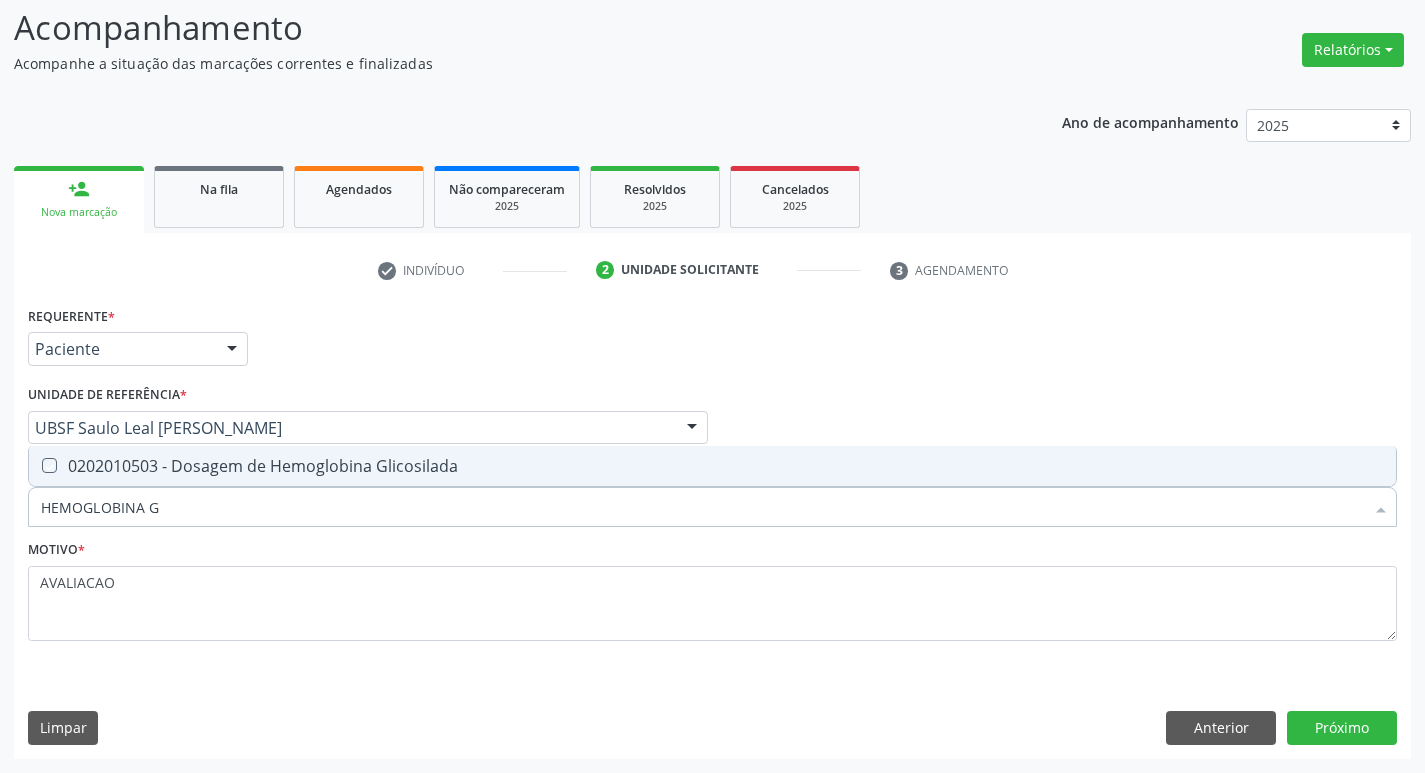 checkbox on "true" 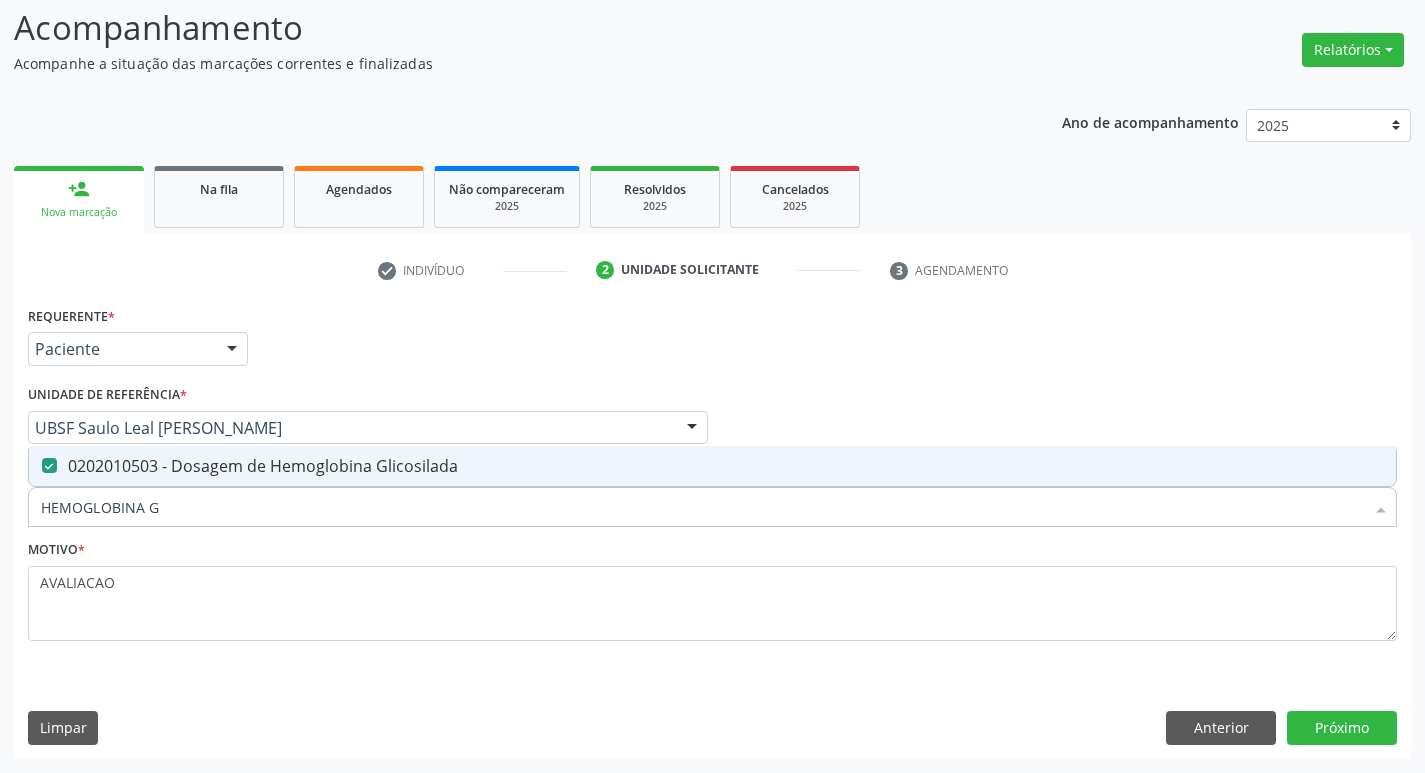 type on "HEMOGLOBINA" 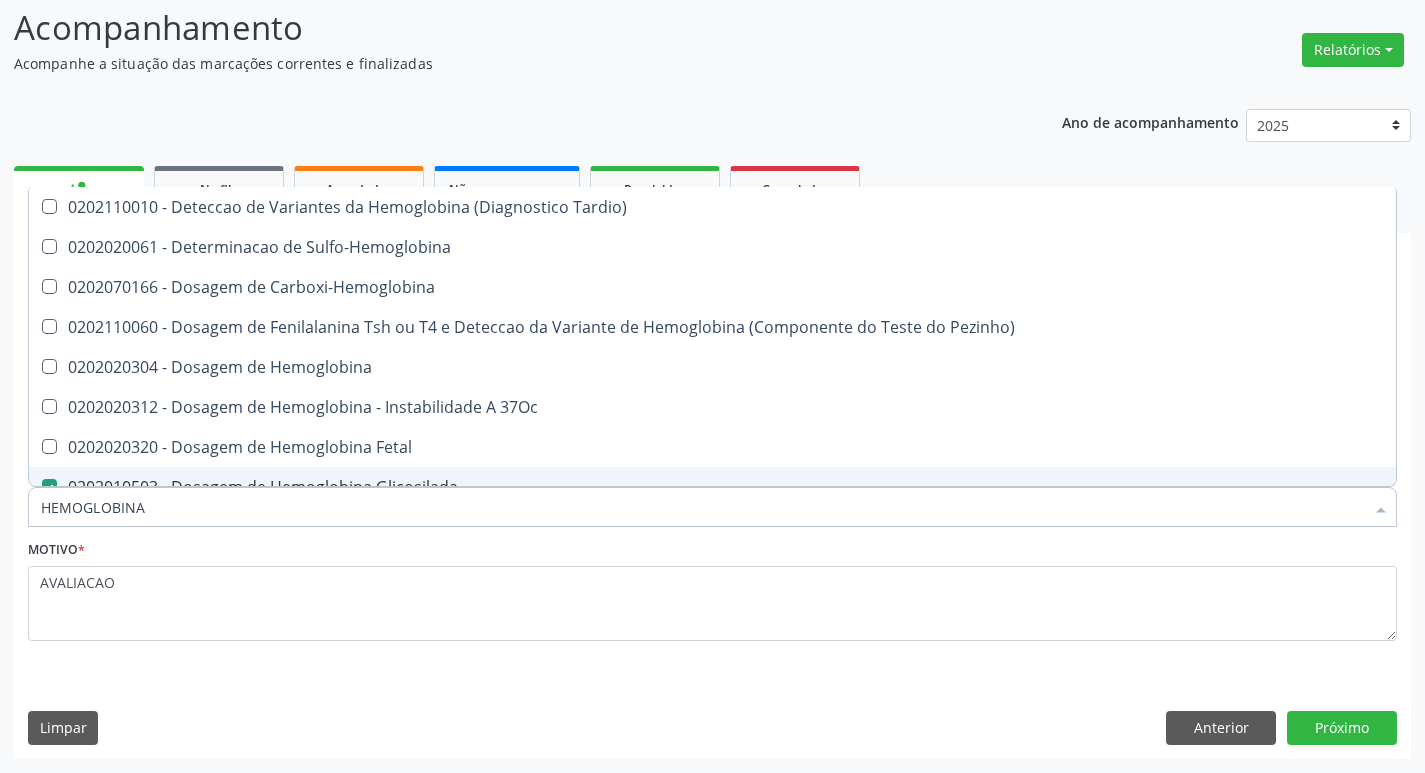 type on "HEMOGLOBIN" 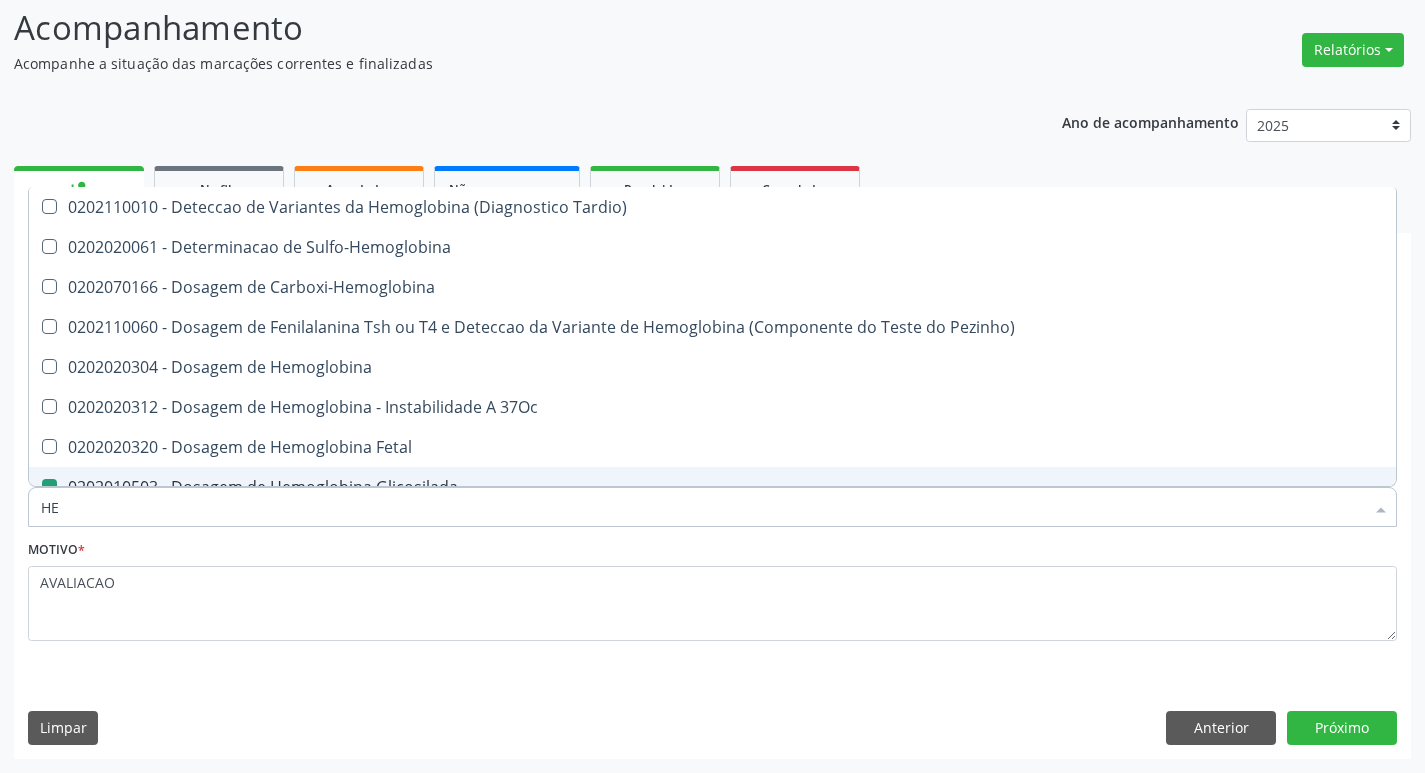 type on "H" 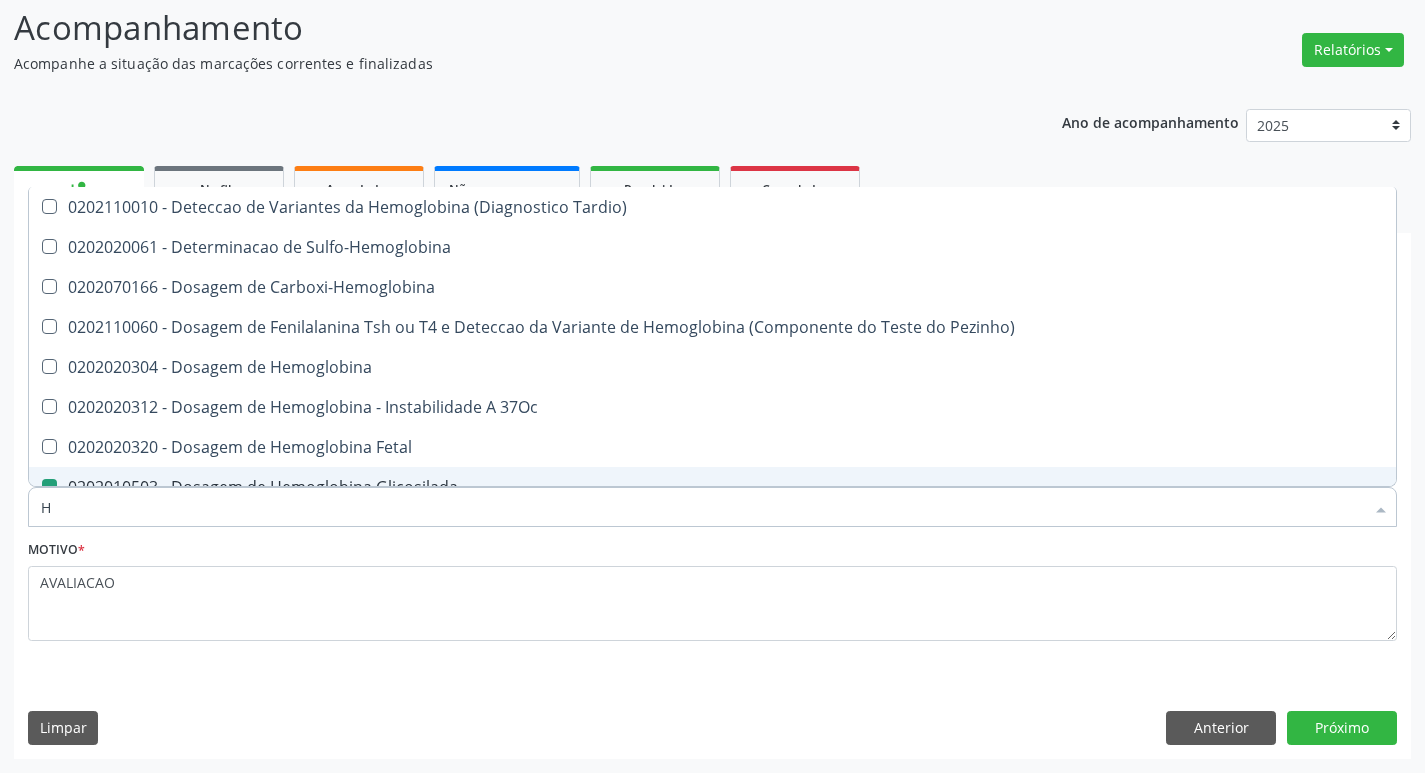 type 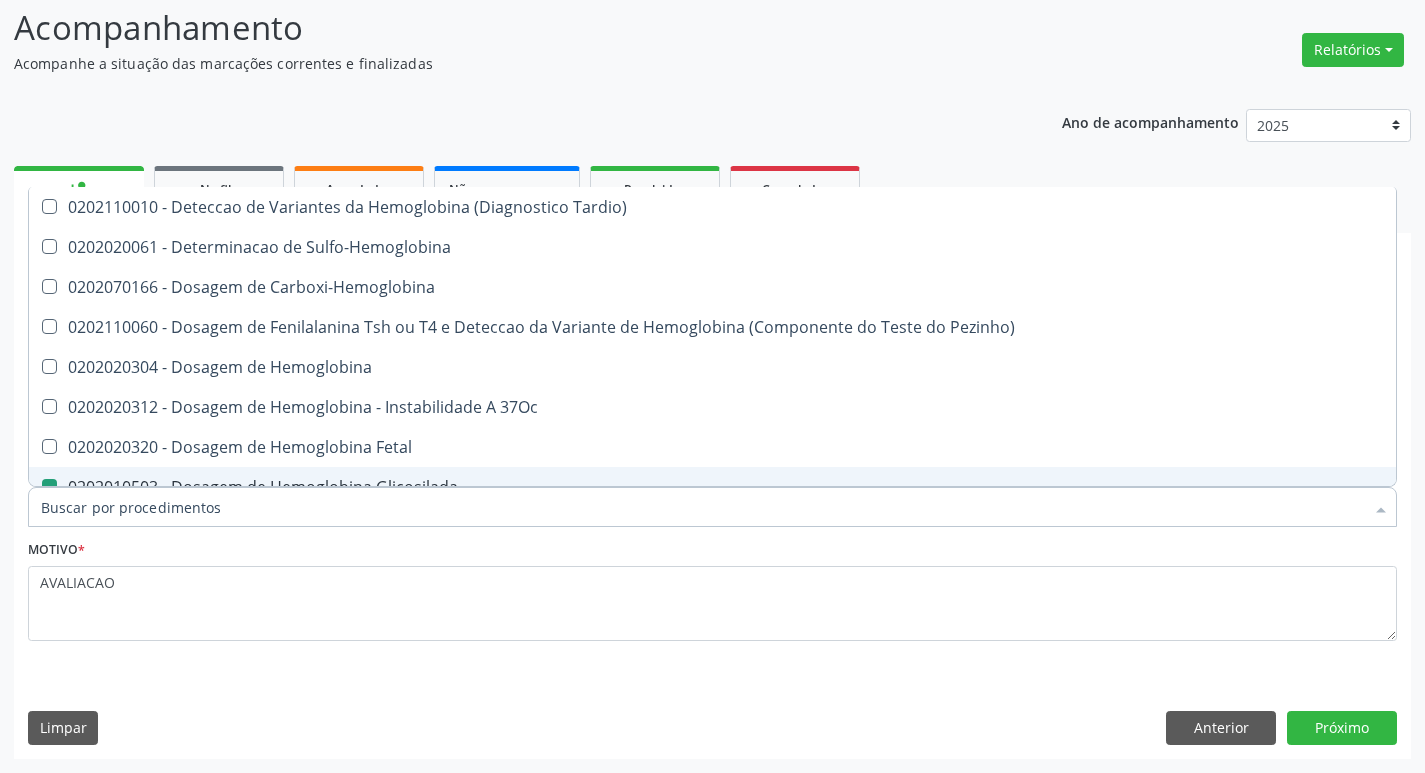 checkbox on "false" 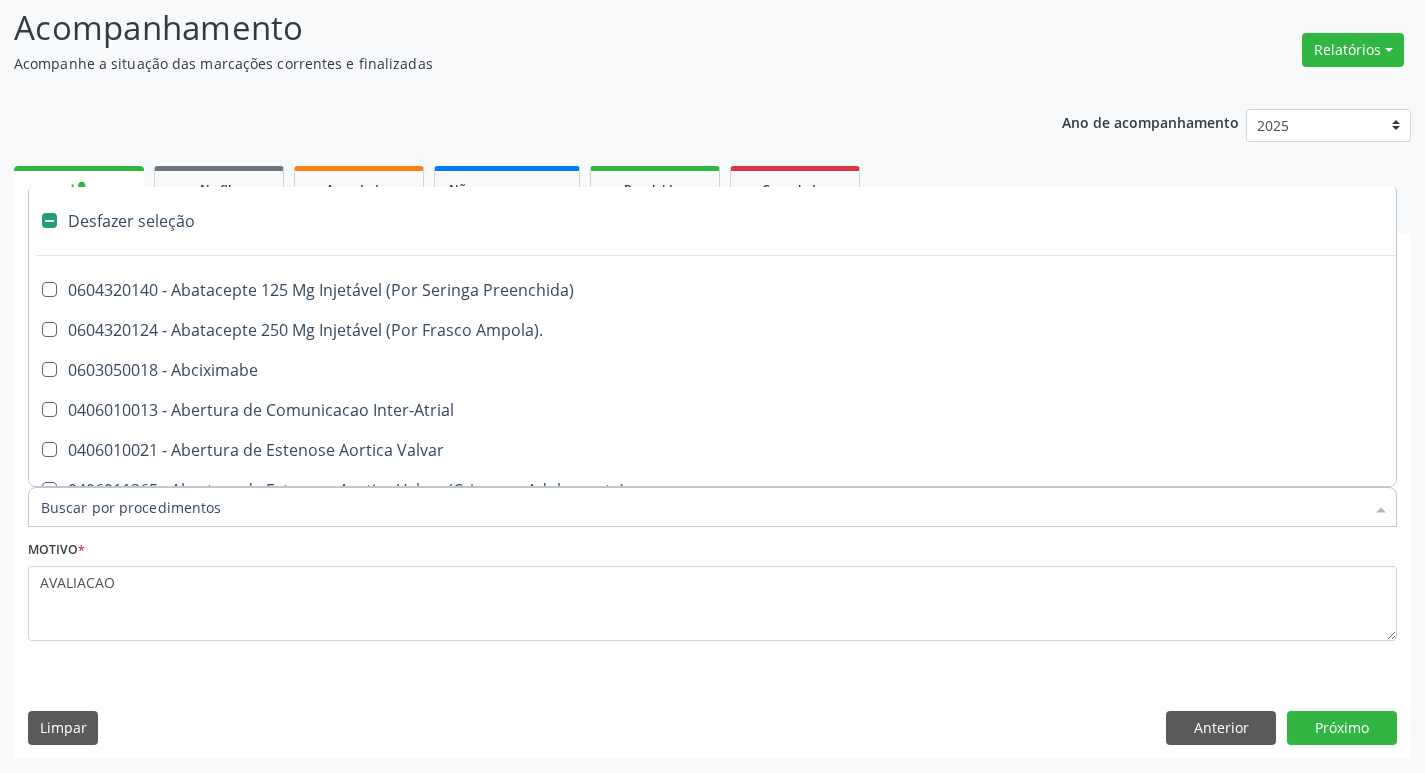 type on "P" 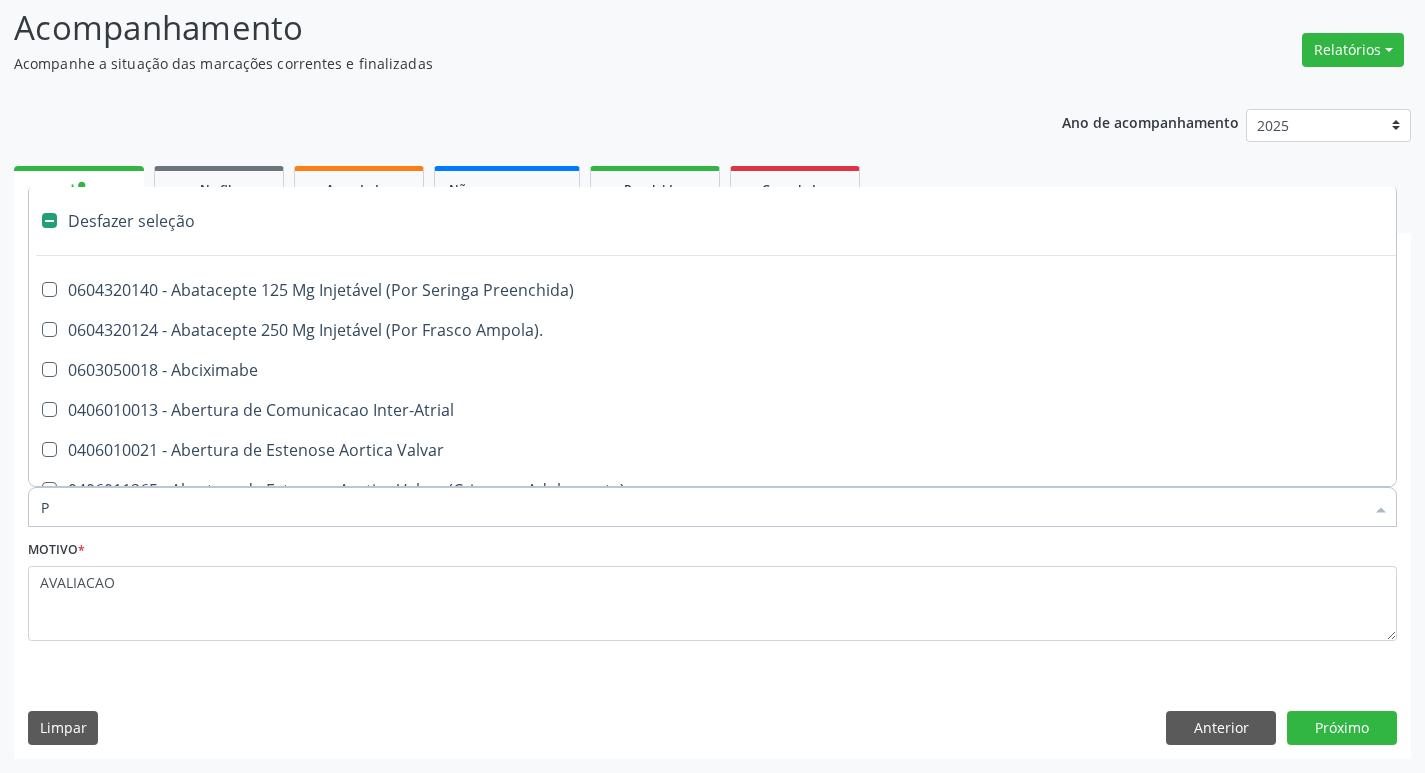 checkbox on "false" 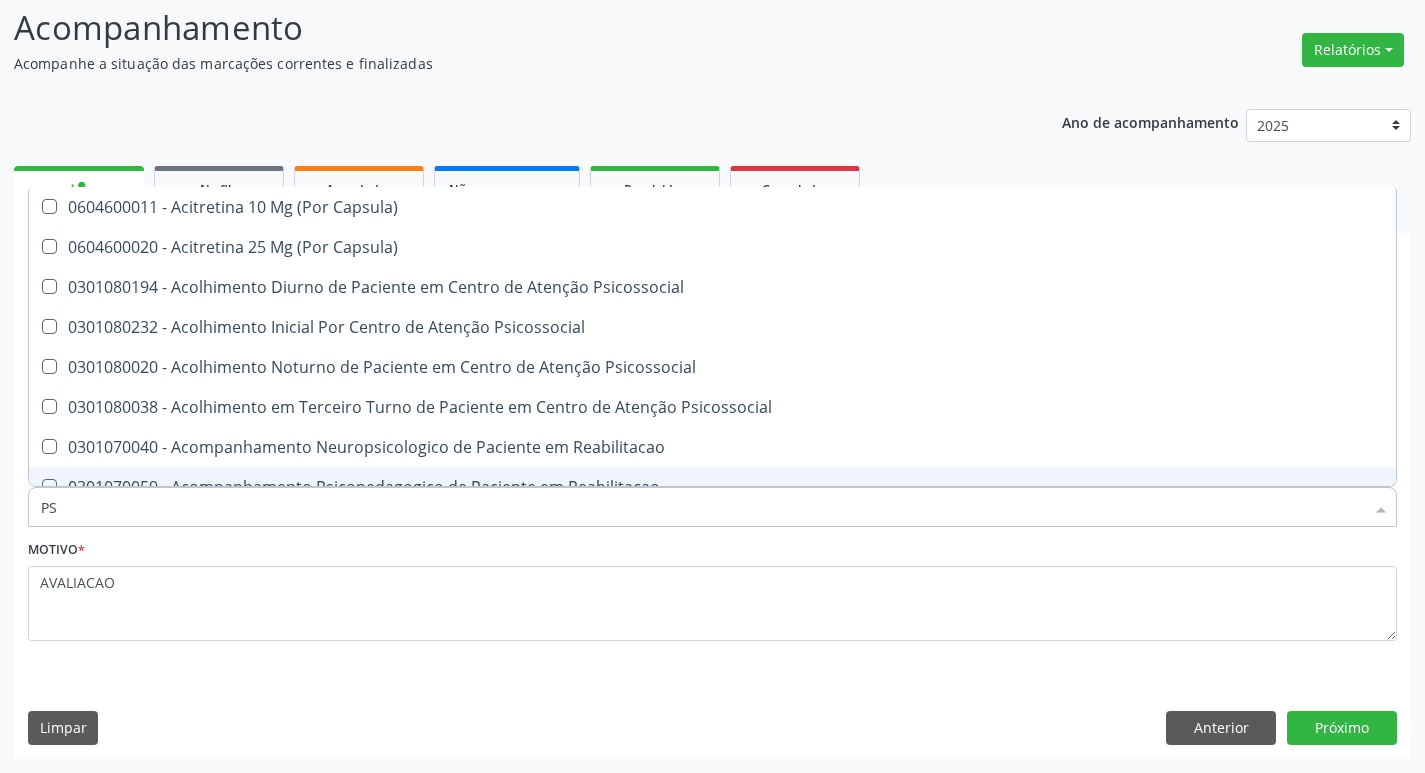 type on "PSA" 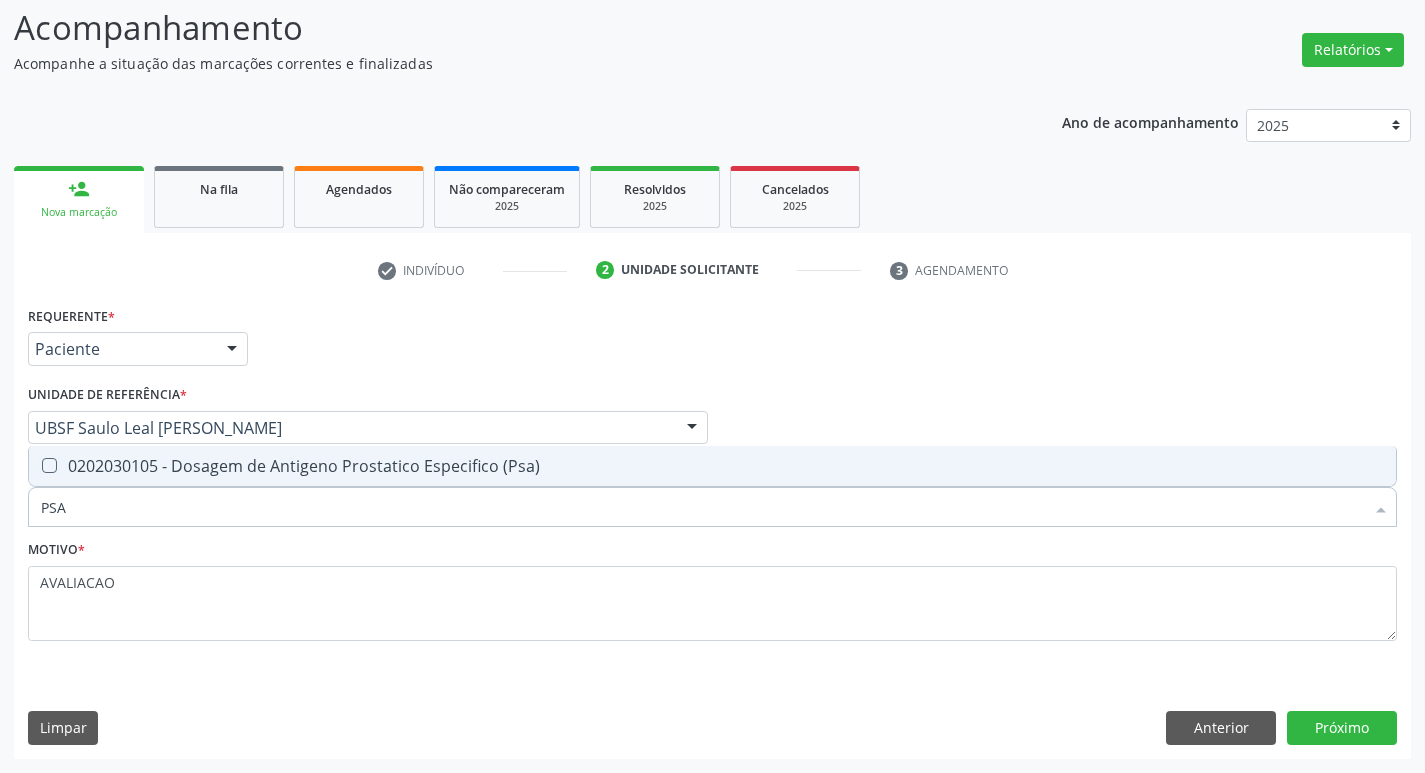 click on "0202030105 - Dosagem de Antigeno Prostatico Especifico (Psa)" at bounding box center [712, 466] 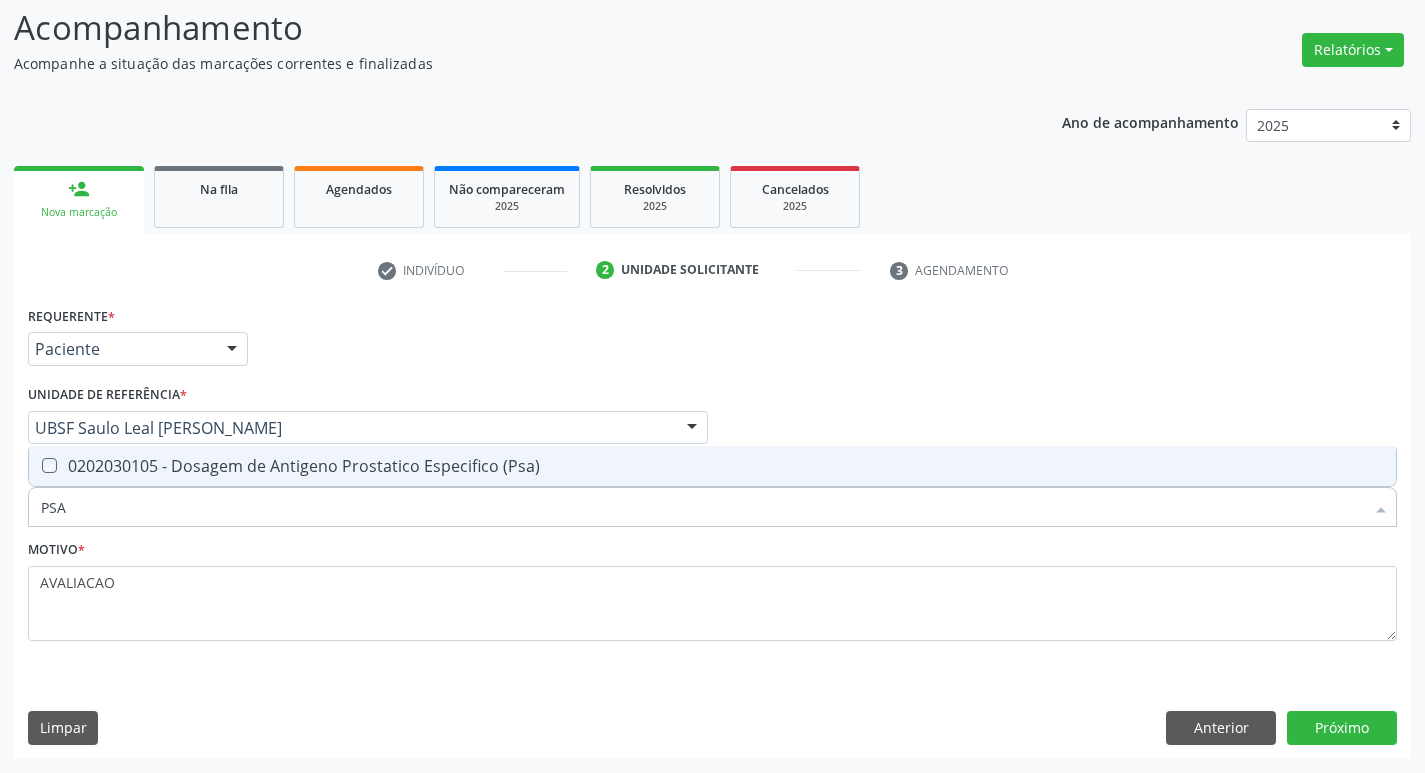 checkbox on "true" 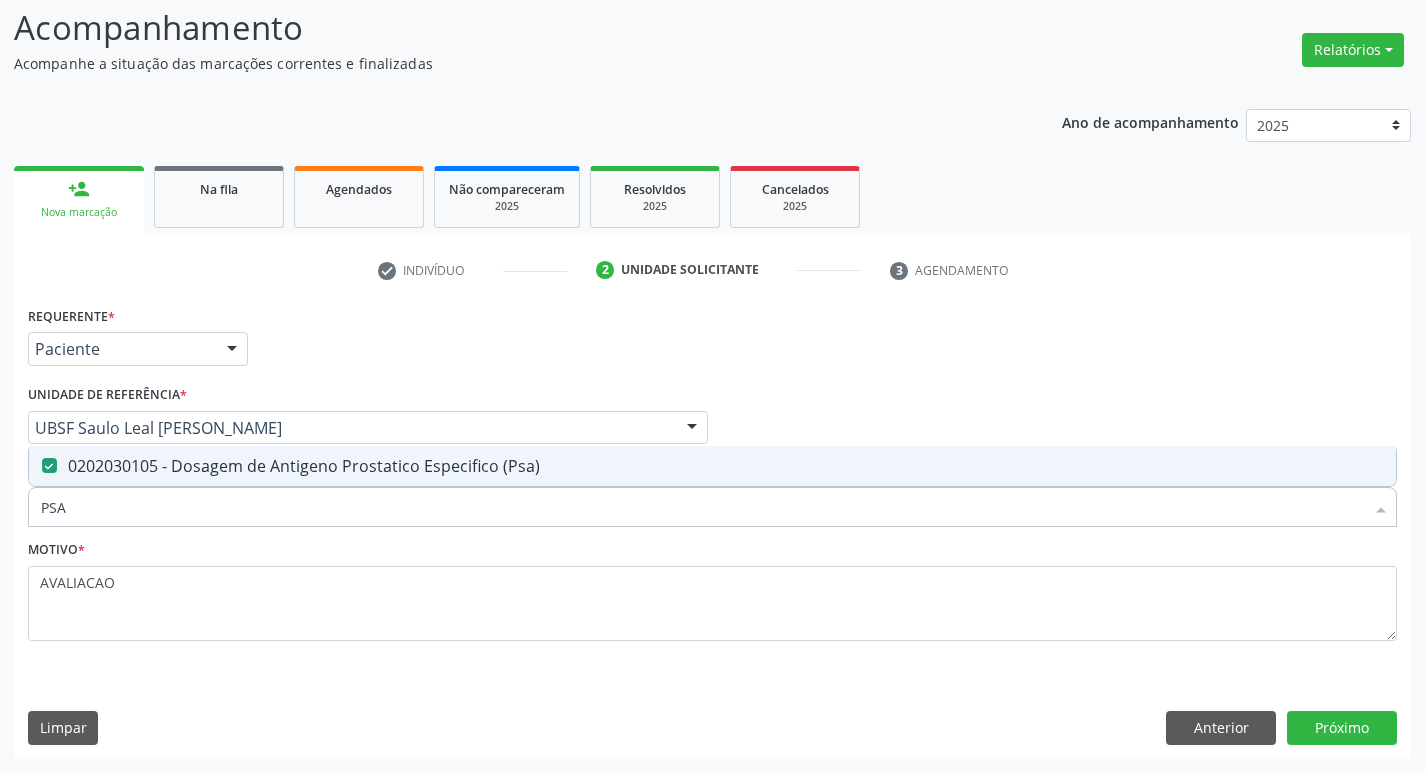 type on "PS" 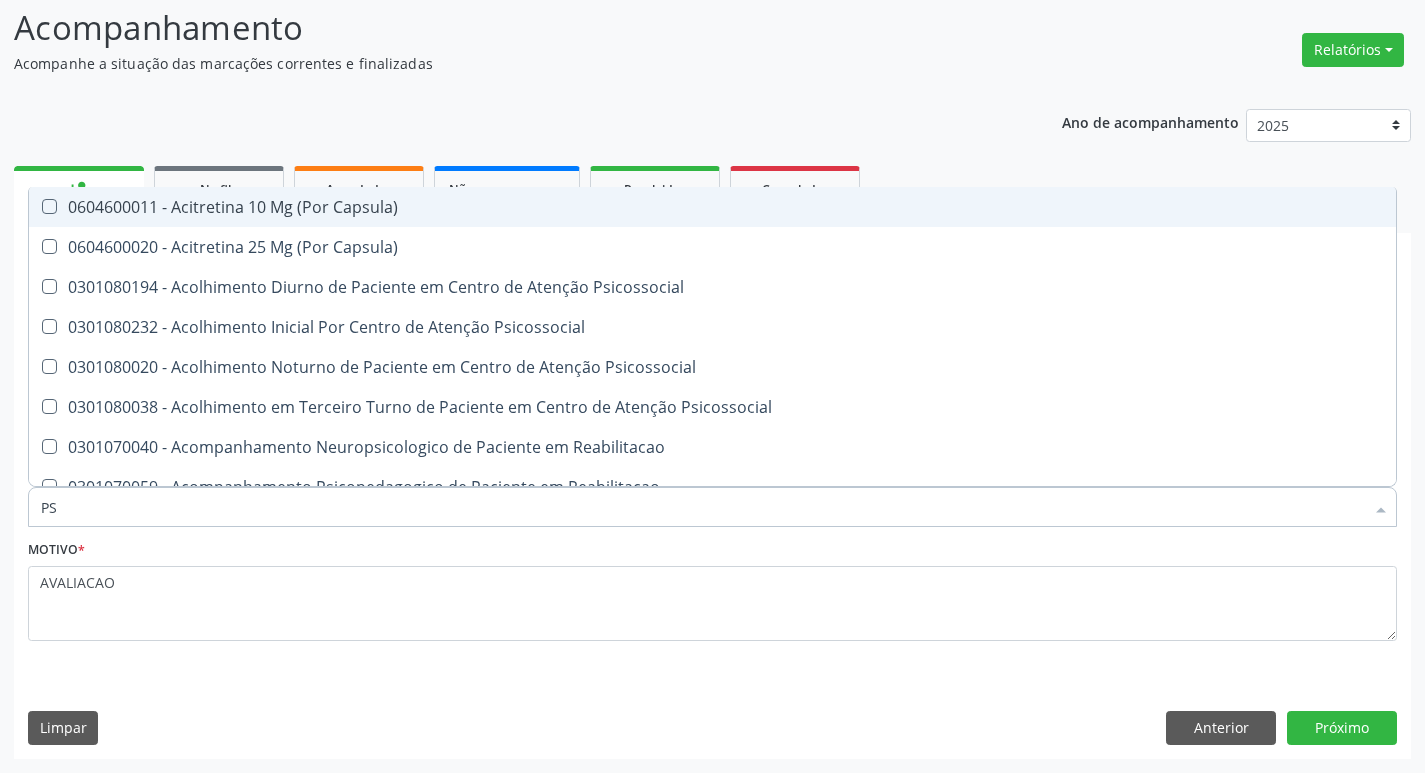 type on "P" 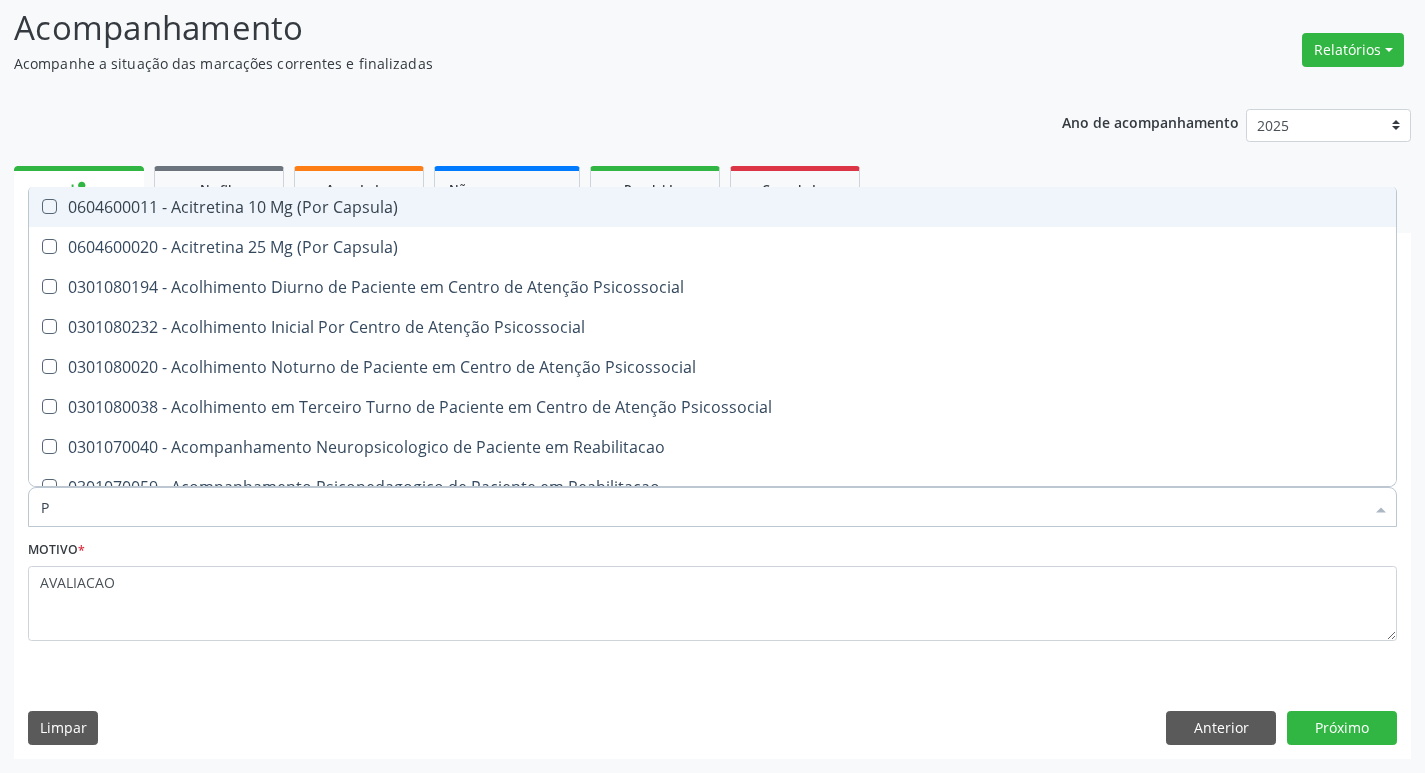 type 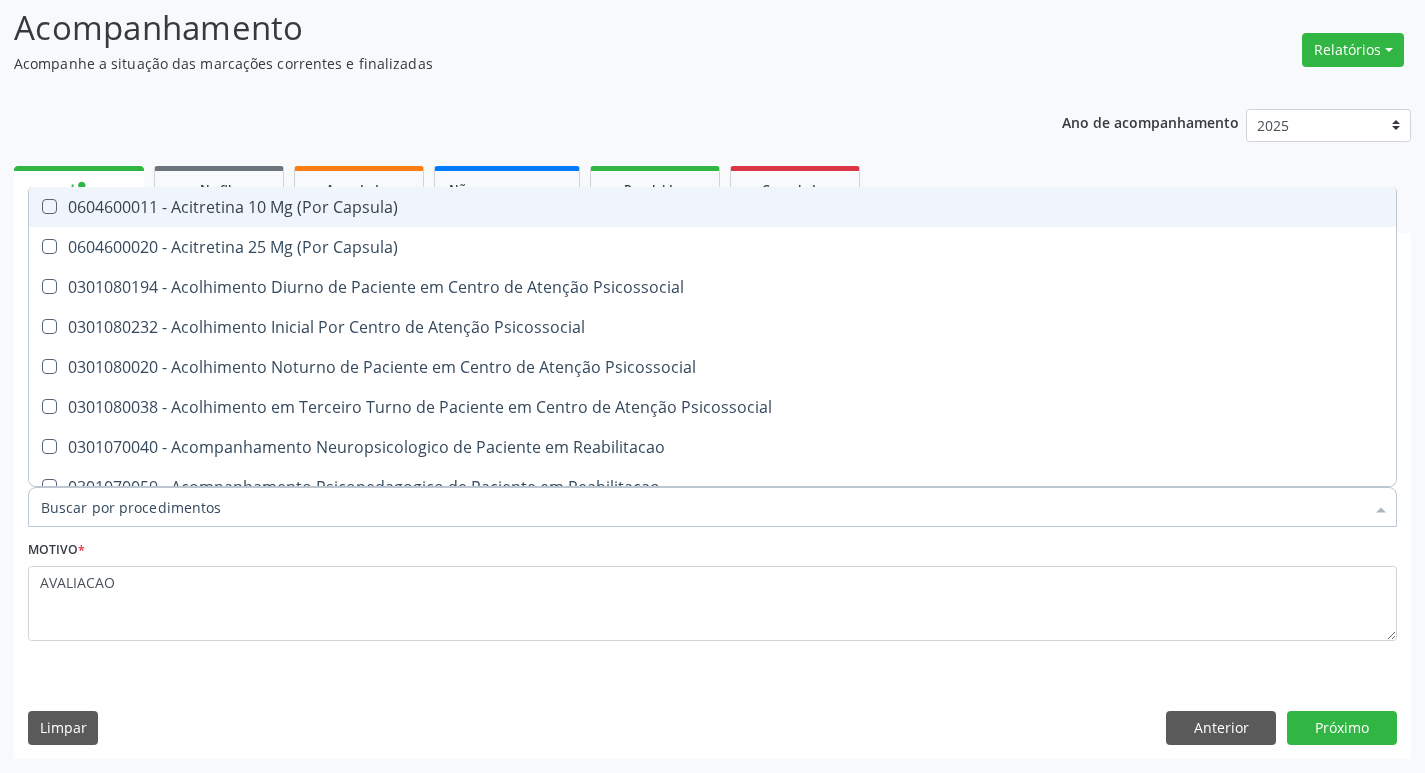 checkbox on "false" 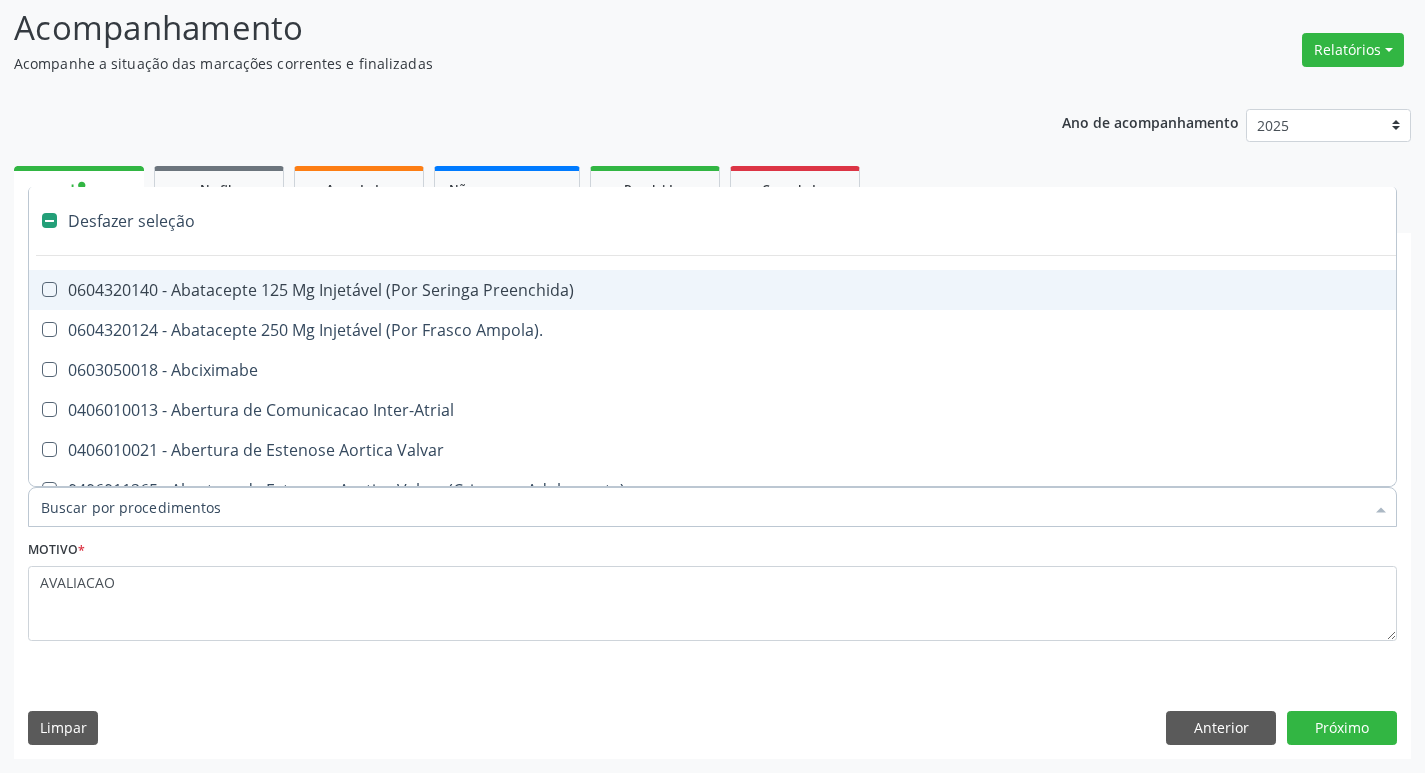 type on "V" 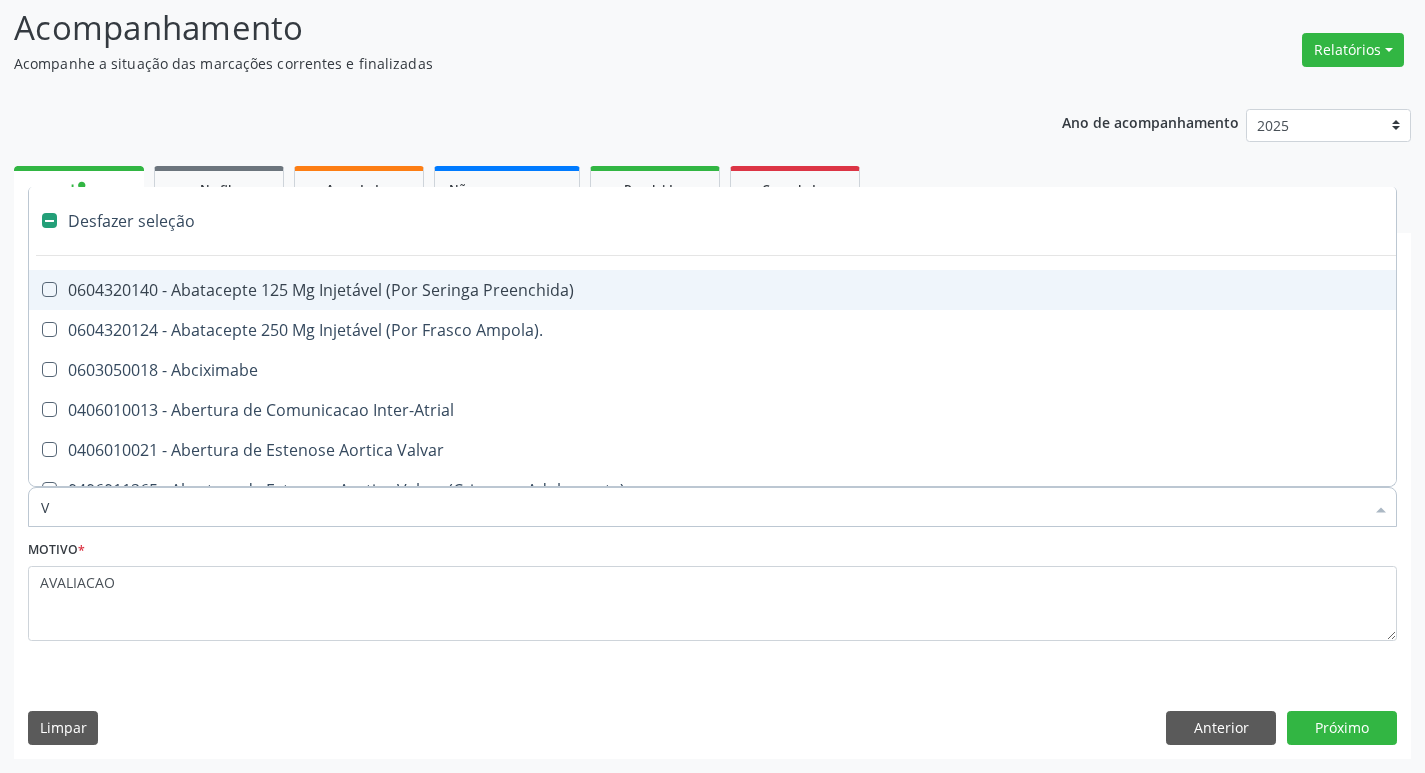 checkbox on "false" 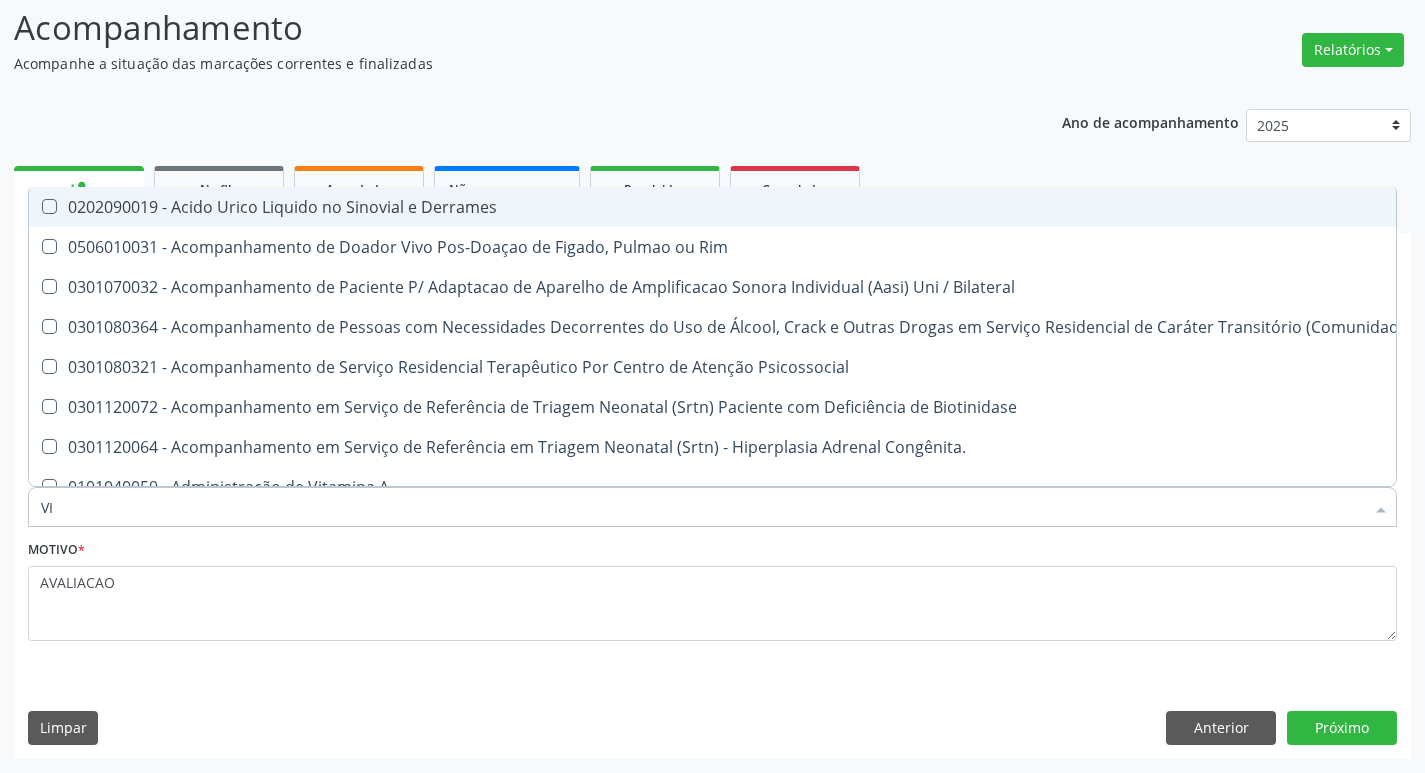 type on "VITAM" 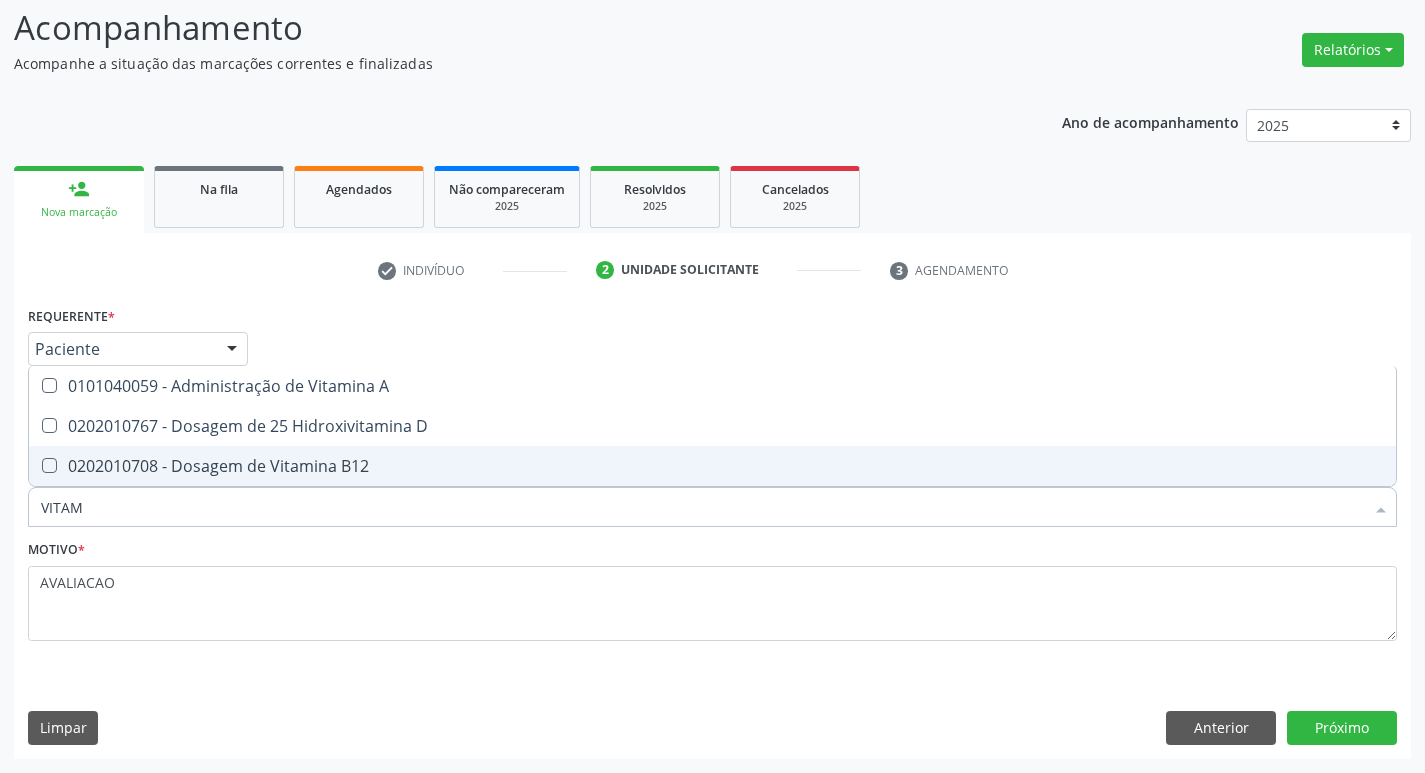 click on "0202010708 - Dosagem de Vitamina B12" at bounding box center [712, 466] 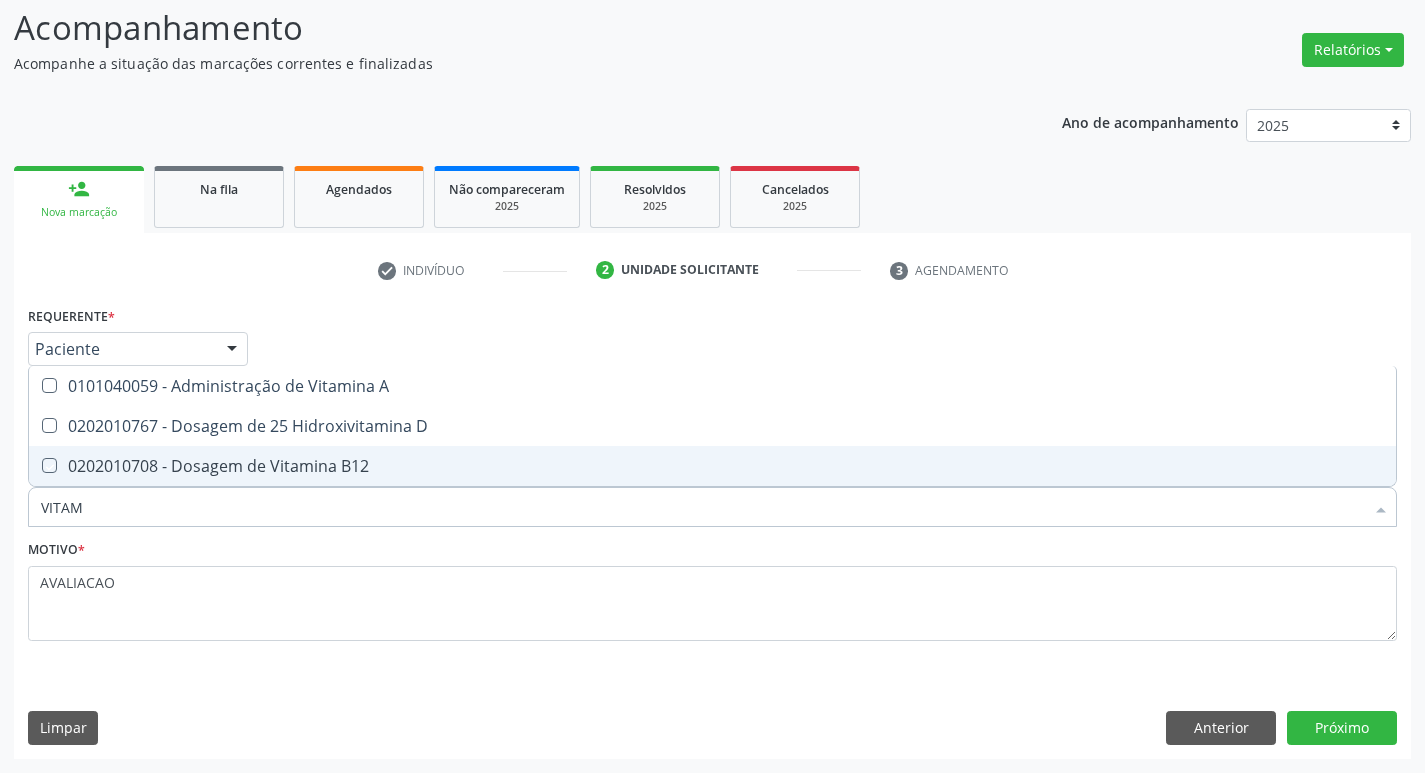 checkbox on "true" 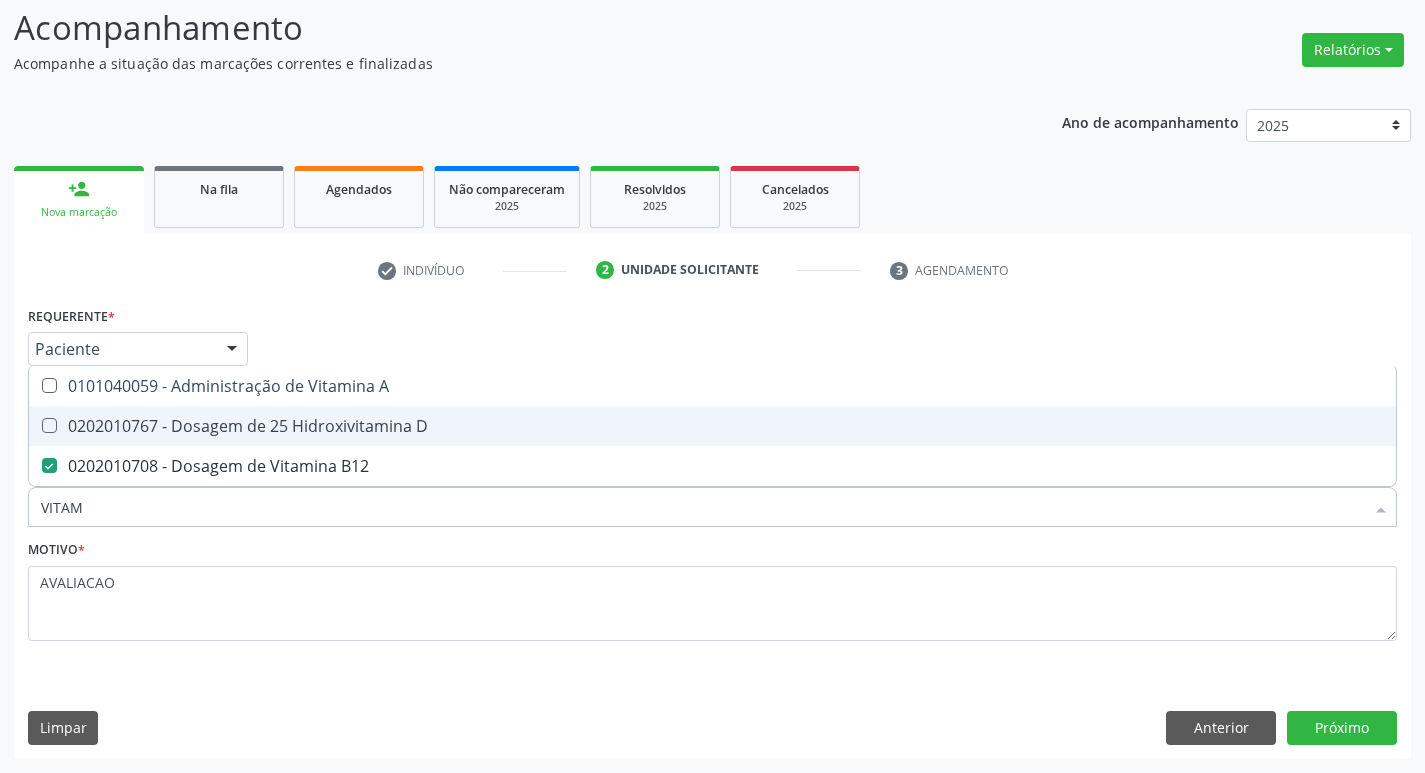 click on "0202010767 - Dosagem de 25 Hidroxivitamina D" at bounding box center [712, 426] 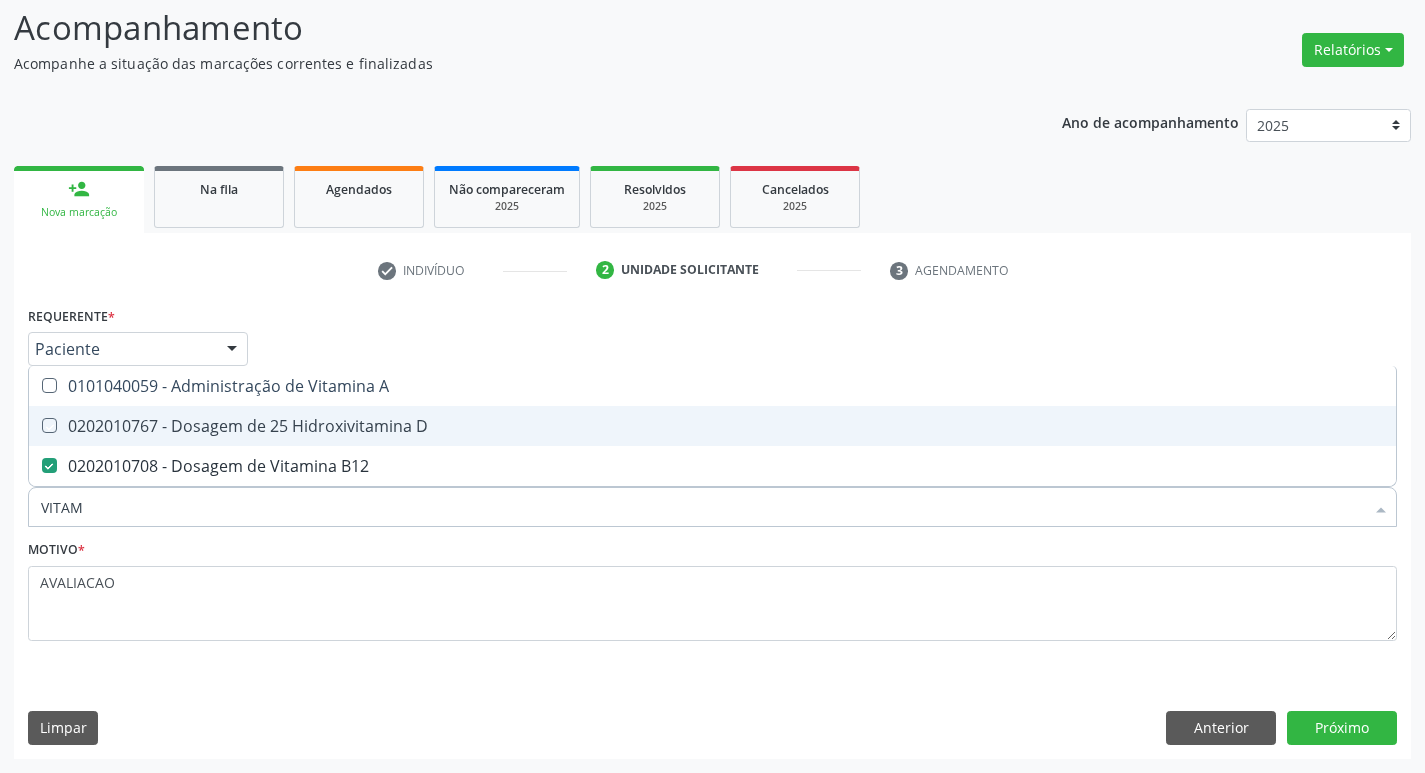 checkbox on "true" 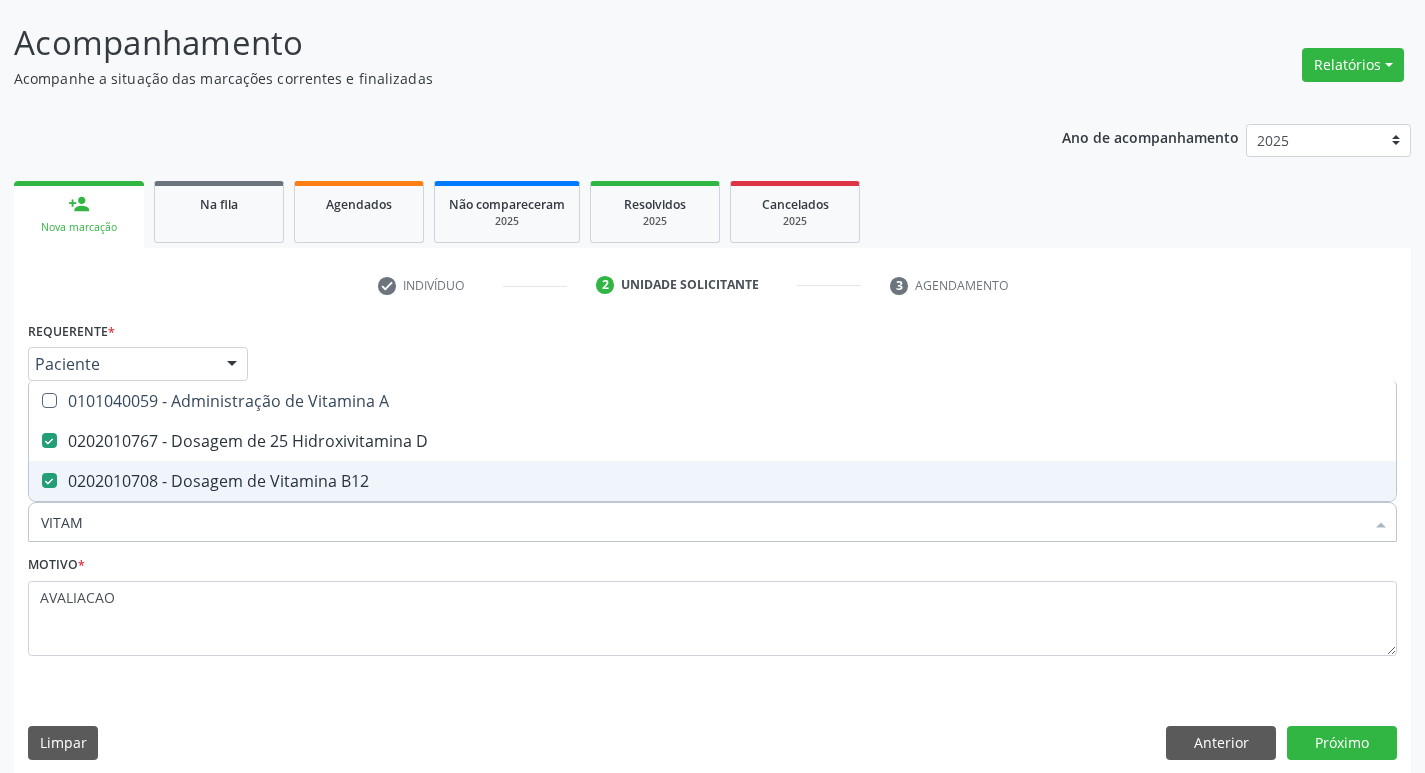 scroll, scrollTop: 133, scrollLeft: 0, axis: vertical 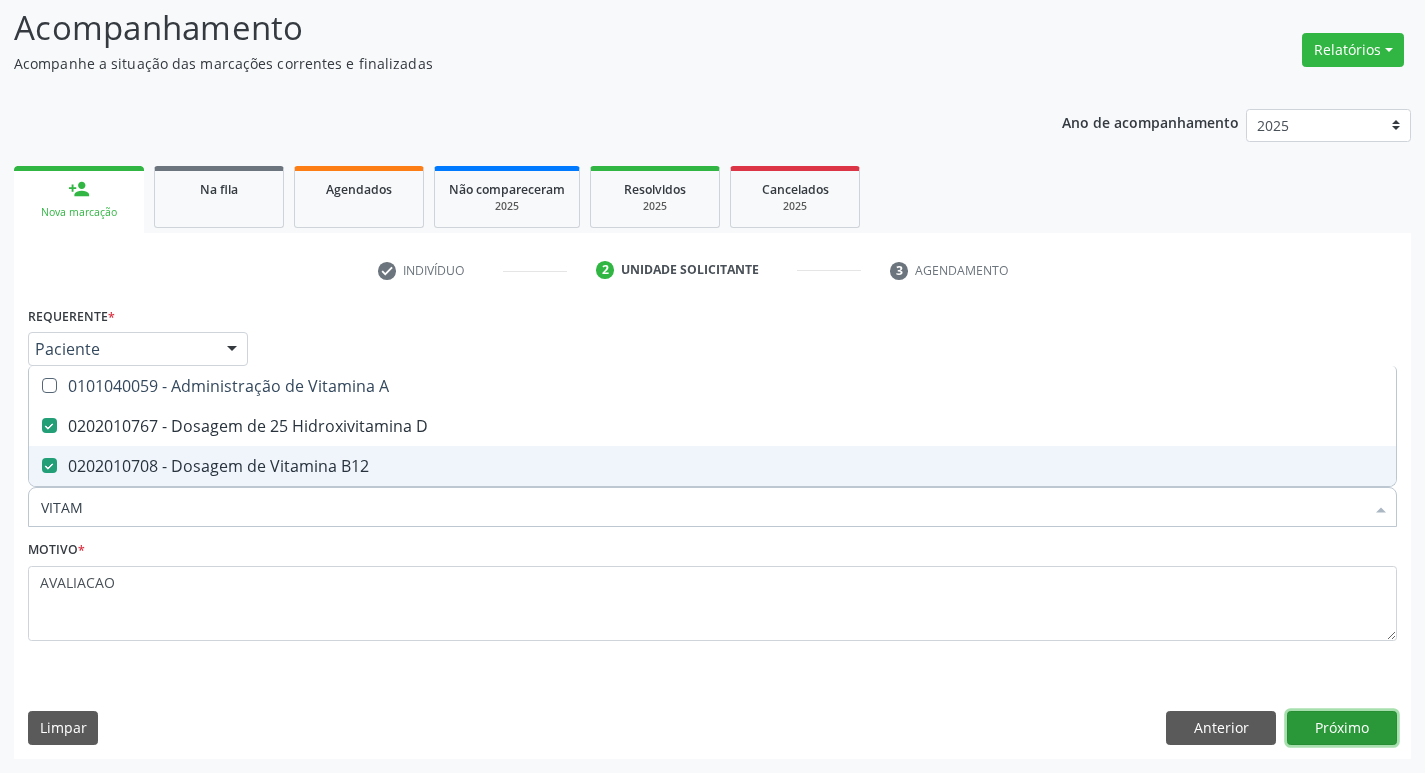 click on "Próximo" at bounding box center (1342, 728) 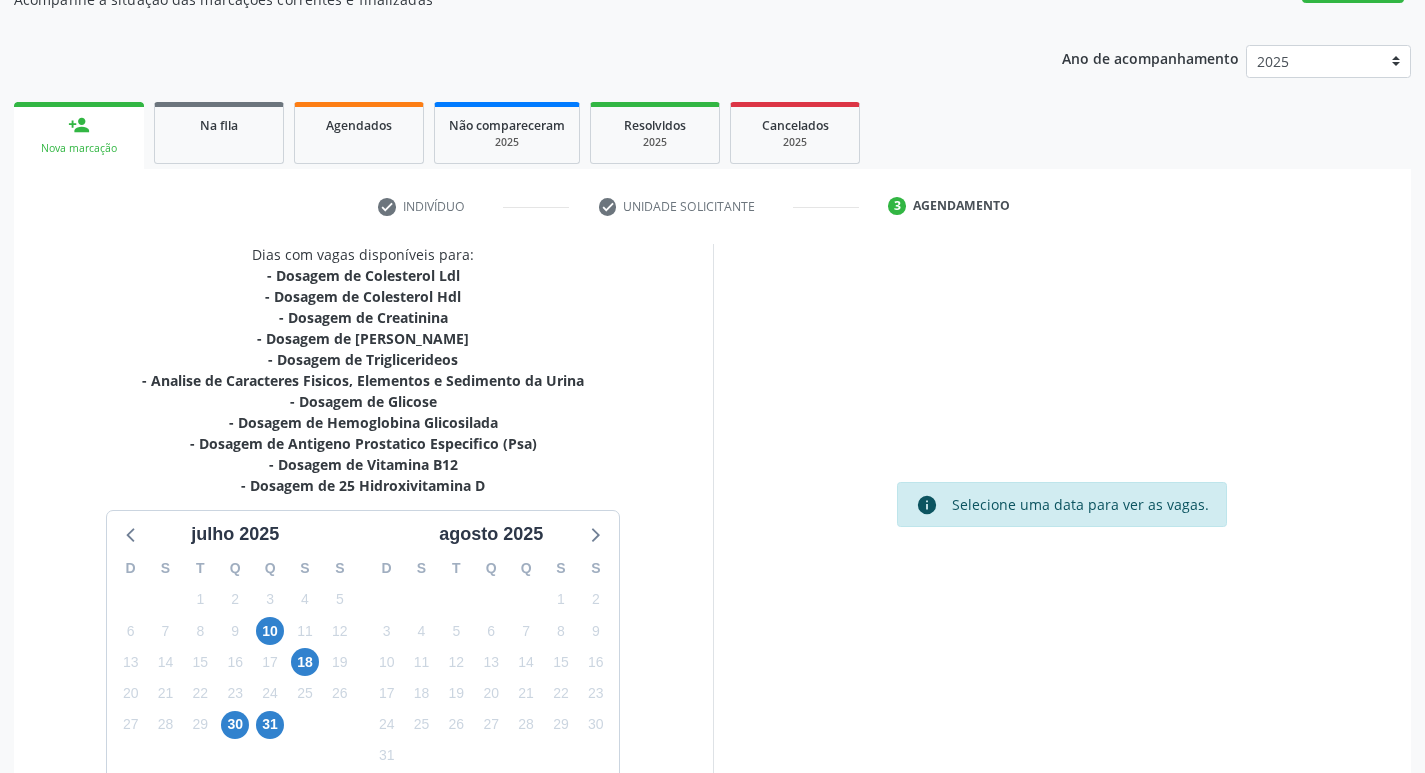 scroll, scrollTop: 307, scrollLeft: 0, axis: vertical 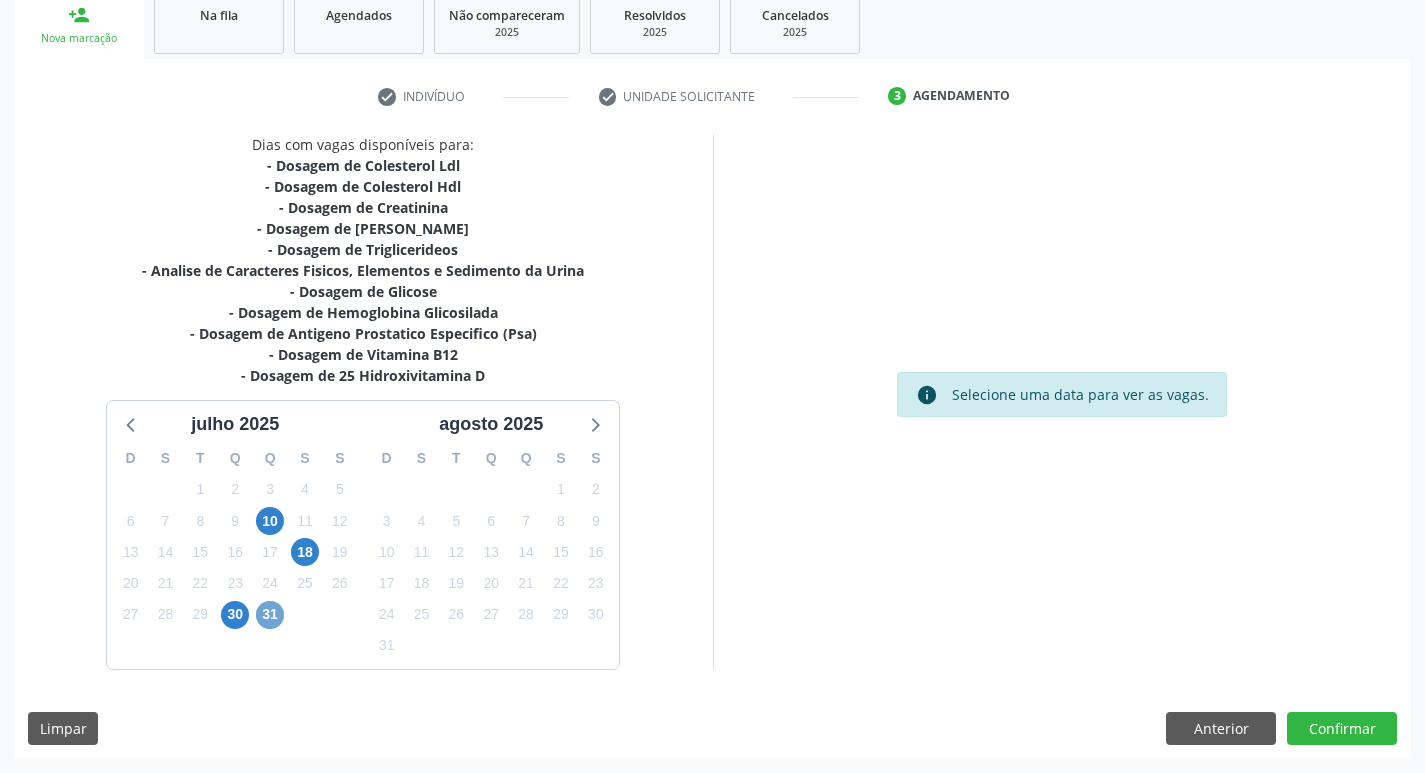 click on "31" at bounding box center (270, 615) 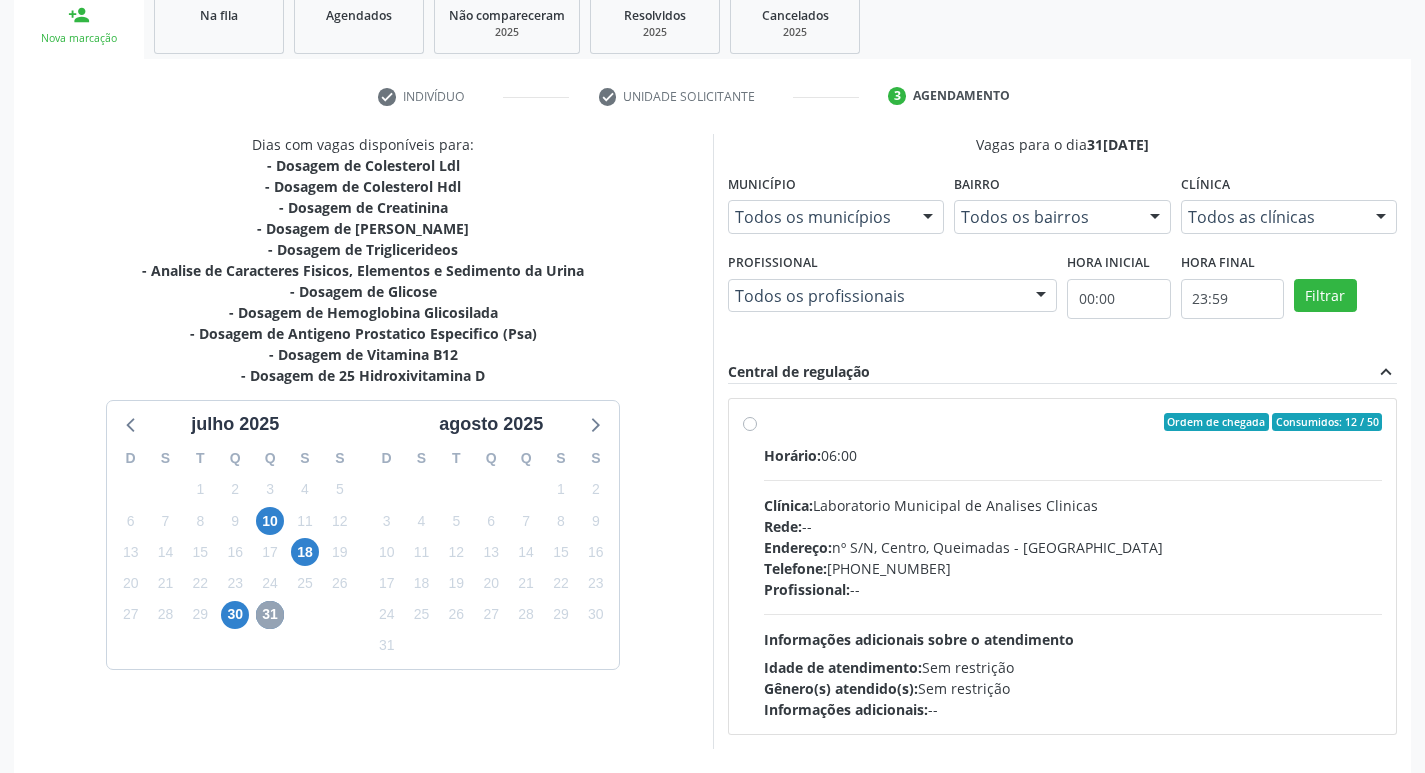 scroll, scrollTop: 386, scrollLeft: 0, axis: vertical 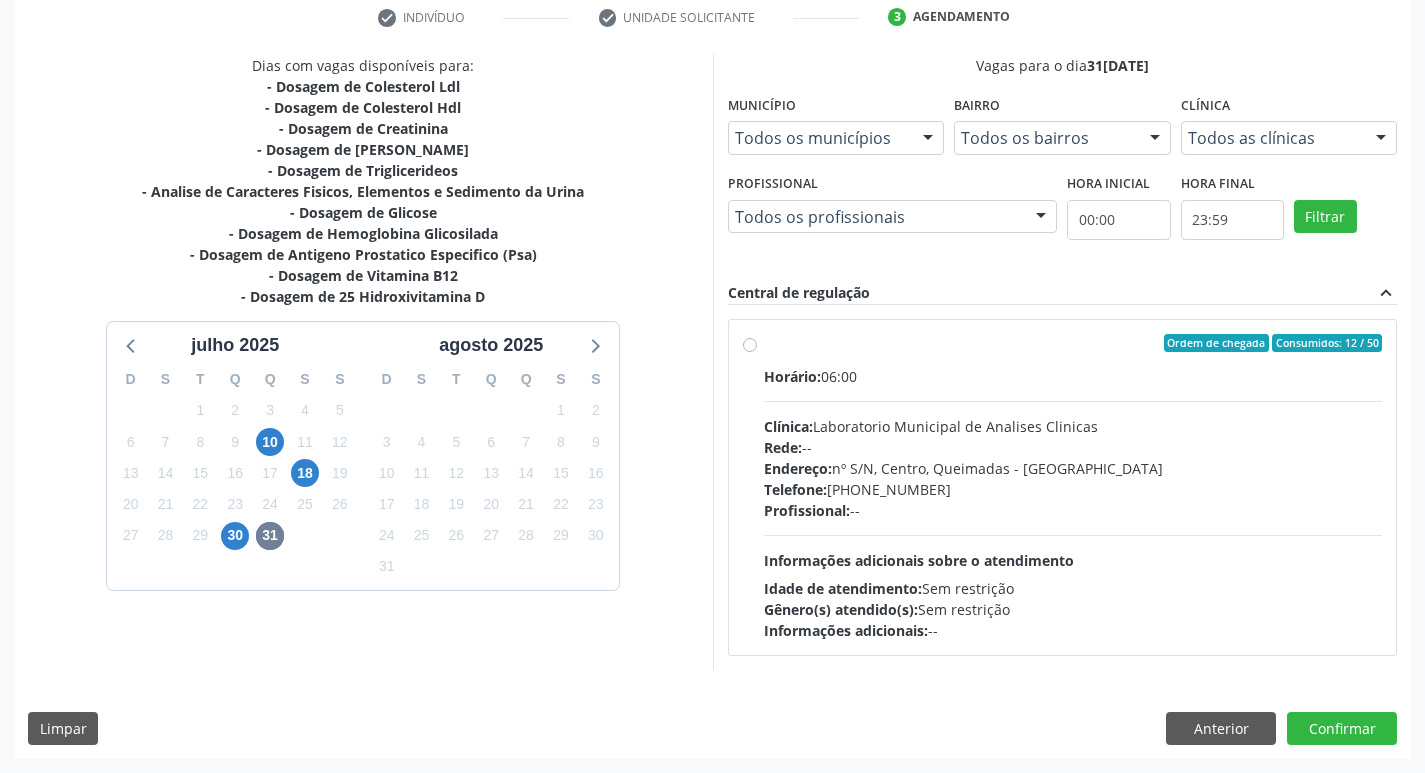 click on "Rede:
--" at bounding box center [1073, 447] 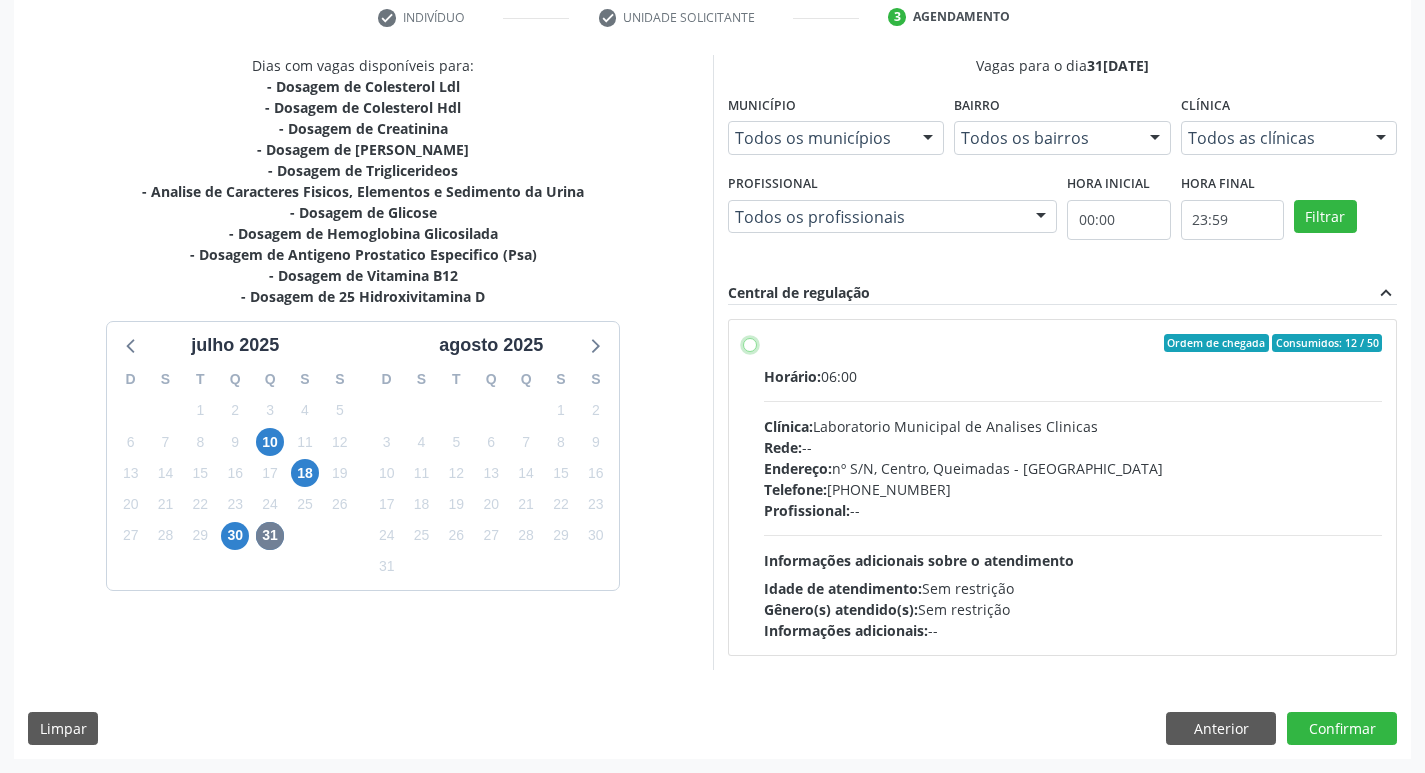 click on "Ordem de chegada
Consumidos: 12 / 50
Horário:   06:00
Clínica:  Laboratorio Municipal de Analises Clinicas
Rede:
--
Endereço:   [STREET_ADDRESS]
Telefone:   [PHONE_NUMBER]
Profissional:
--
Informações adicionais sobre o atendimento
Idade de atendimento:
Sem restrição
Gênero(s) atendido(s):
Sem restrição
Informações adicionais:
--" at bounding box center (750, 343) 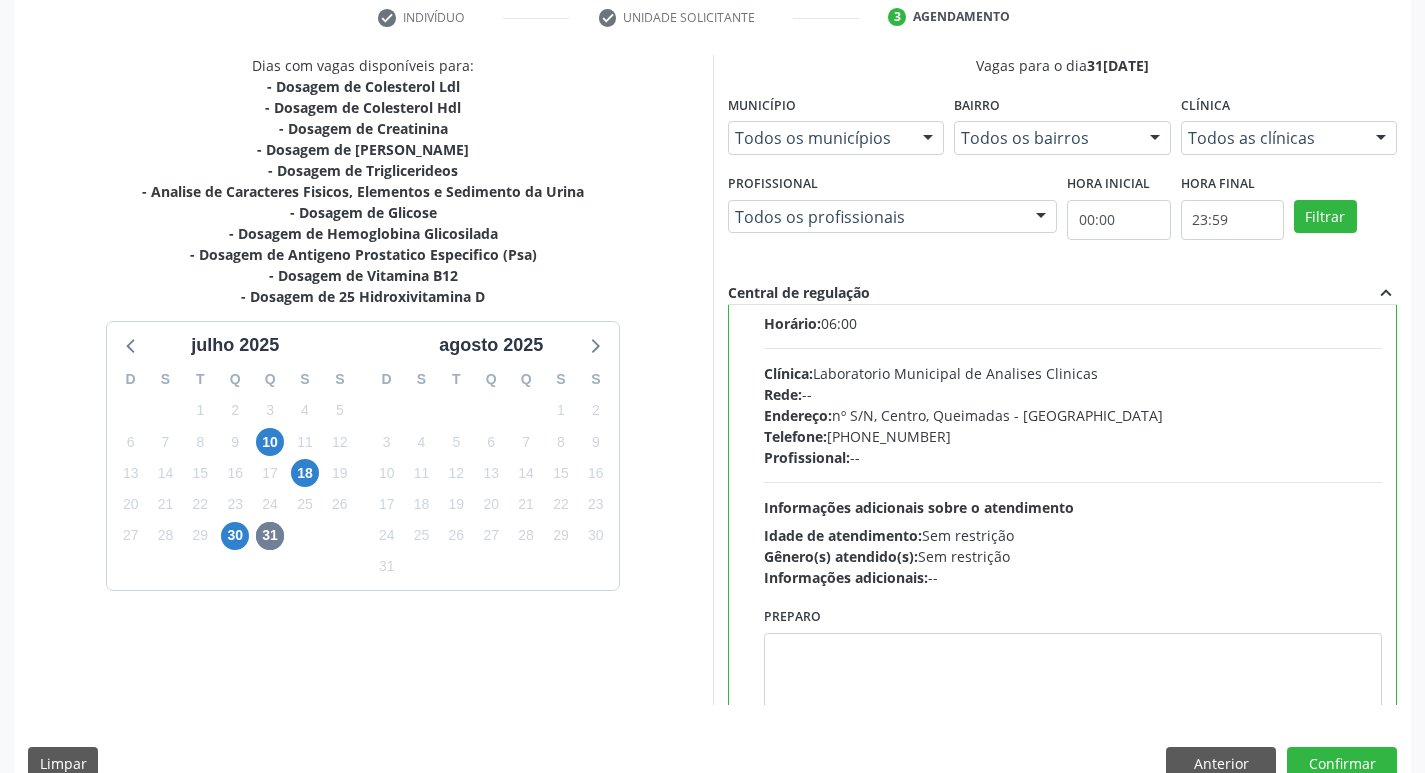 scroll, scrollTop: 99, scrollLeft: 0, axis: vertical 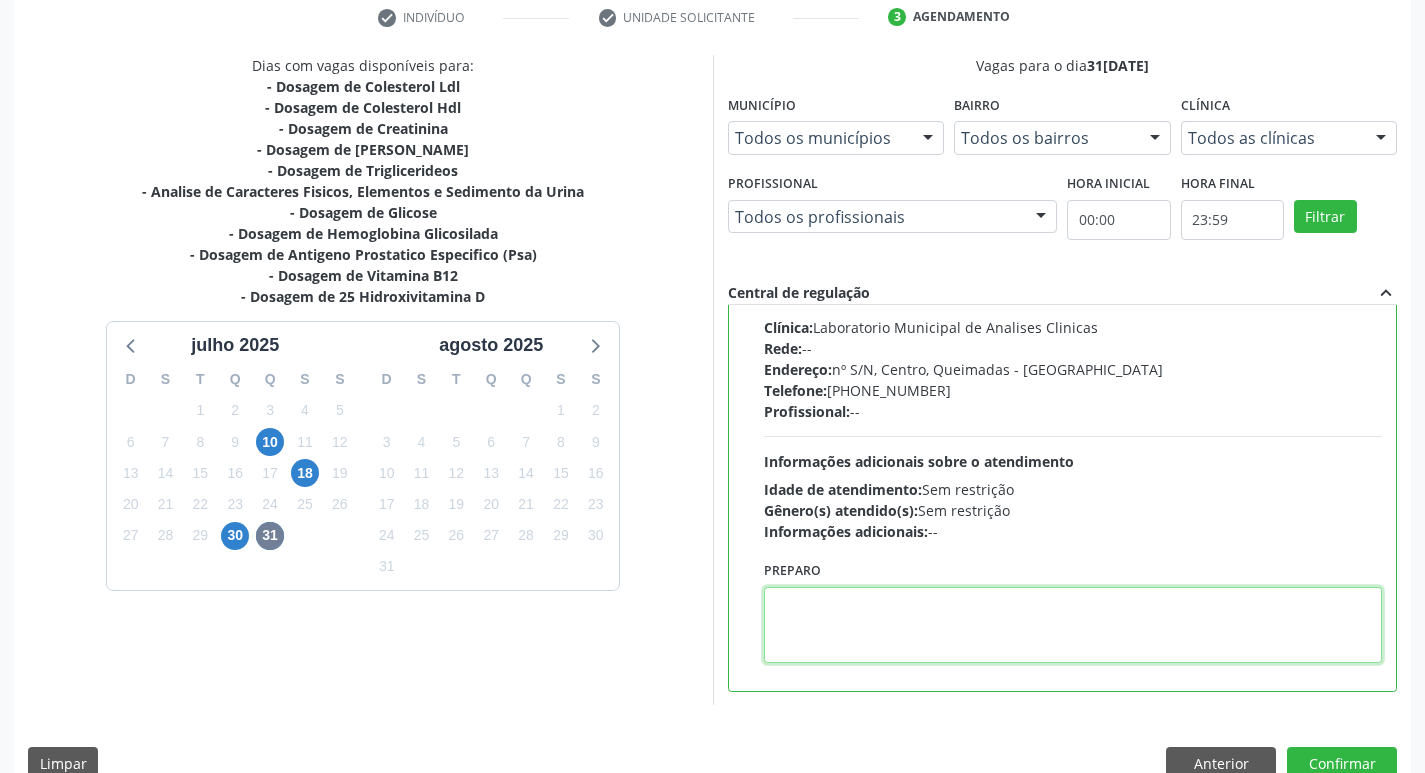 click at bounding box center (1073, 625) 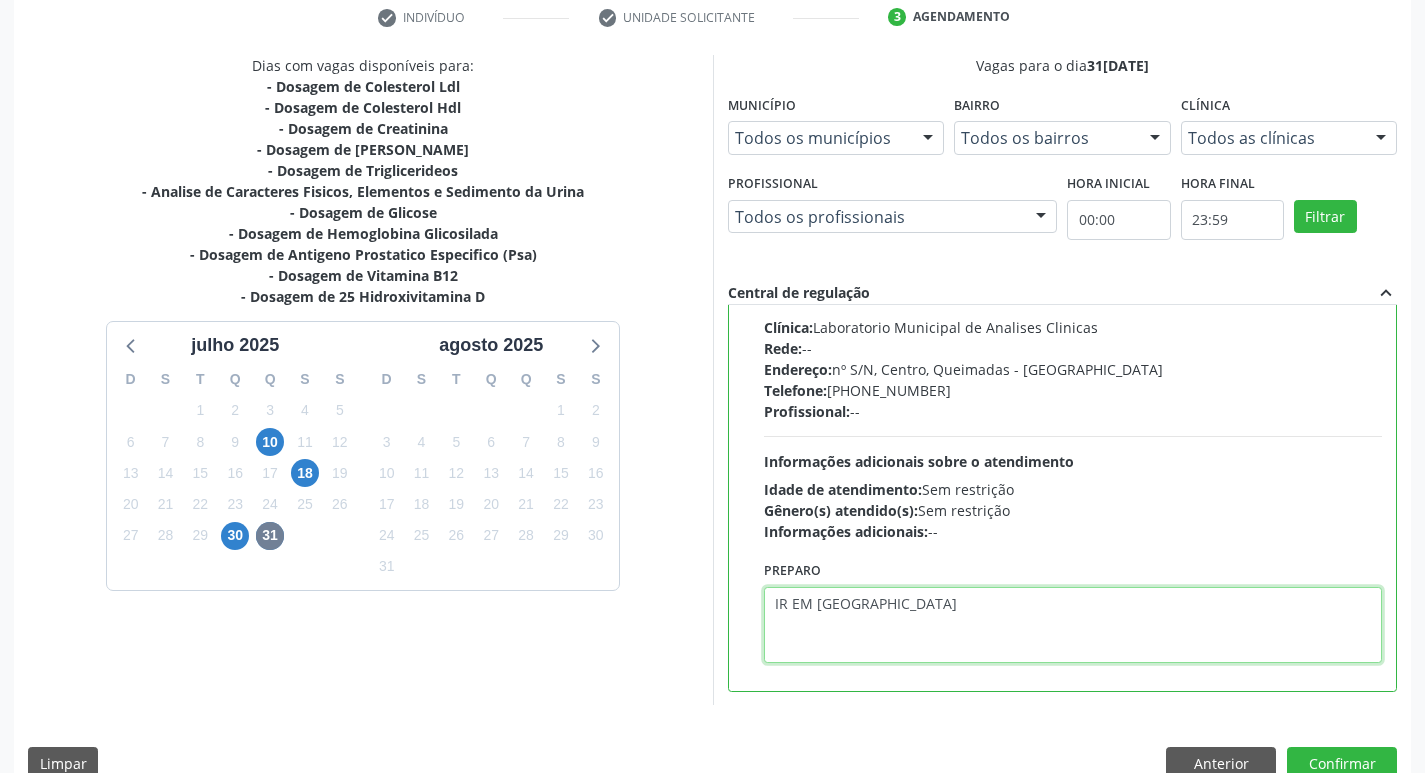 click on "IR EM [GEOGRAPHIC_DATA]" at bounding box center [1073, 625] 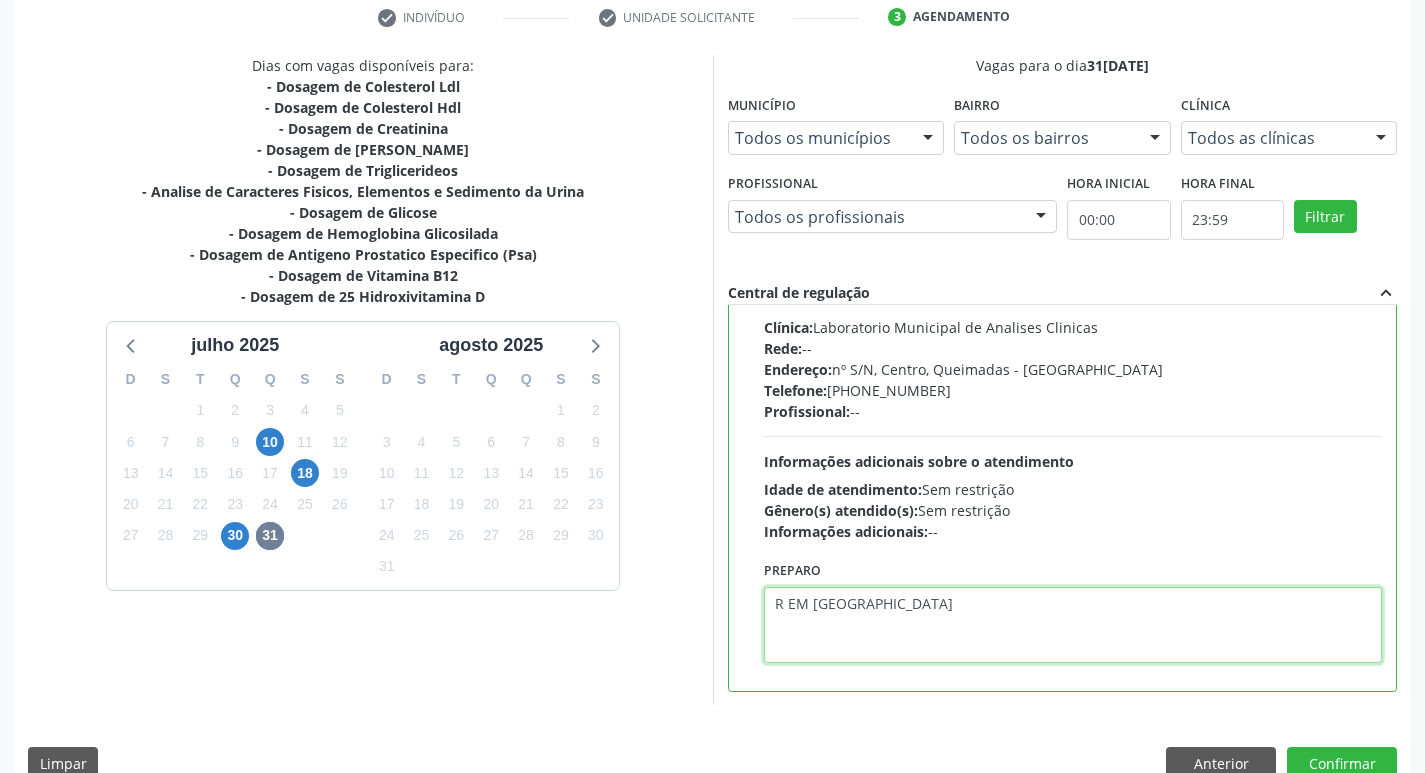 click on "R EM [GEOGRAPHIC_DATA]" at bounding box center (1073, 625) 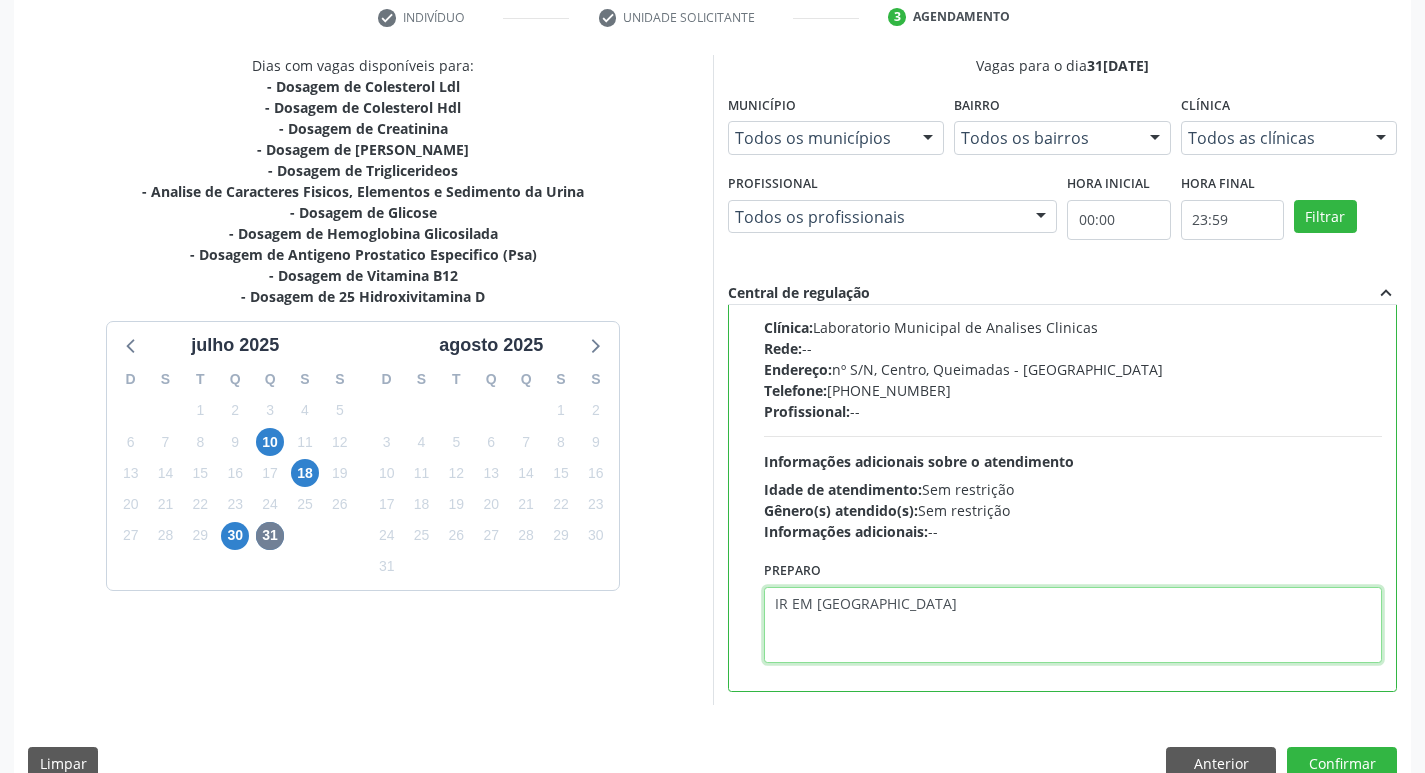 click on "IR EM [GEOGRAPHIC_DATA]" at bounding box center (1073, 625) 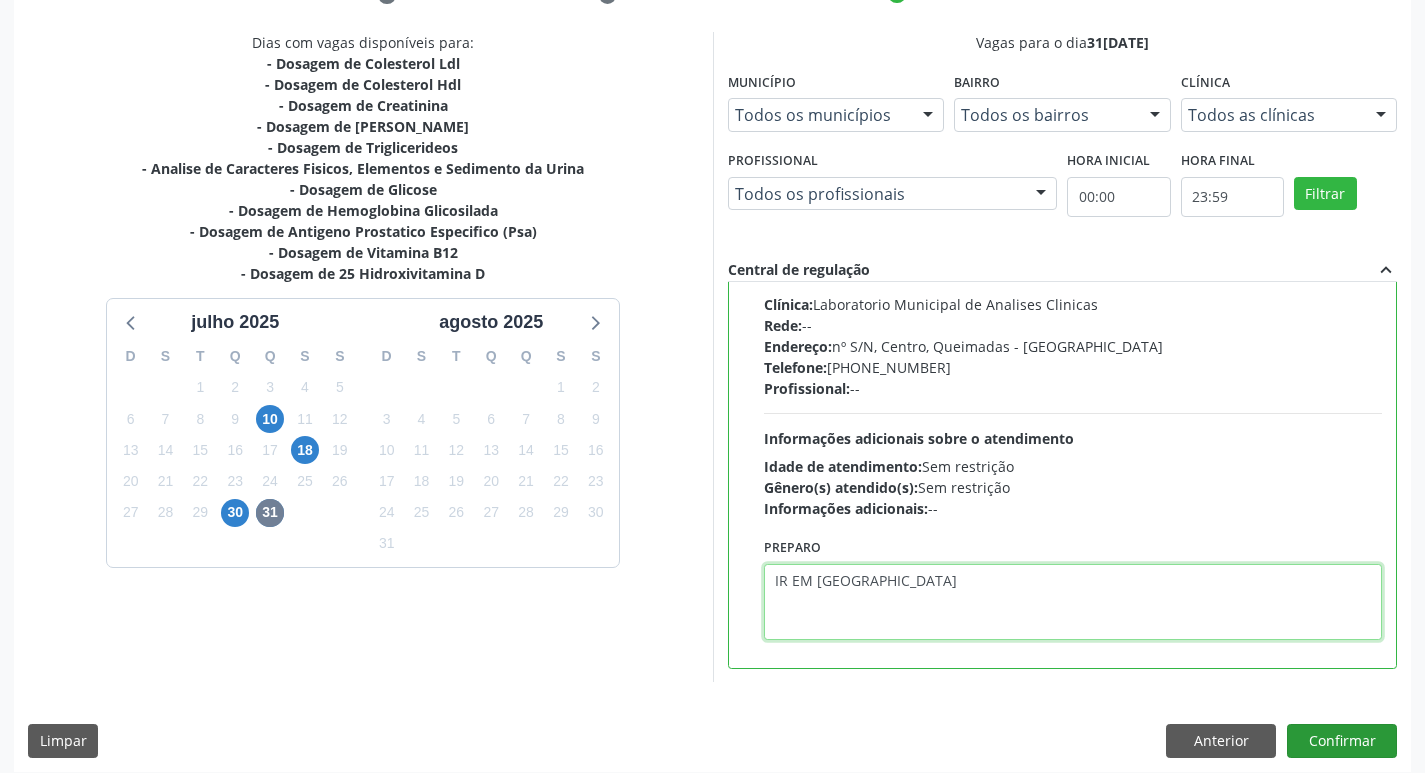 scroll, scrollTop: 422, scrollLeft: 0, axis: vertical 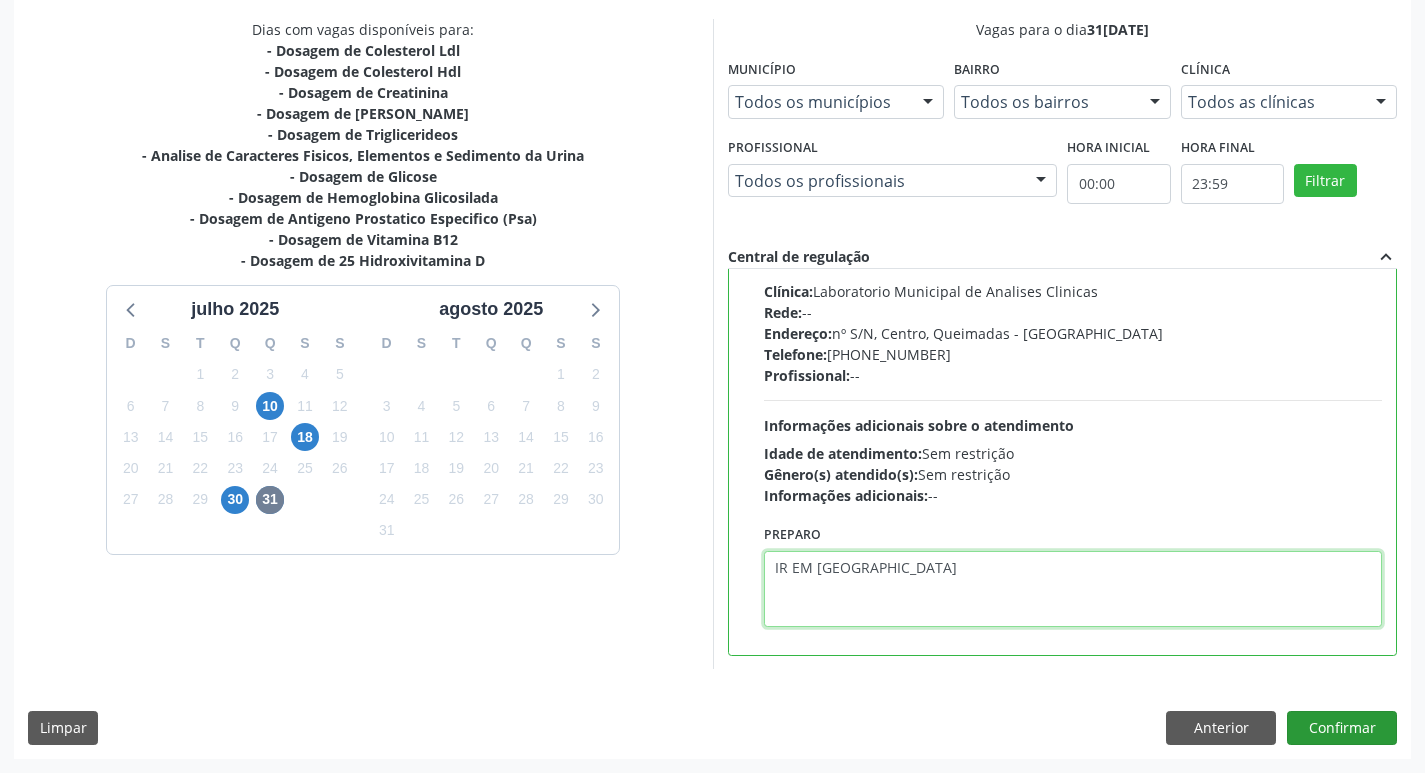 type on "IR EM [GEOGRAPHIC_DATA]" 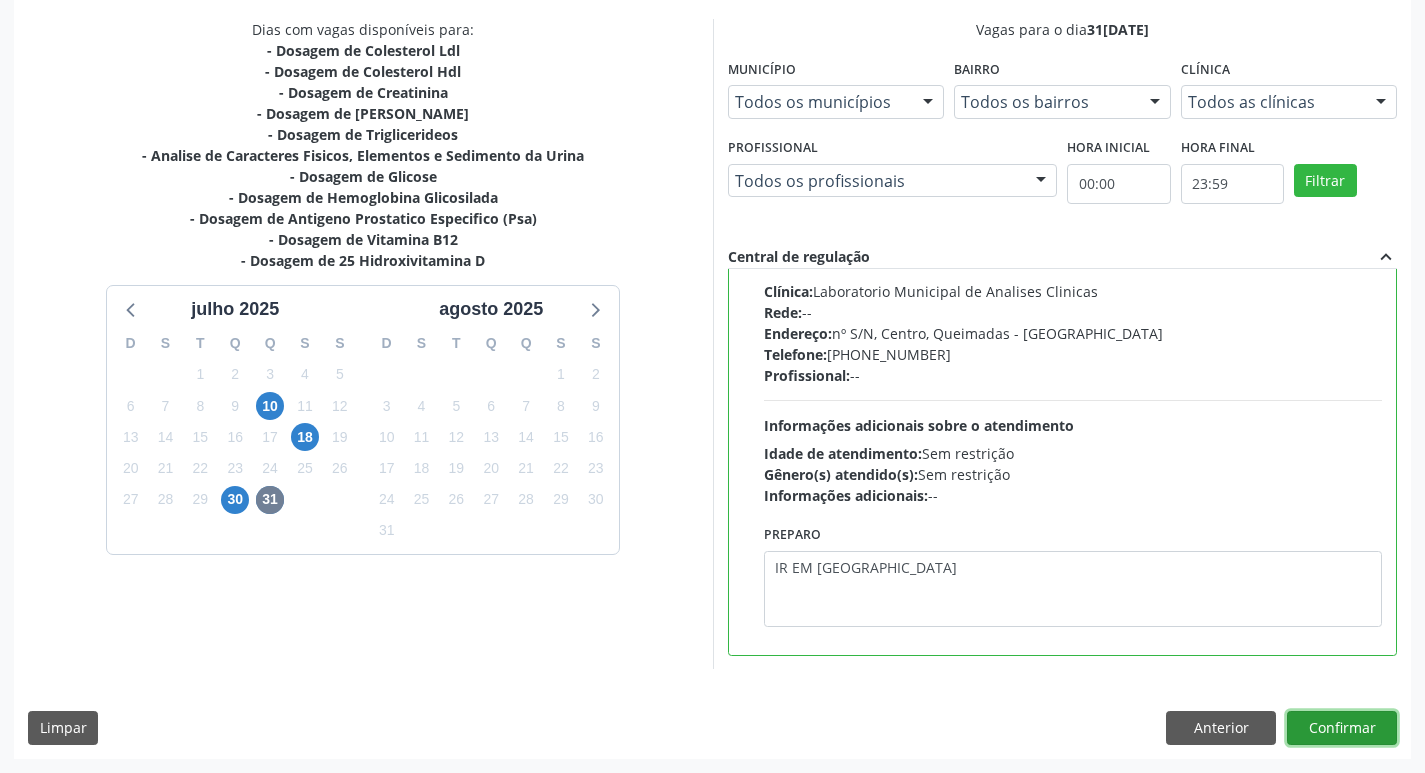 click on "Confirmar" at bounding box center [1342, 728] 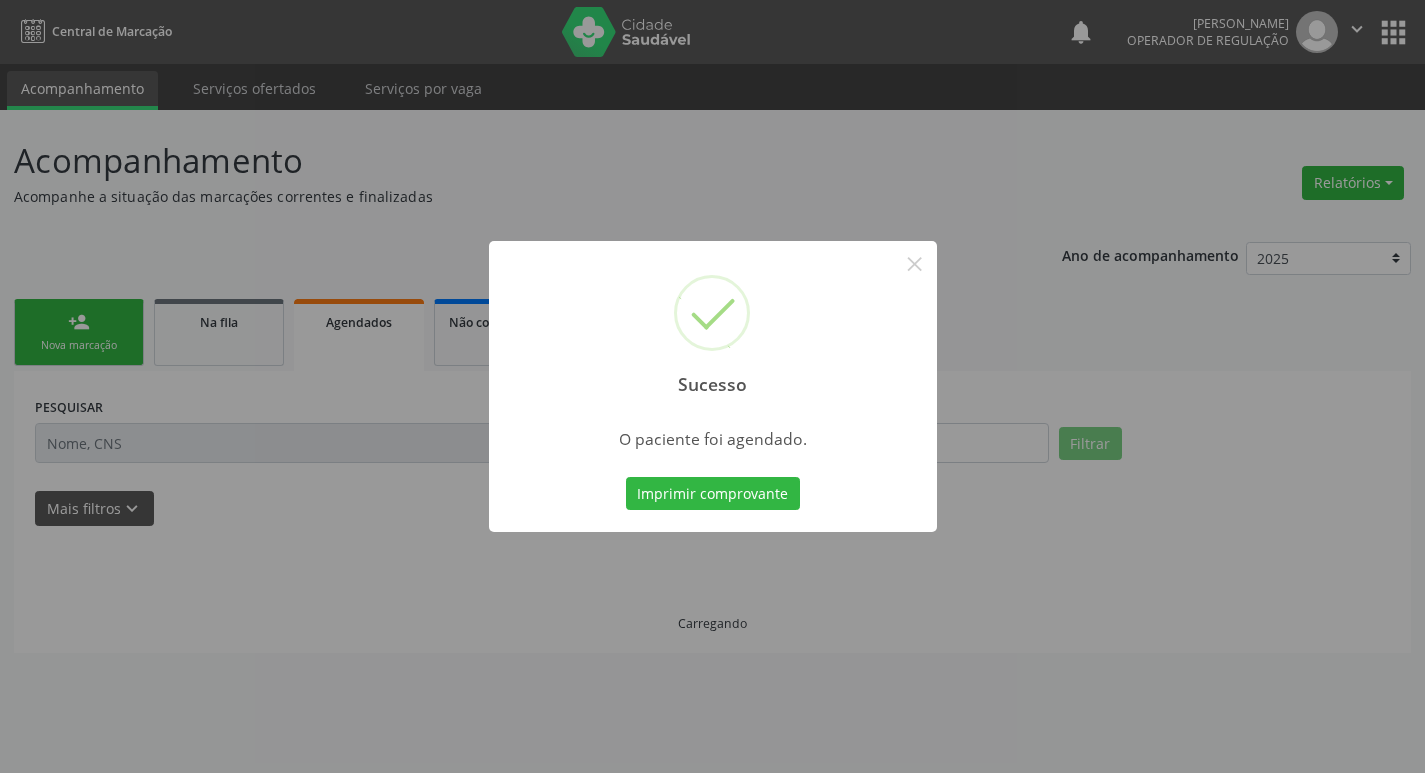scroll, scrollTop: 0, scrollLeft: 0, axis: both 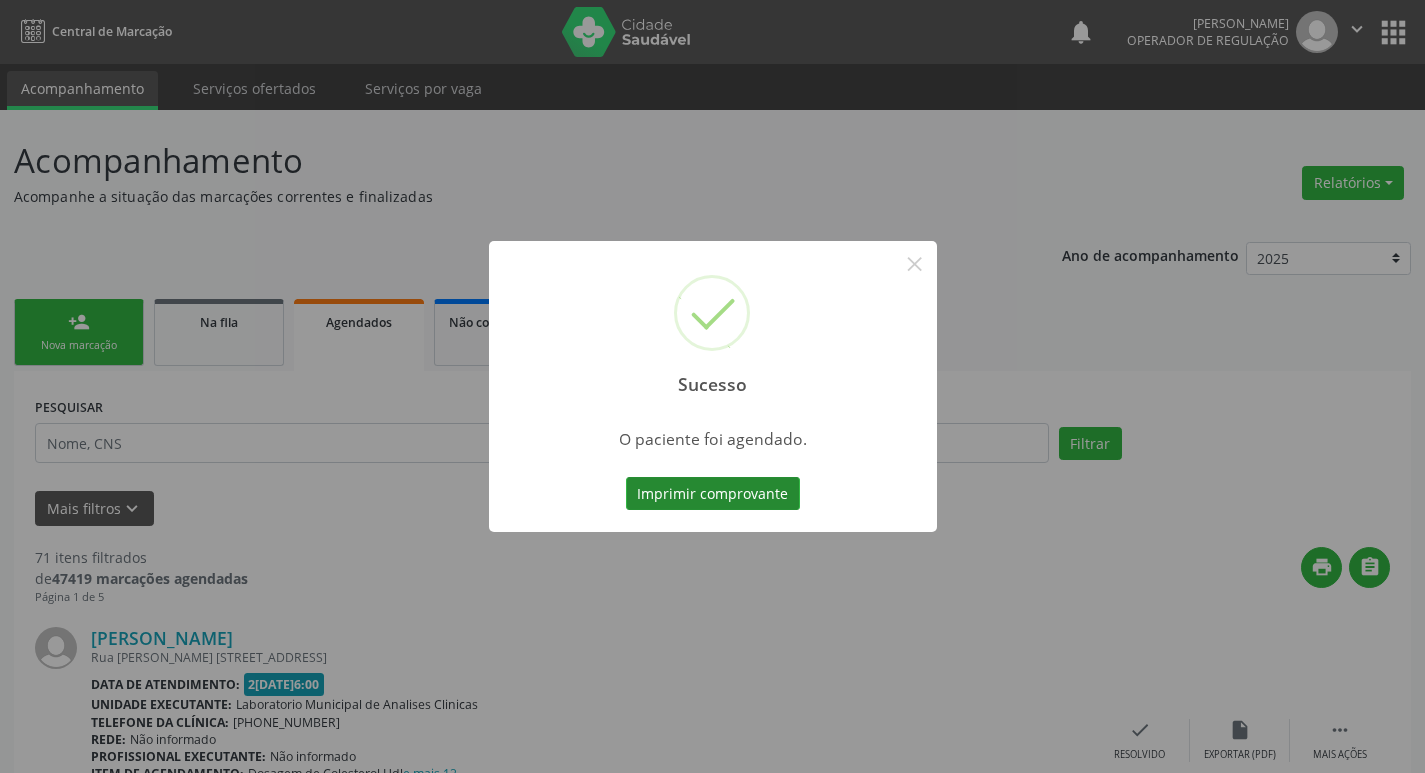 click on "Imprimir comprovante" at bounding box center (713, 494) 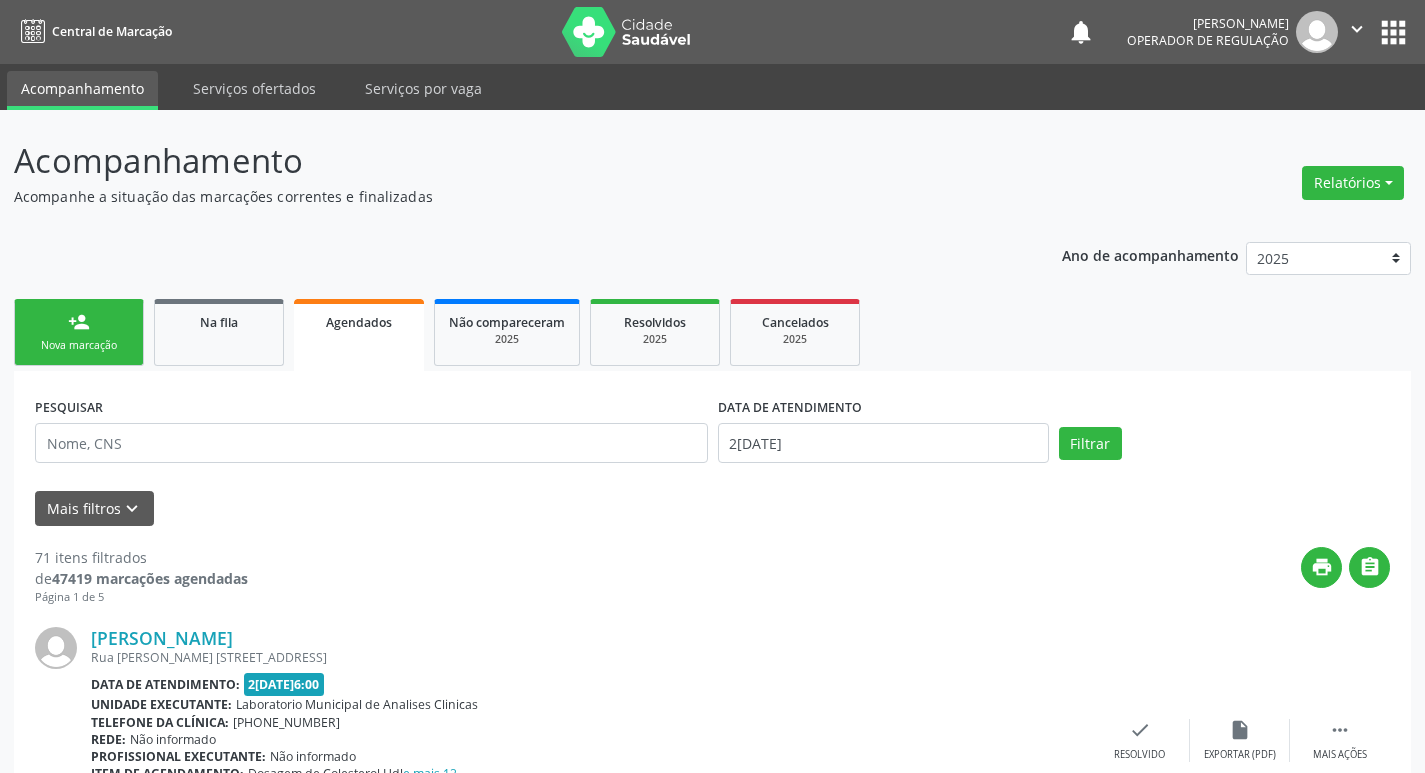 click on "Agendados" at bounding box center (359, 335) 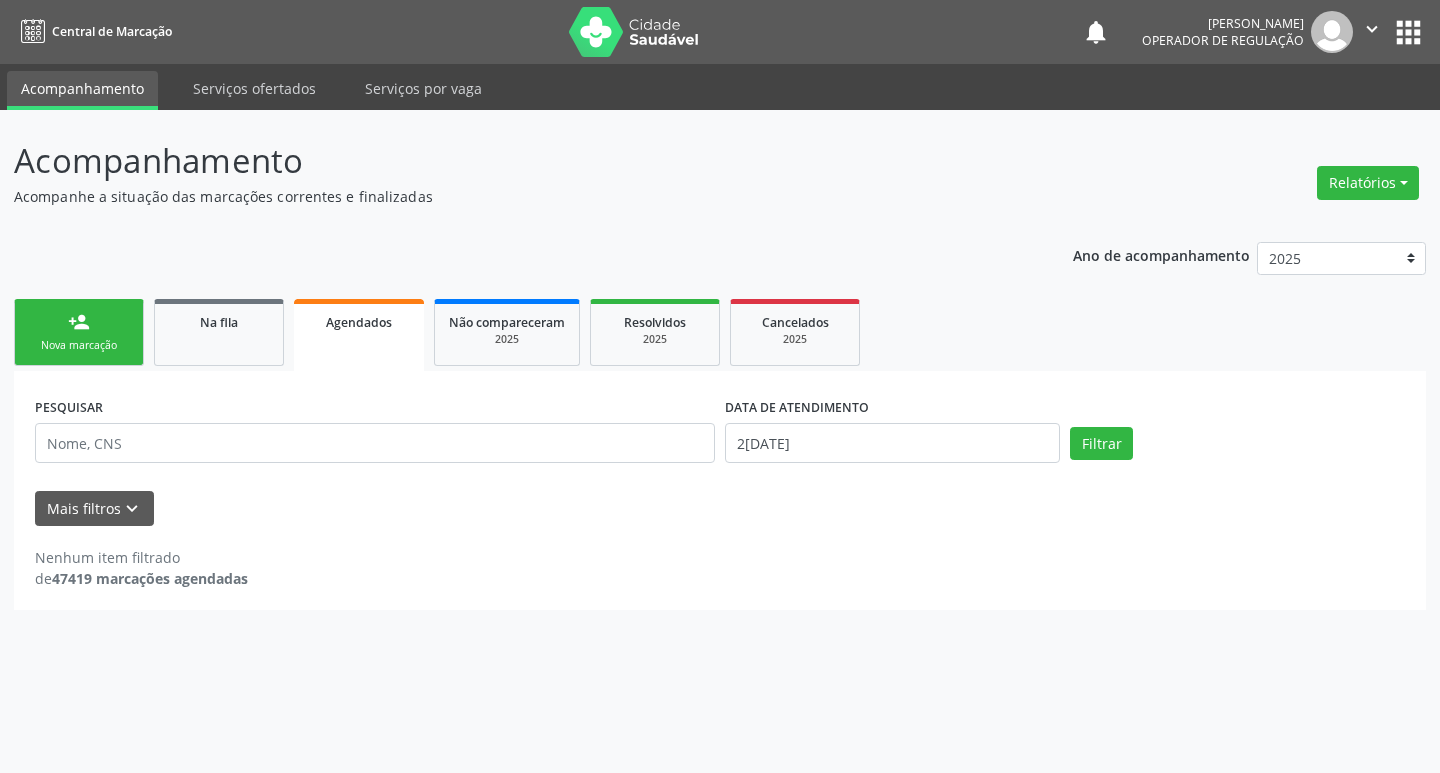 click on "Agendados" at bounding box center [359, 335] 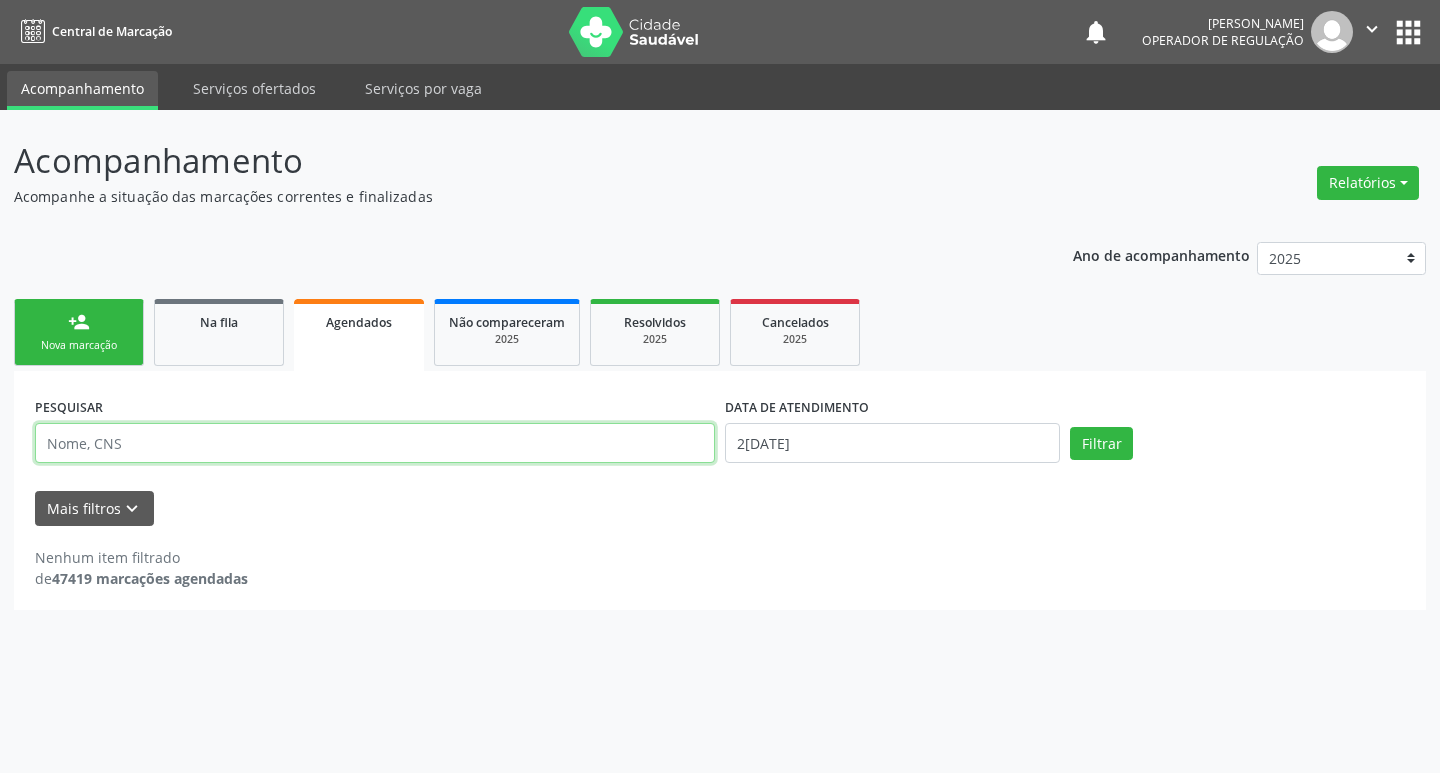 click at bounding box center [375, 443] 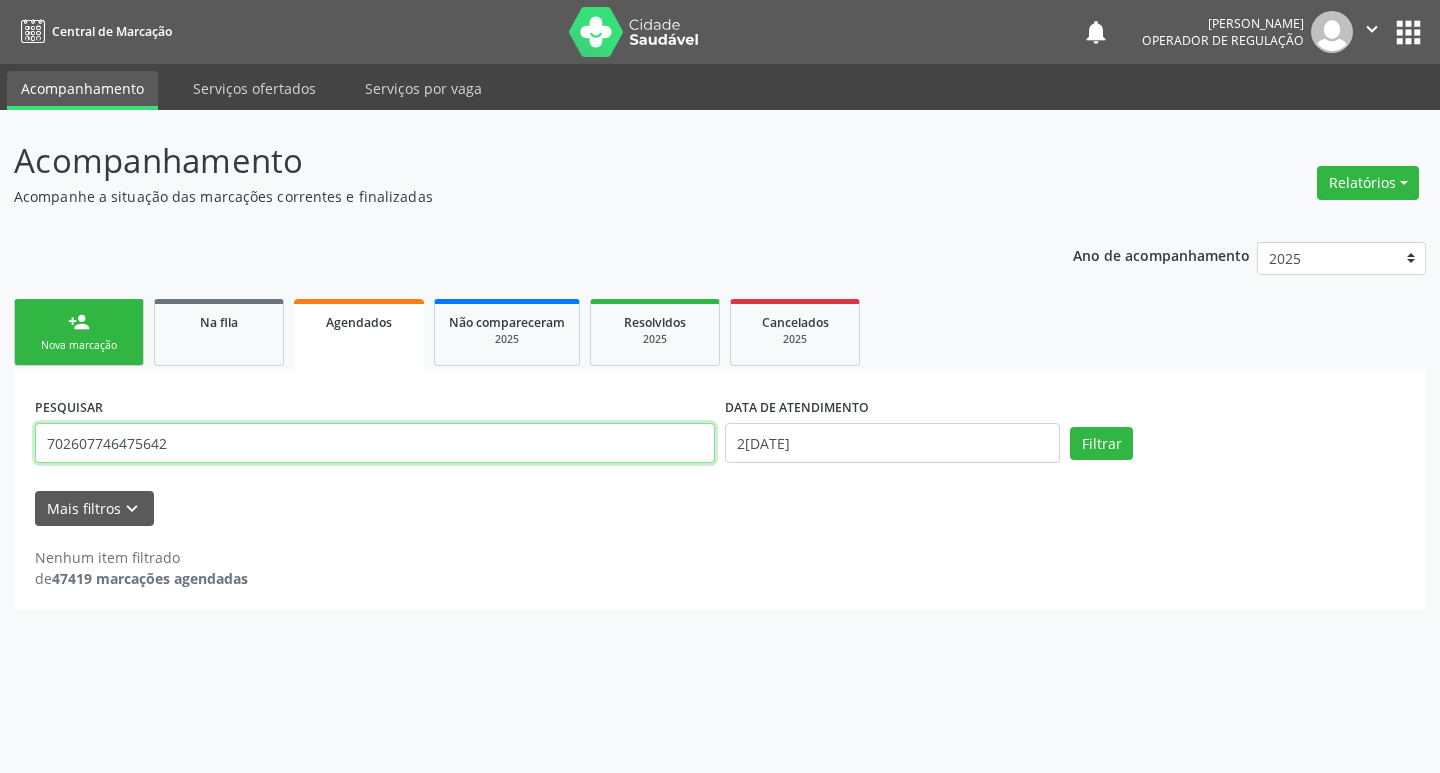 type on "702607746475642" 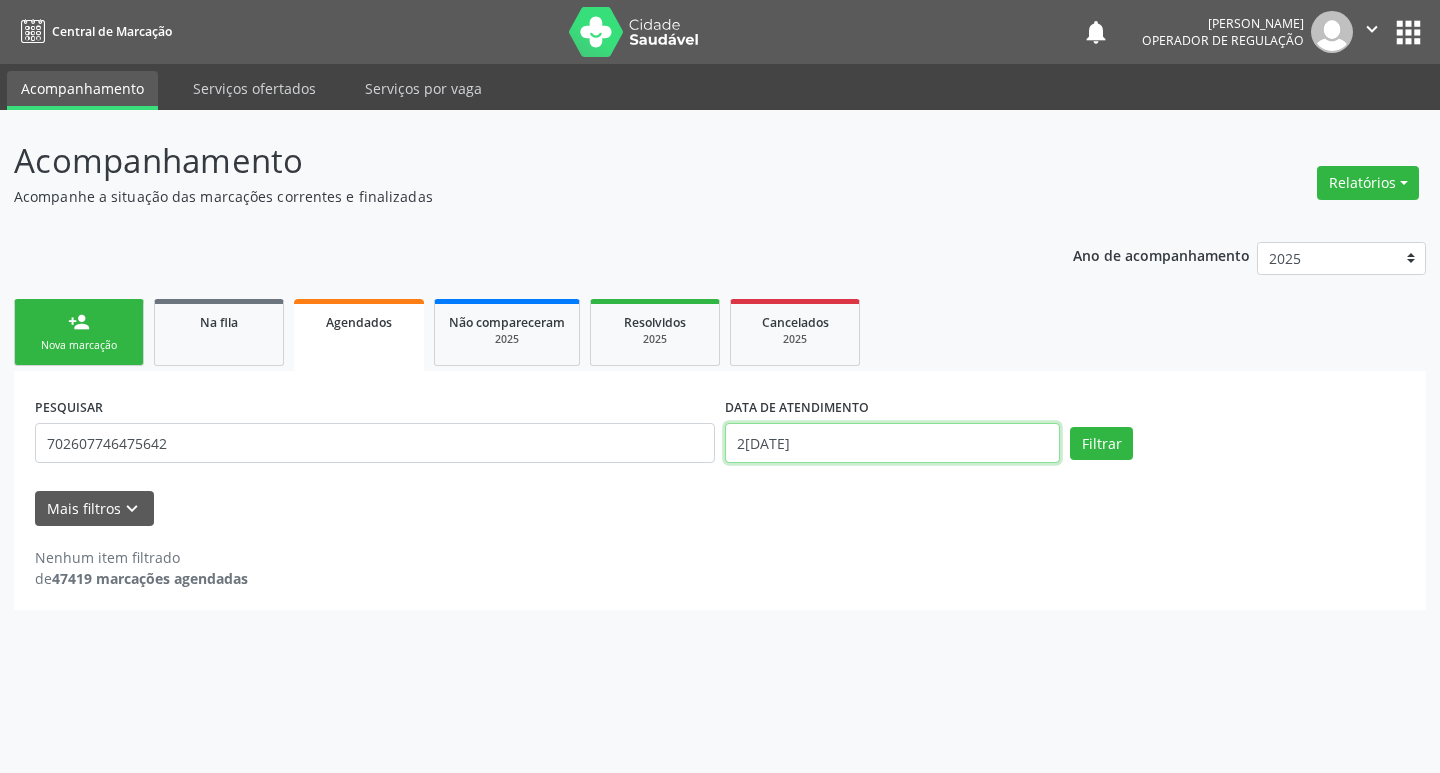 click on "2[DATE]" at bounding box center [892, 443] 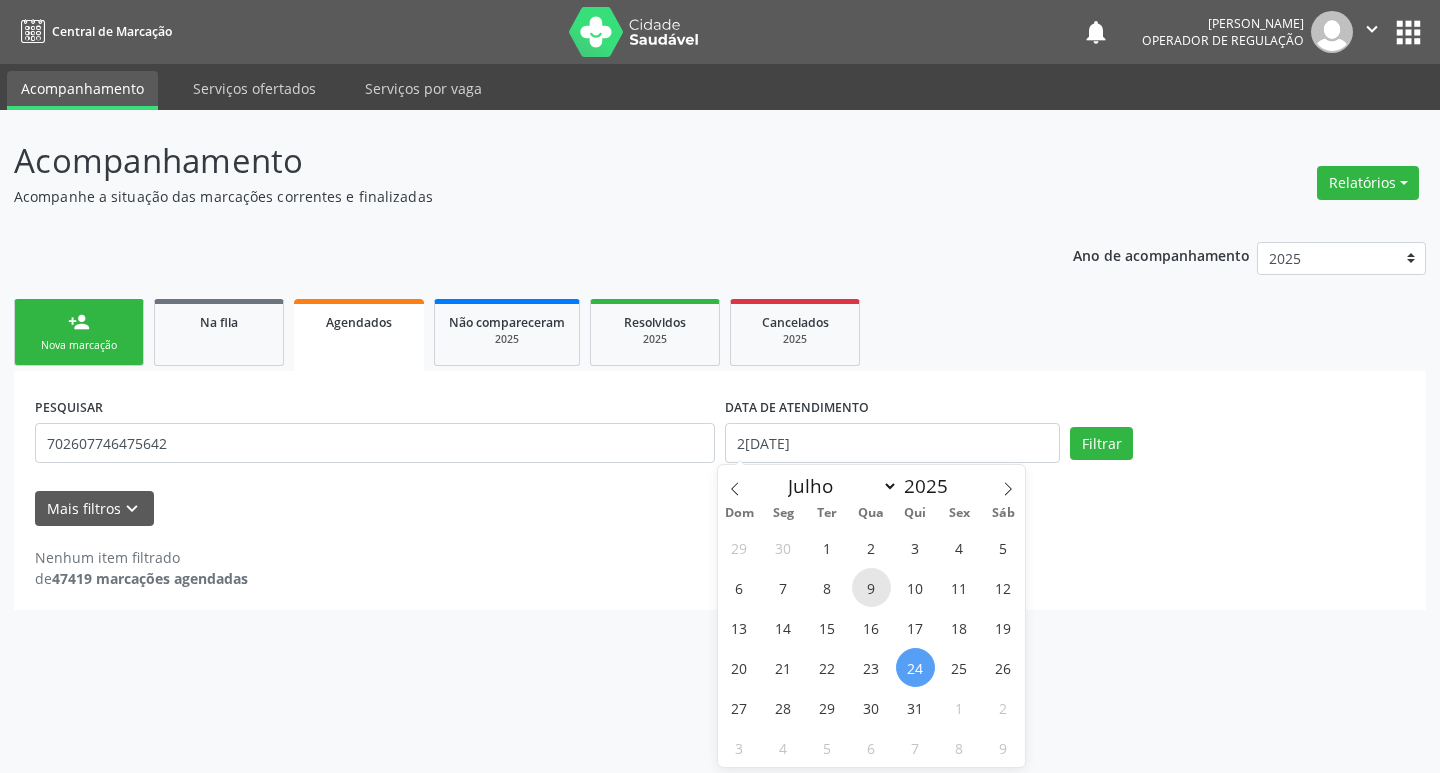 click on "9" at bounding box center [871, 587] 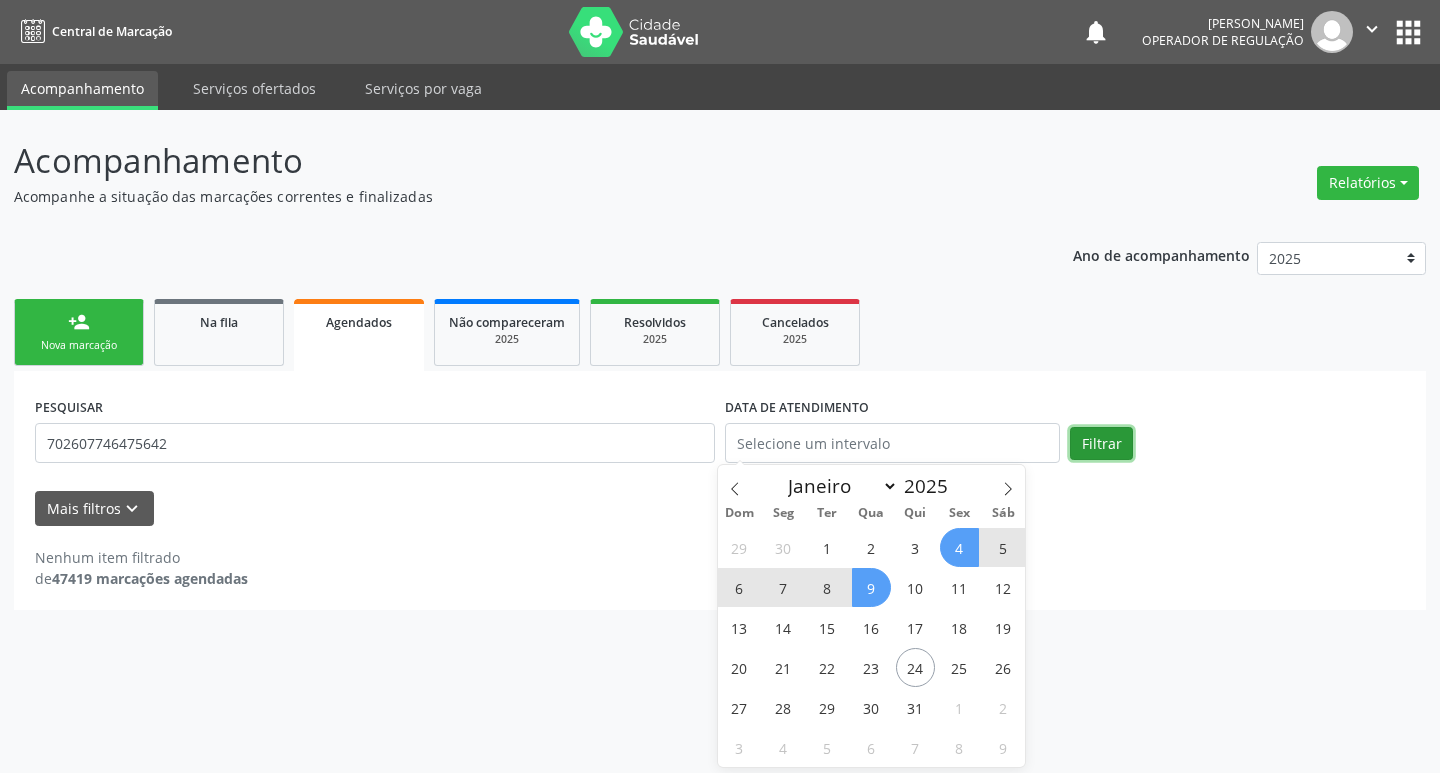 click on "Filtrar" at bounding box center [1101, 444] 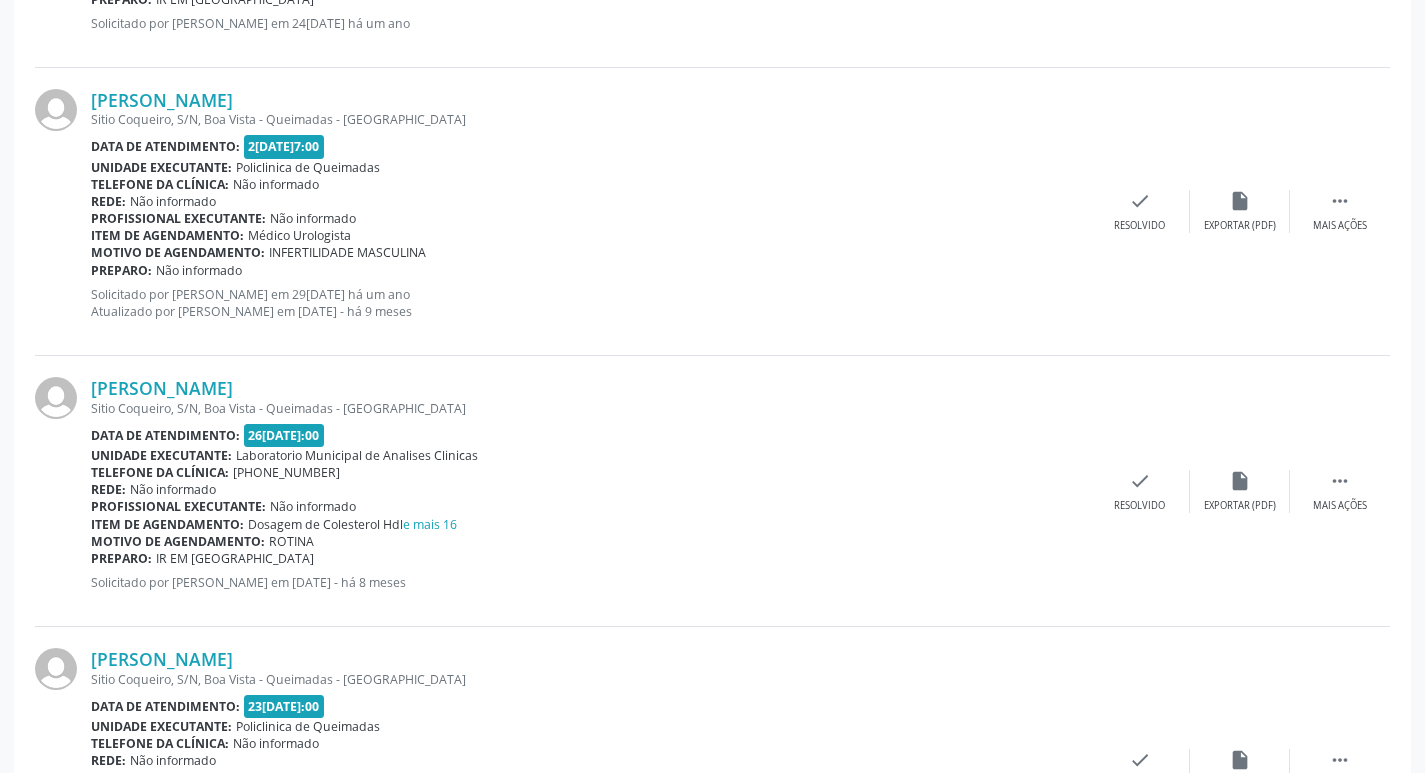 scroll, scrollTop: 1327, scrollLeft: 0, axis: vertical 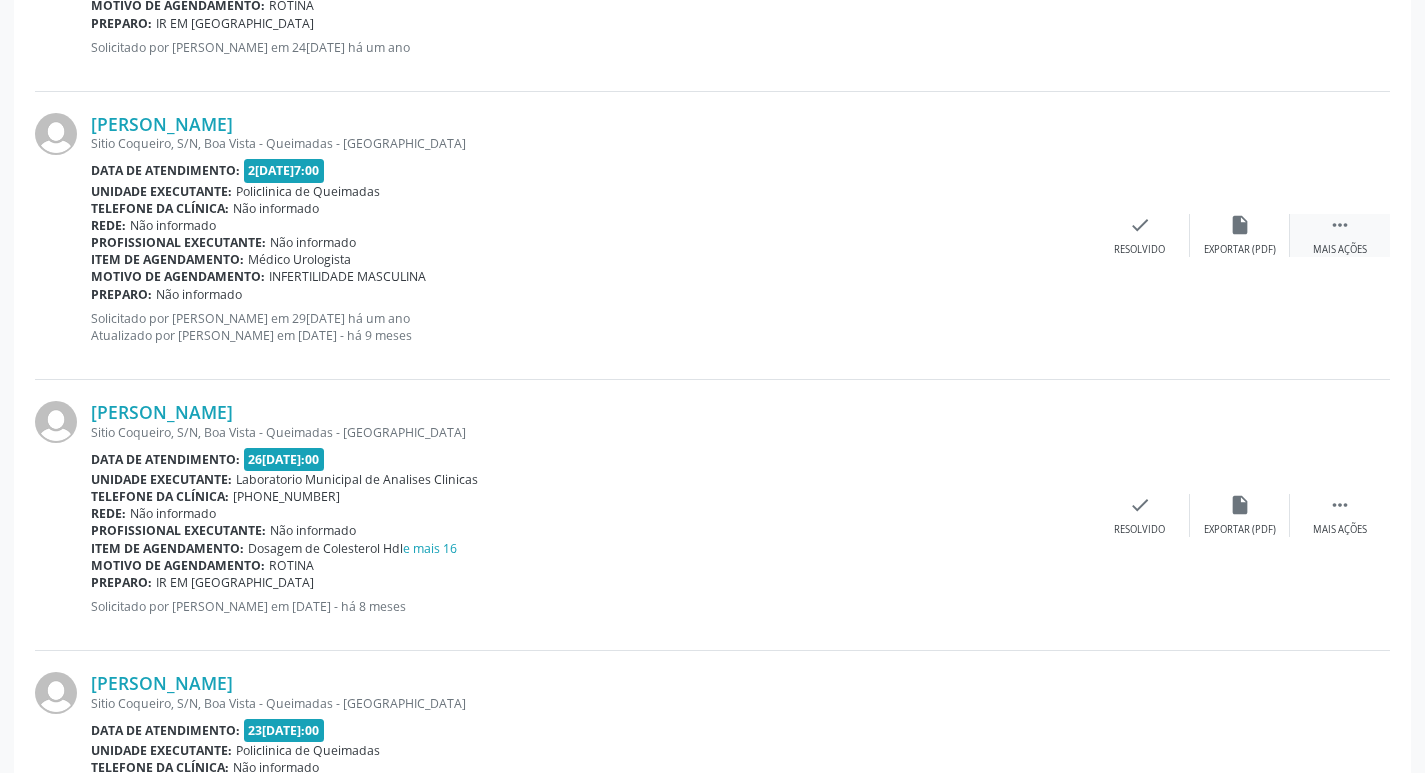 click on "
Mais ações" at bounding box center (1340, 235) 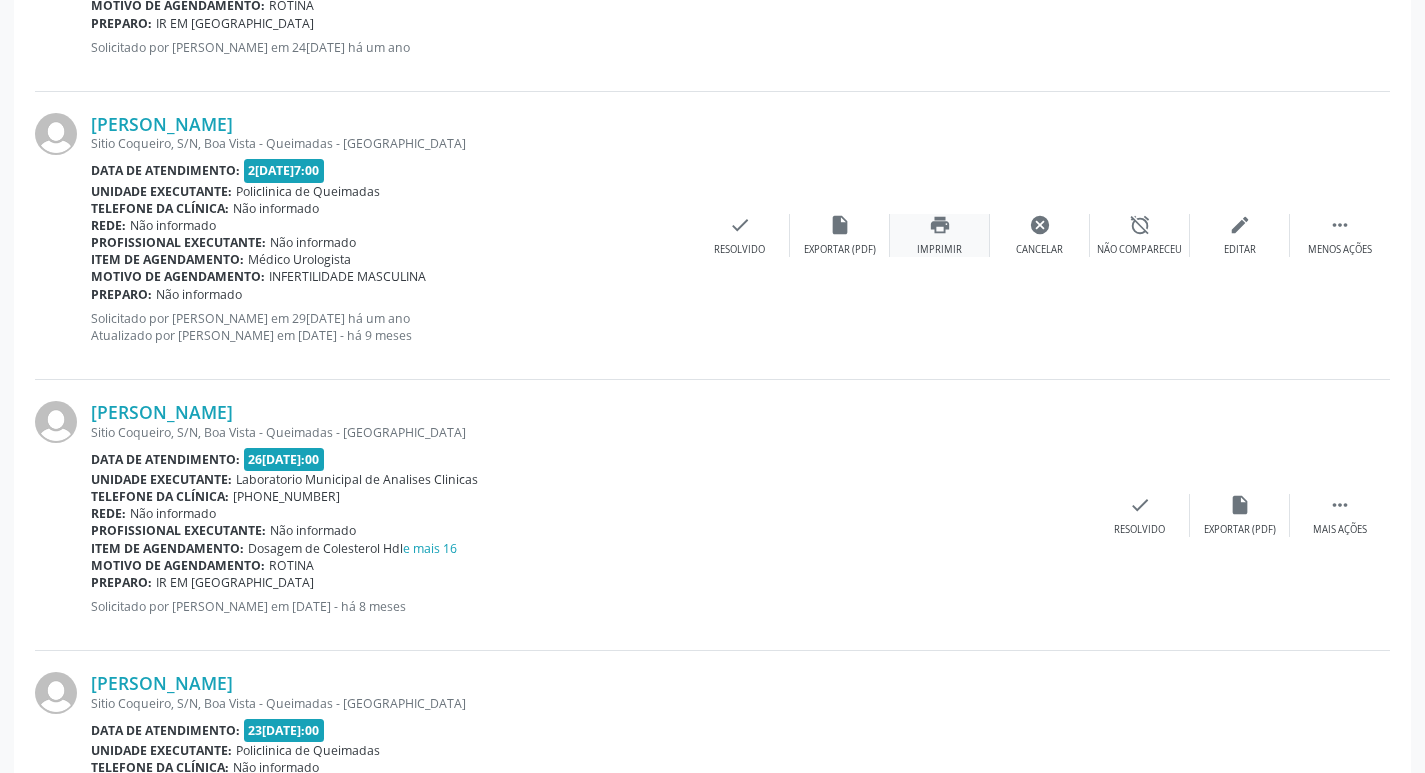 click on "print
Imprimir" at bounding box center (940, 235) 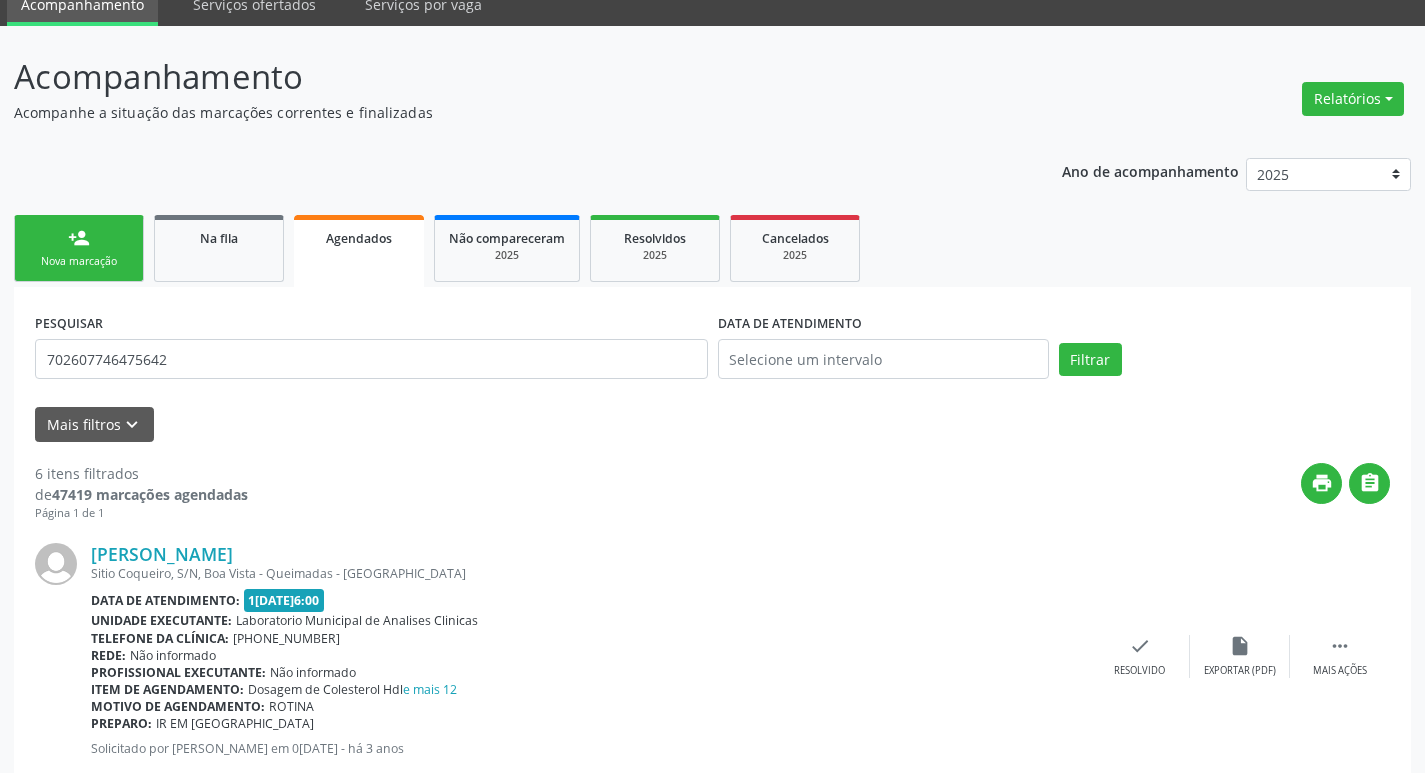 scroll, scrollTop: 0, scrollLeft: 0, axis: both 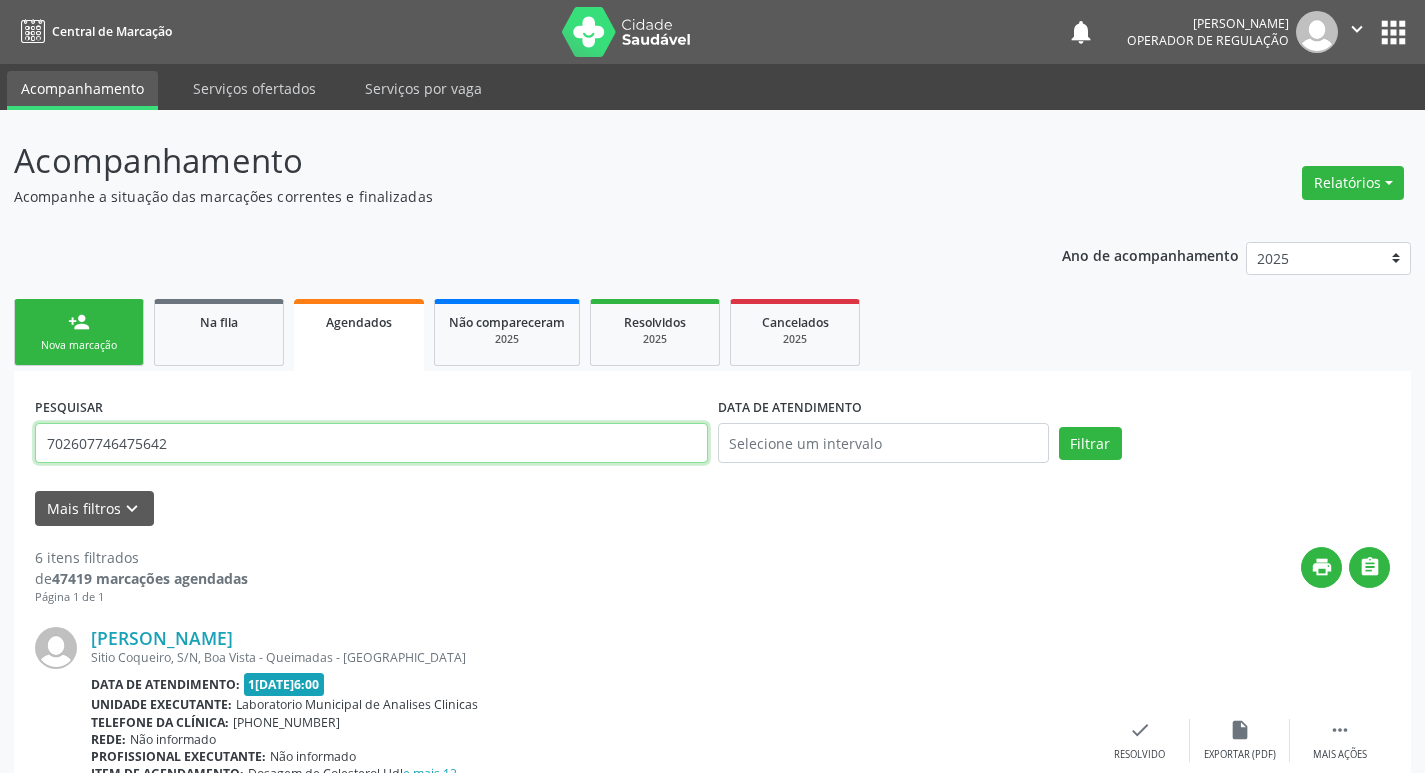 click on "702607746475642" at bounding box center [371, 443] 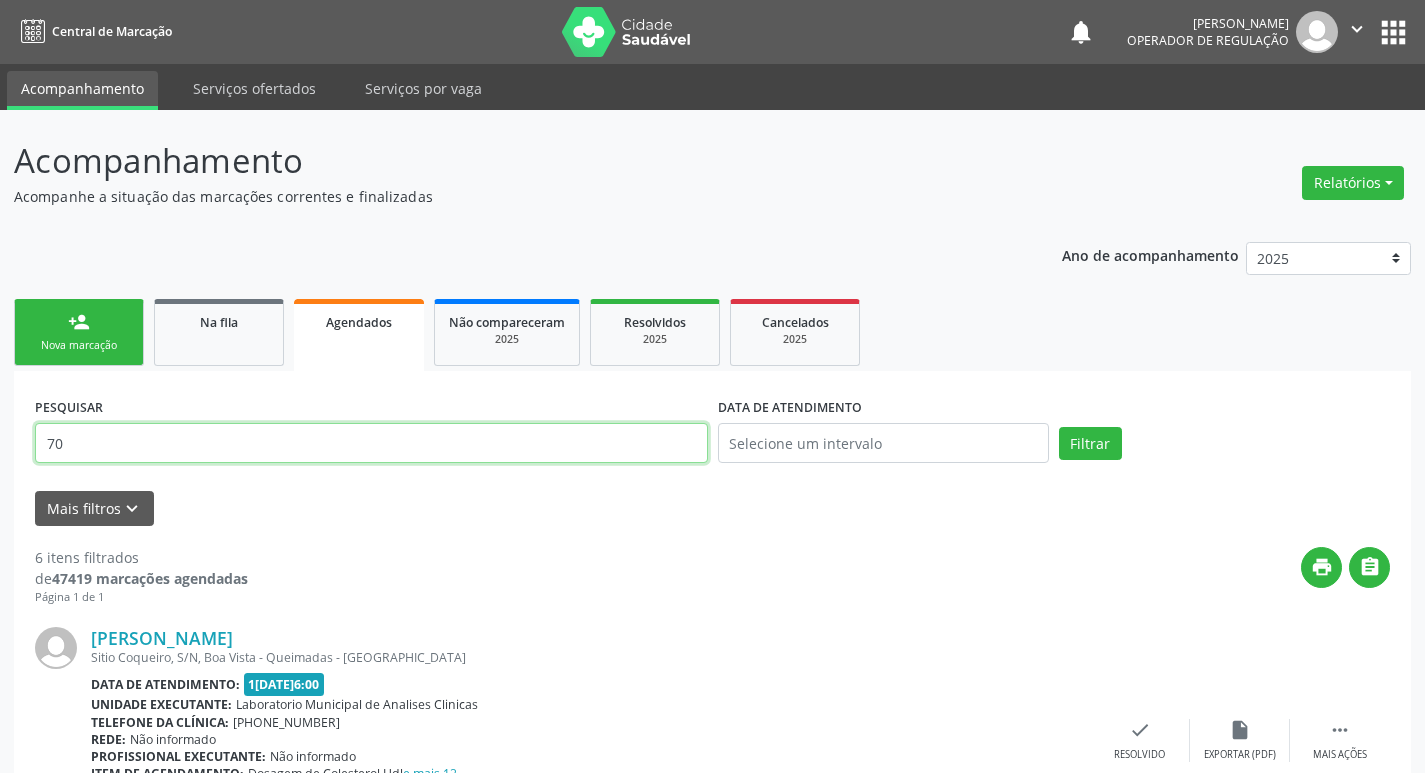 type on "7" 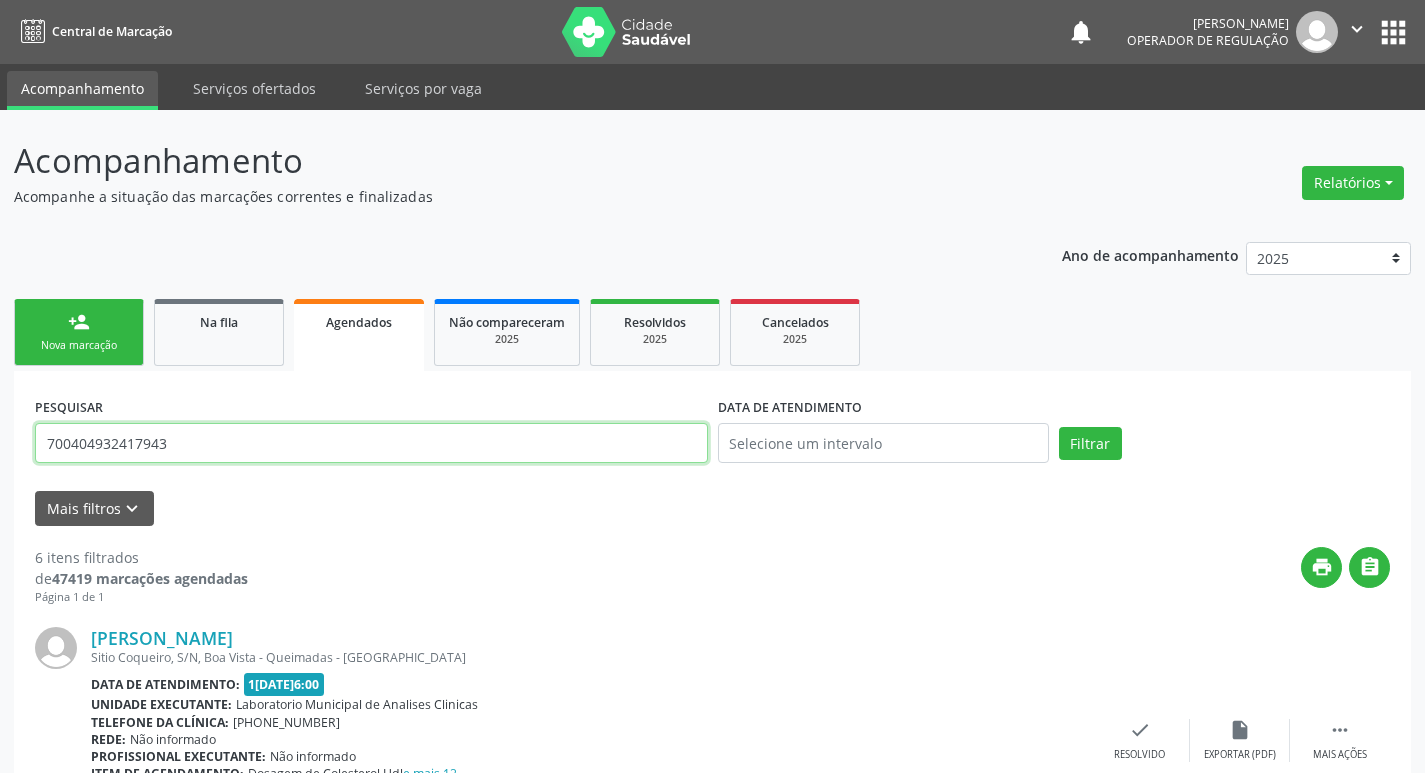 type on "700404932417943" 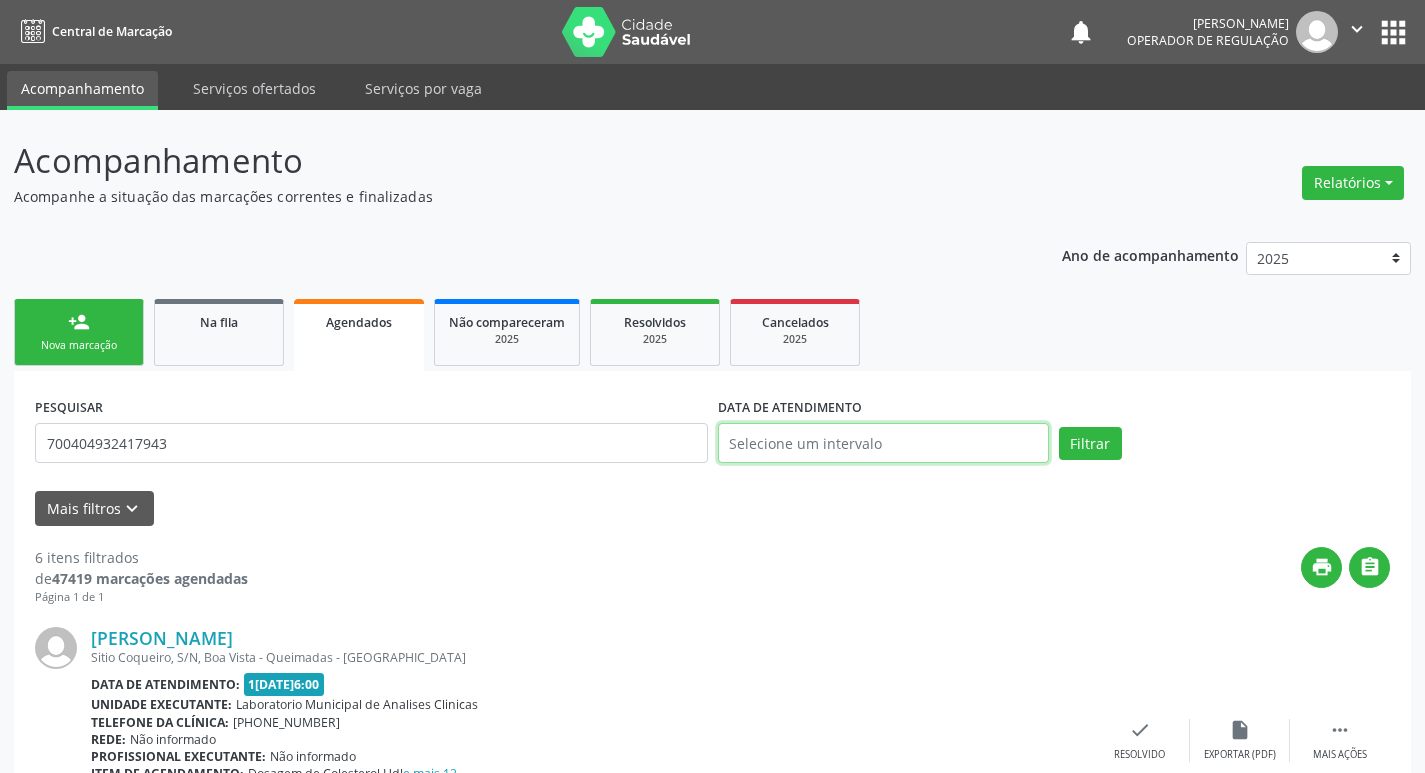click at bounding box center [883, 443] 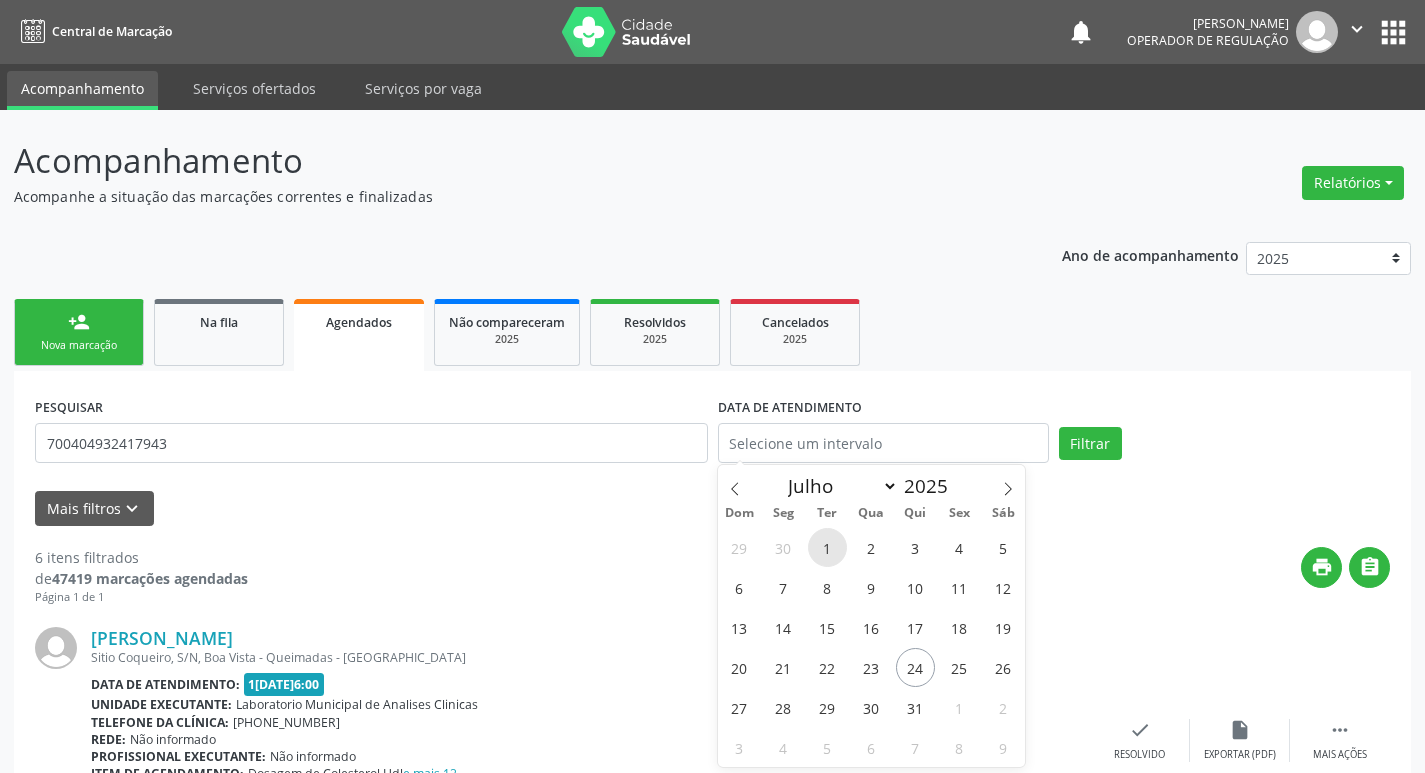 click on "1" at bounding box center [827, 547] 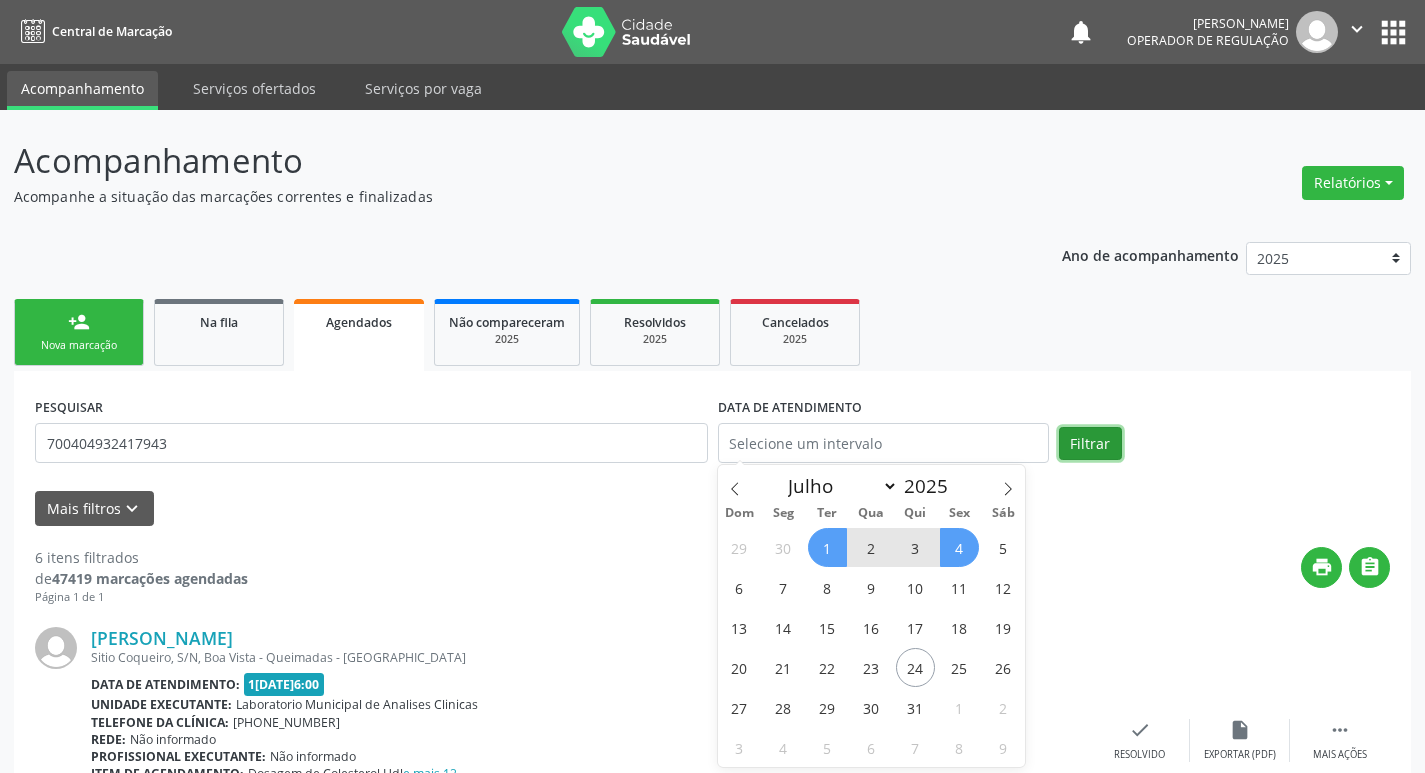 click on "Filtrar" at bounding box center (1090, 444) 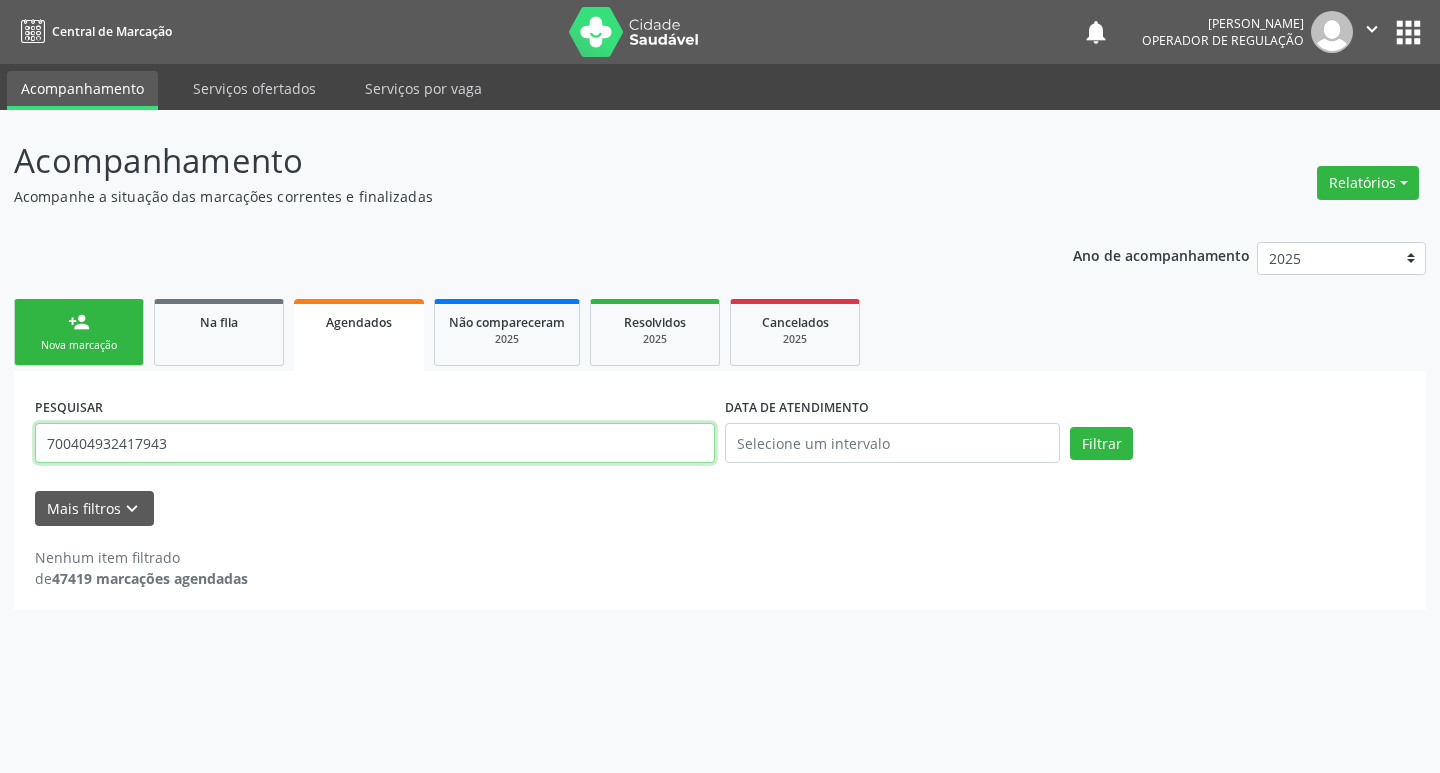 click on "700404932417943" at bounding box center [375, 443] 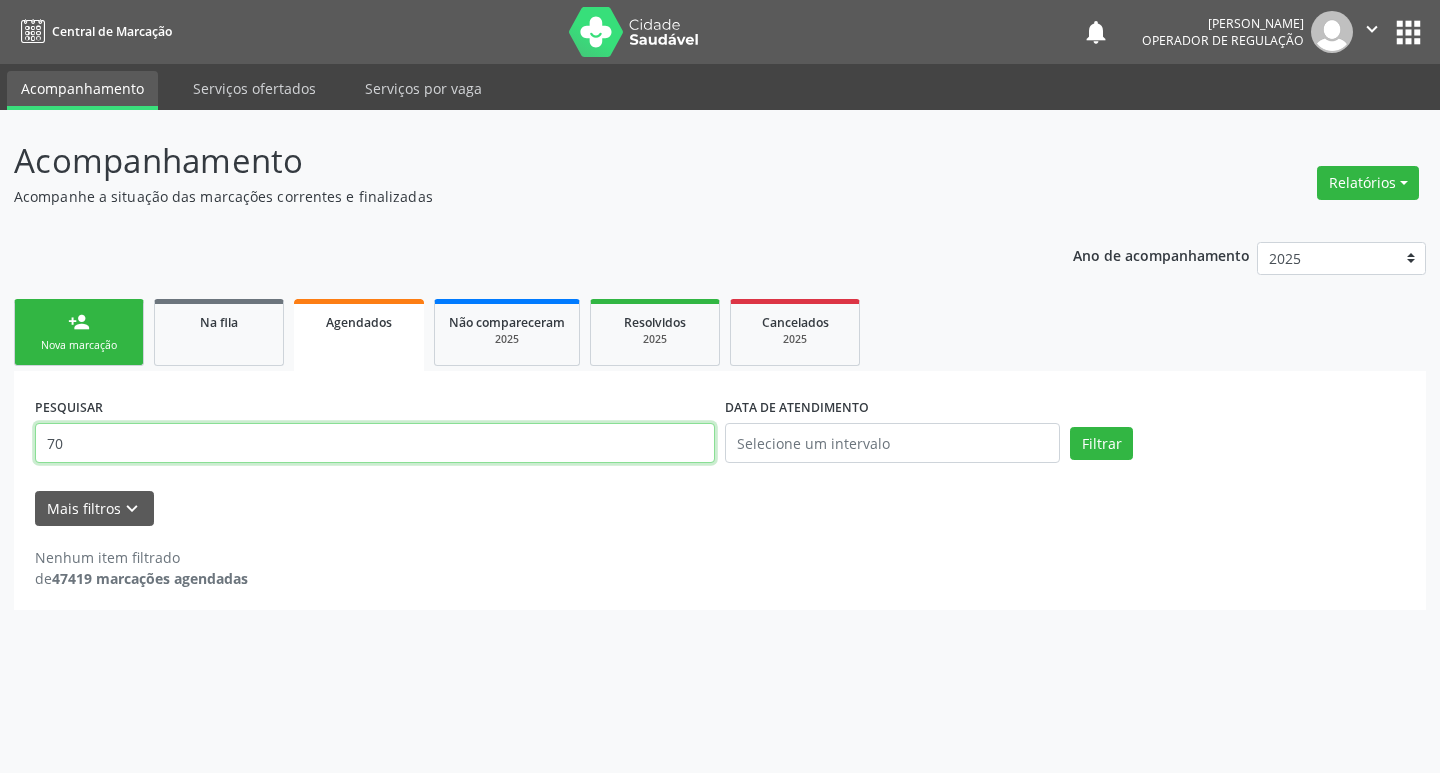 type on "7" 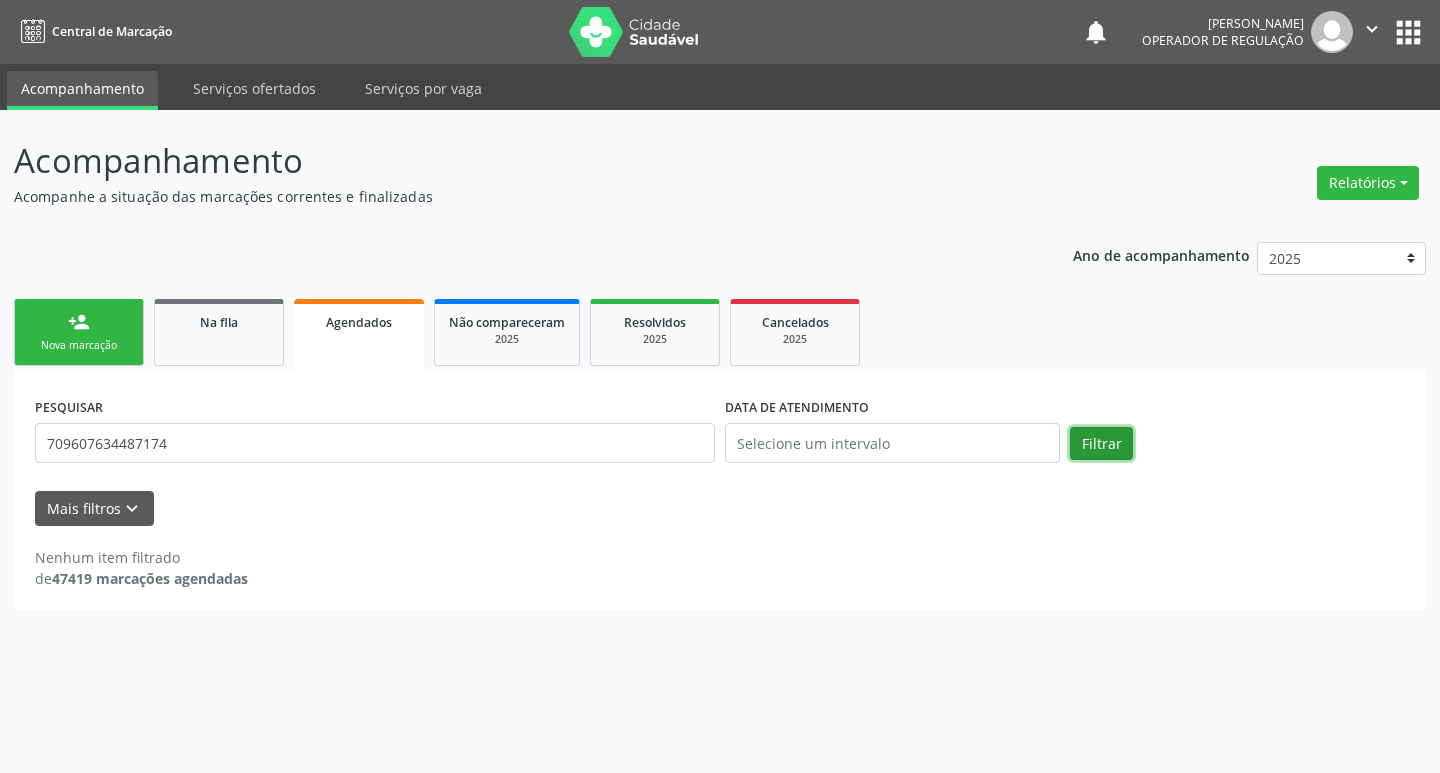 click on "Filtrar" at bounding box center [1101, 444] 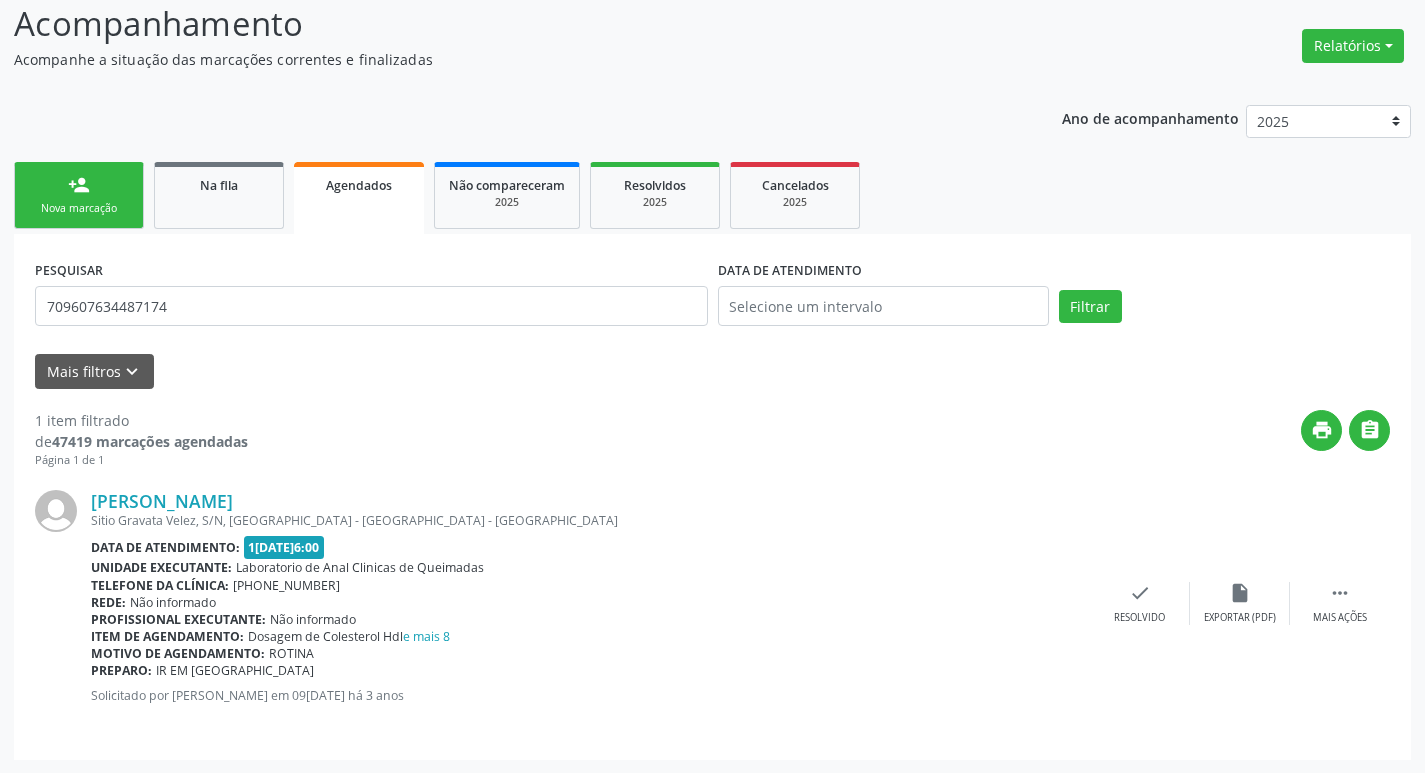 scroll, scrollTop: 138, scrollLeft: 0, axis: vertical 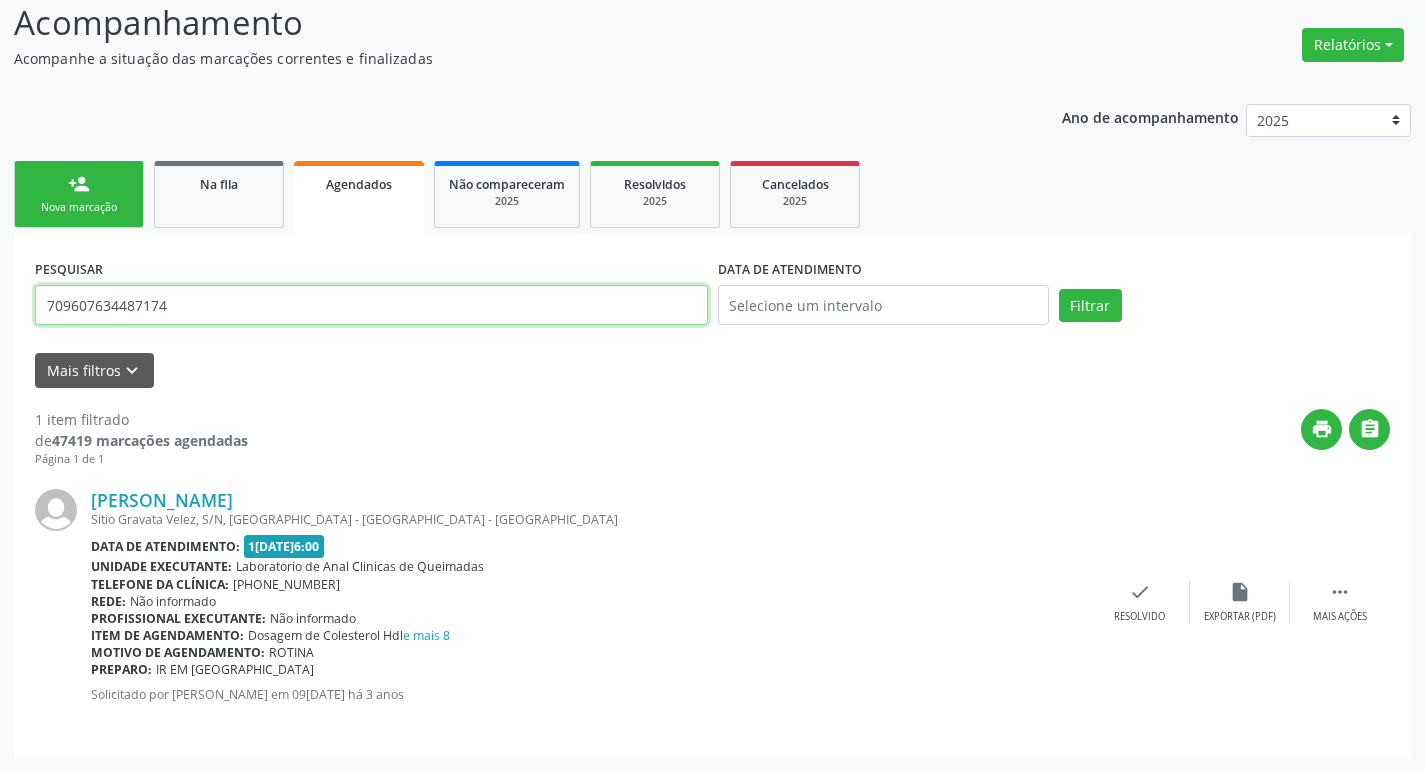 click on "709607634487174" at bounding box center (371, 305) 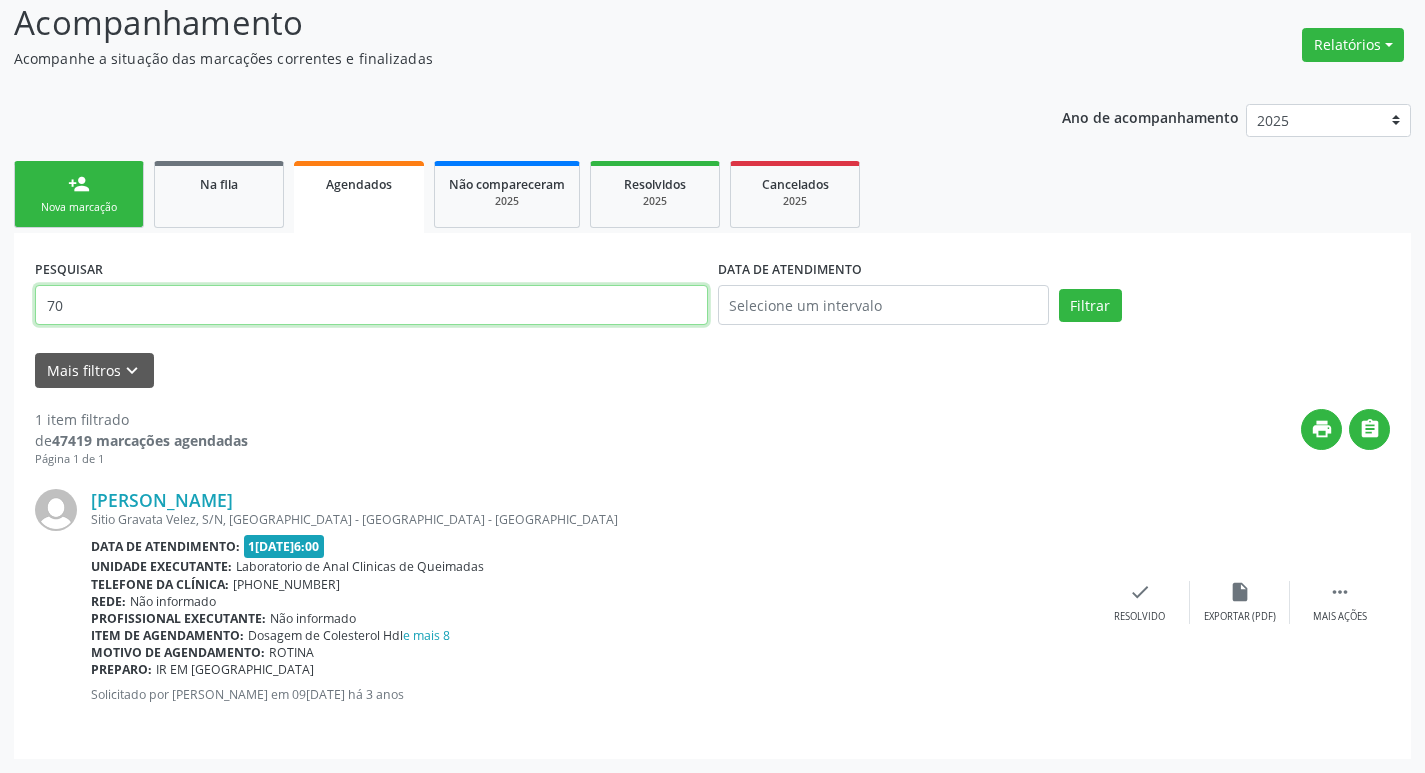type on "7" 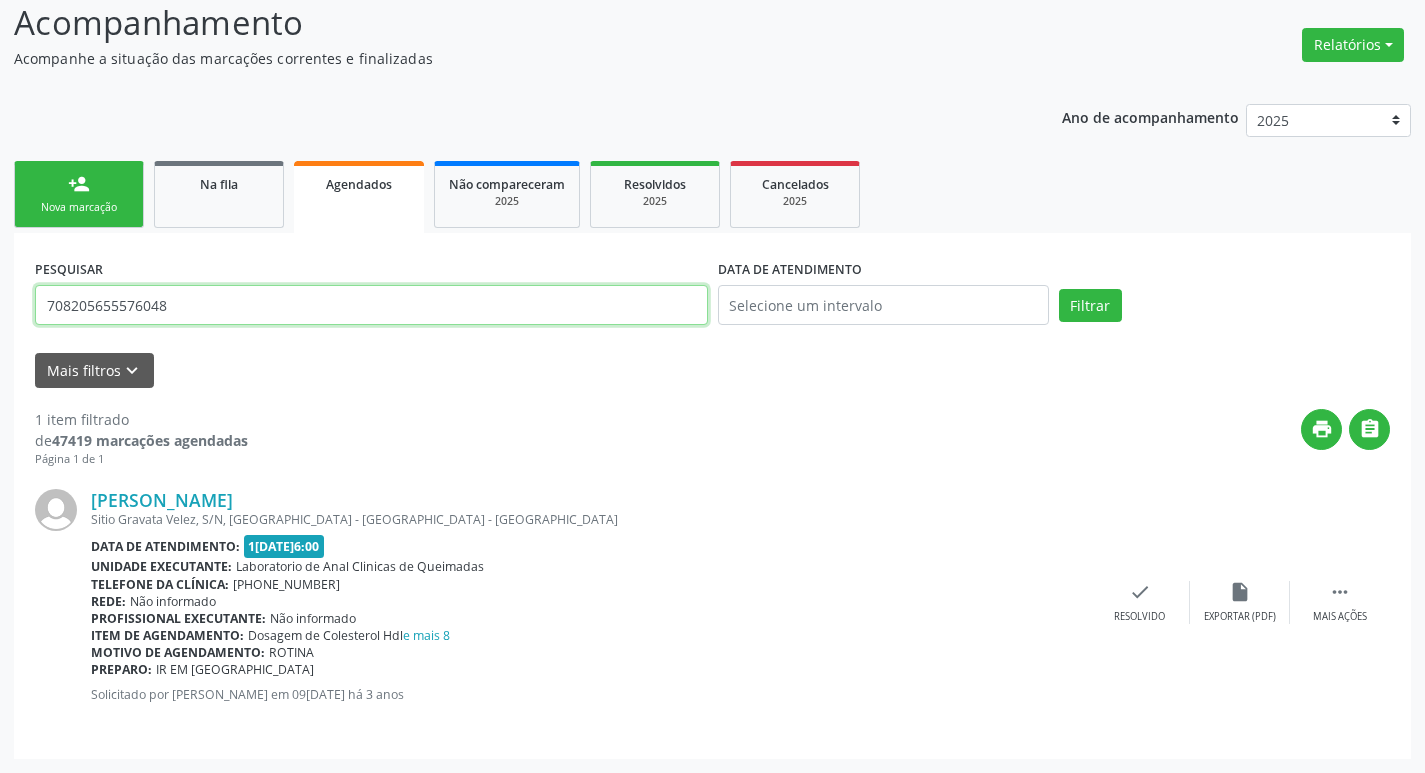 type on "708205655576048" 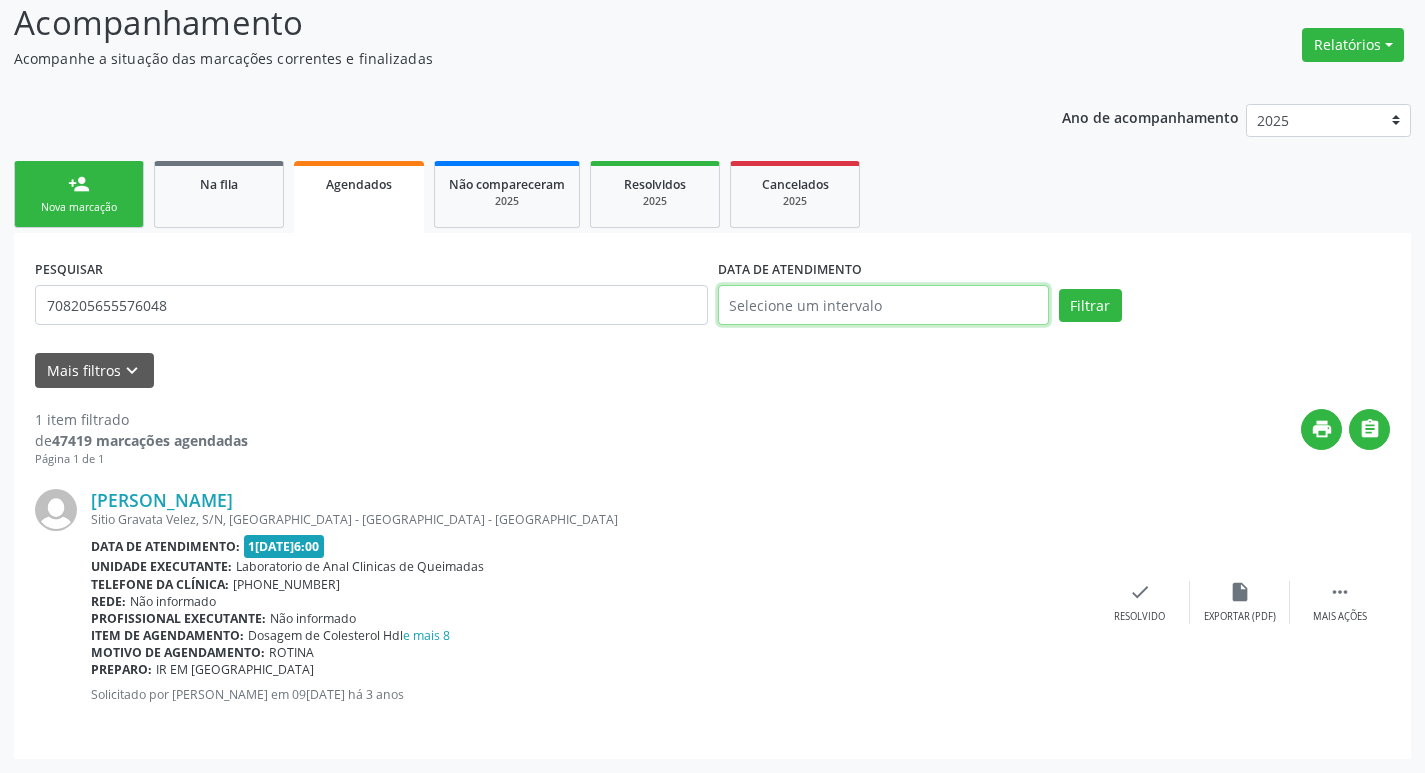 click at bounding box center (883, 305) 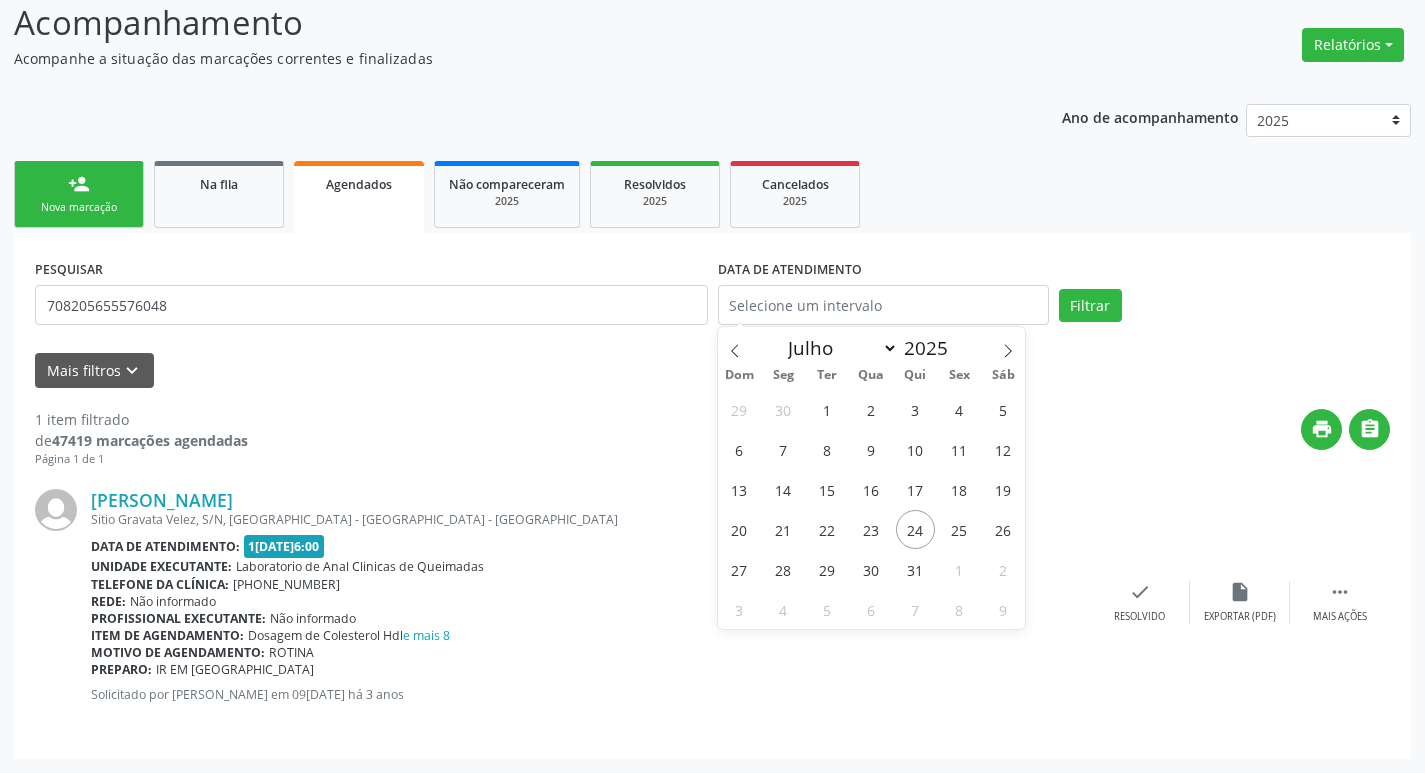 click on "29 30 1 2 3 4 5 6 7 8 9 10 11 12 13 14 15 16 17 18 19 20 21 22 23 24 25 26 27 28 29 30 31 1 2 3 4 5 6 7 8 9" at bounding box center (872, 509) 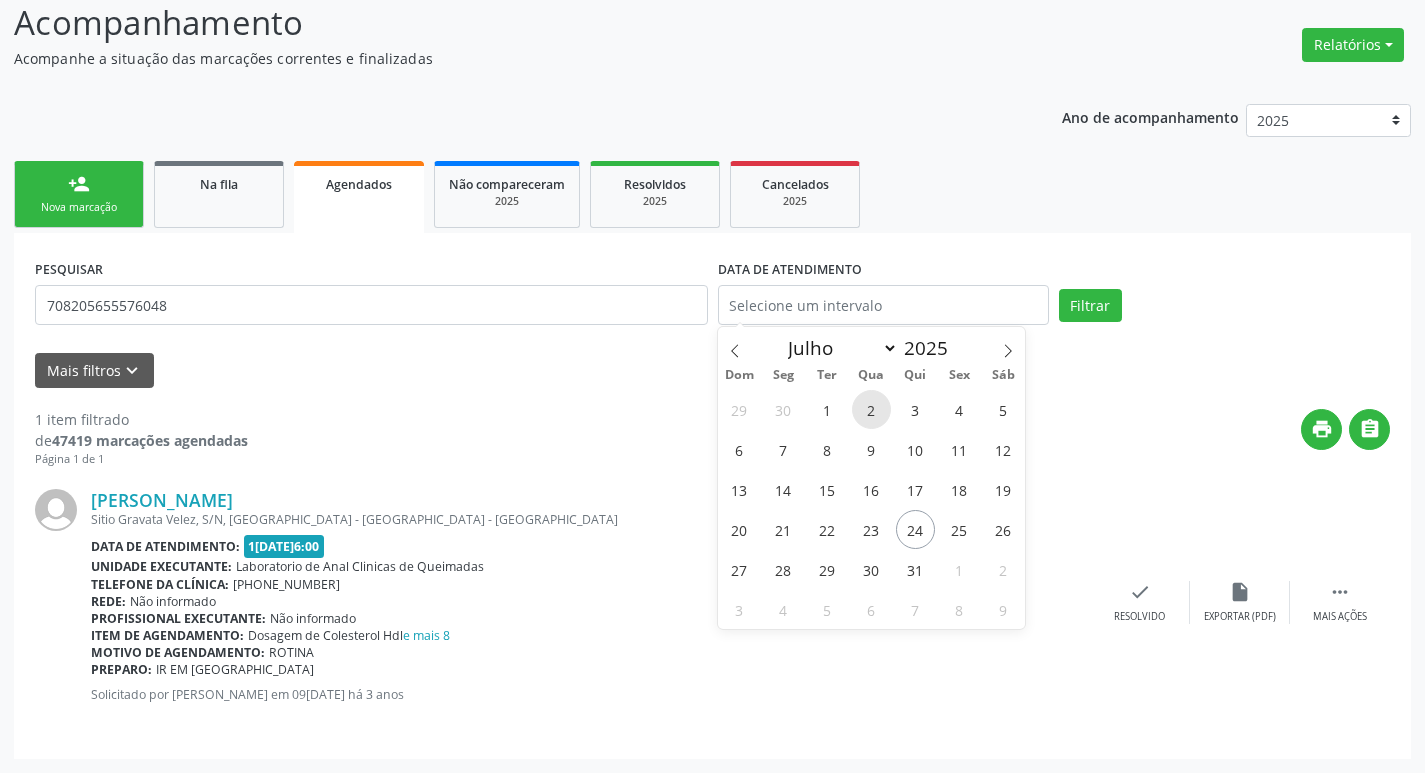 click on "2" at bounding box center (871, 409) 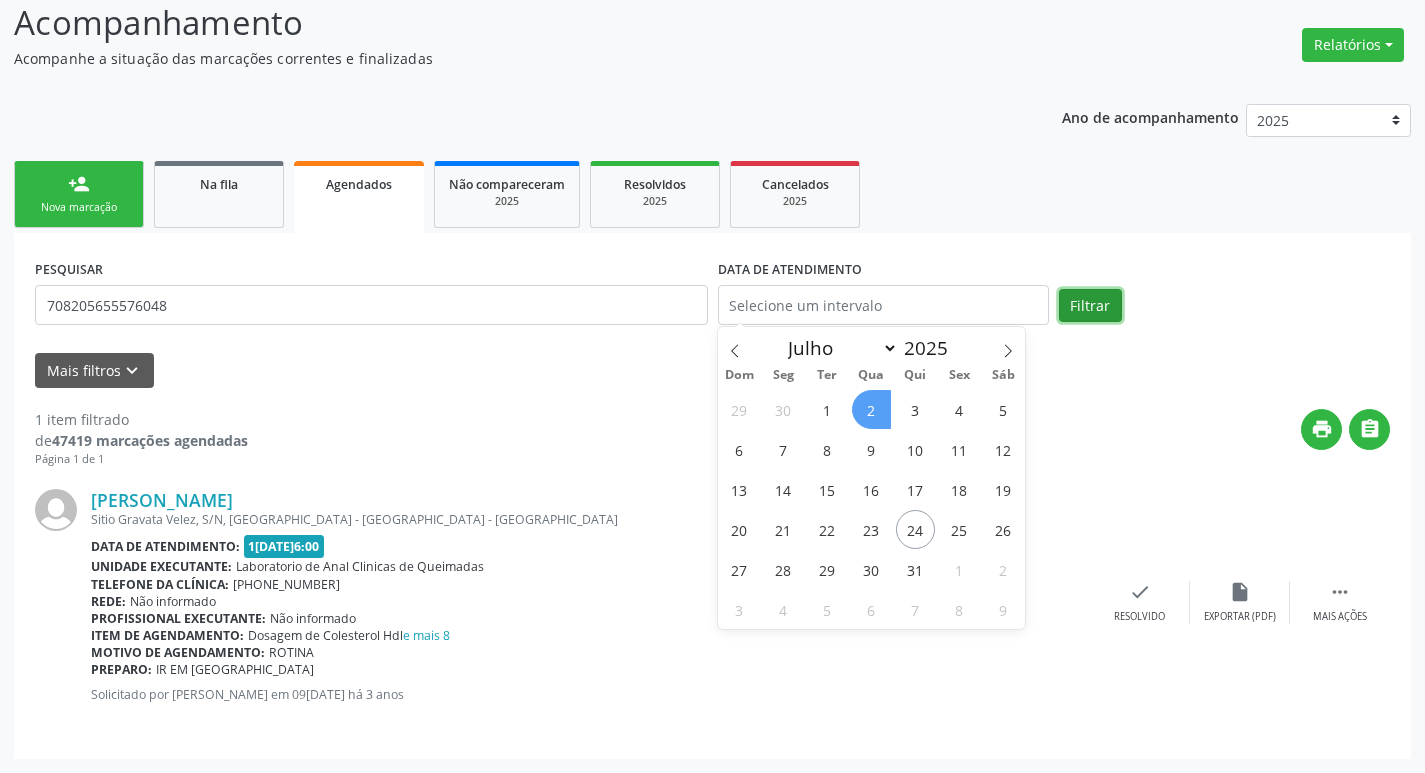 click on "Filtrar" at bounding box center [1090, 306] 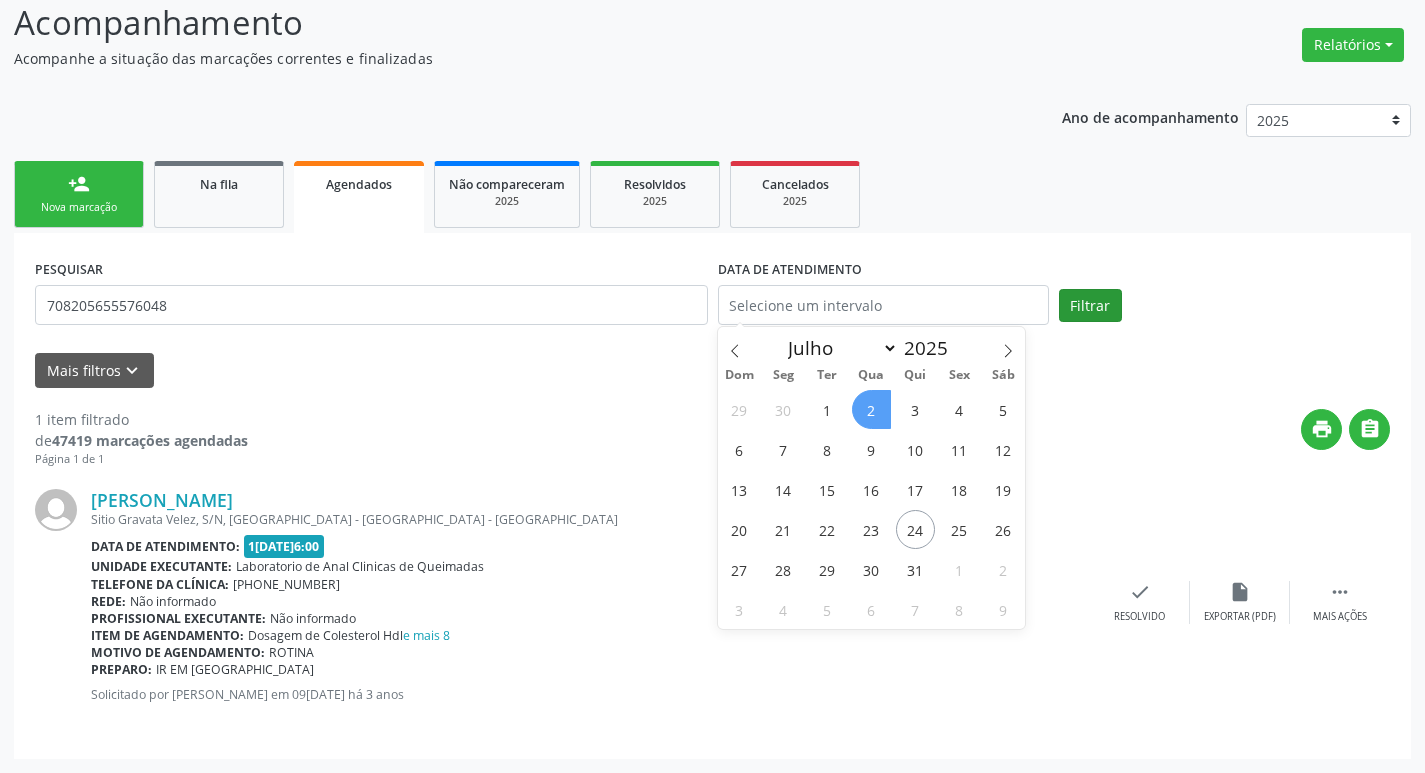 scroll, scrollTop: 0, scrollLeft: 0, axis: both 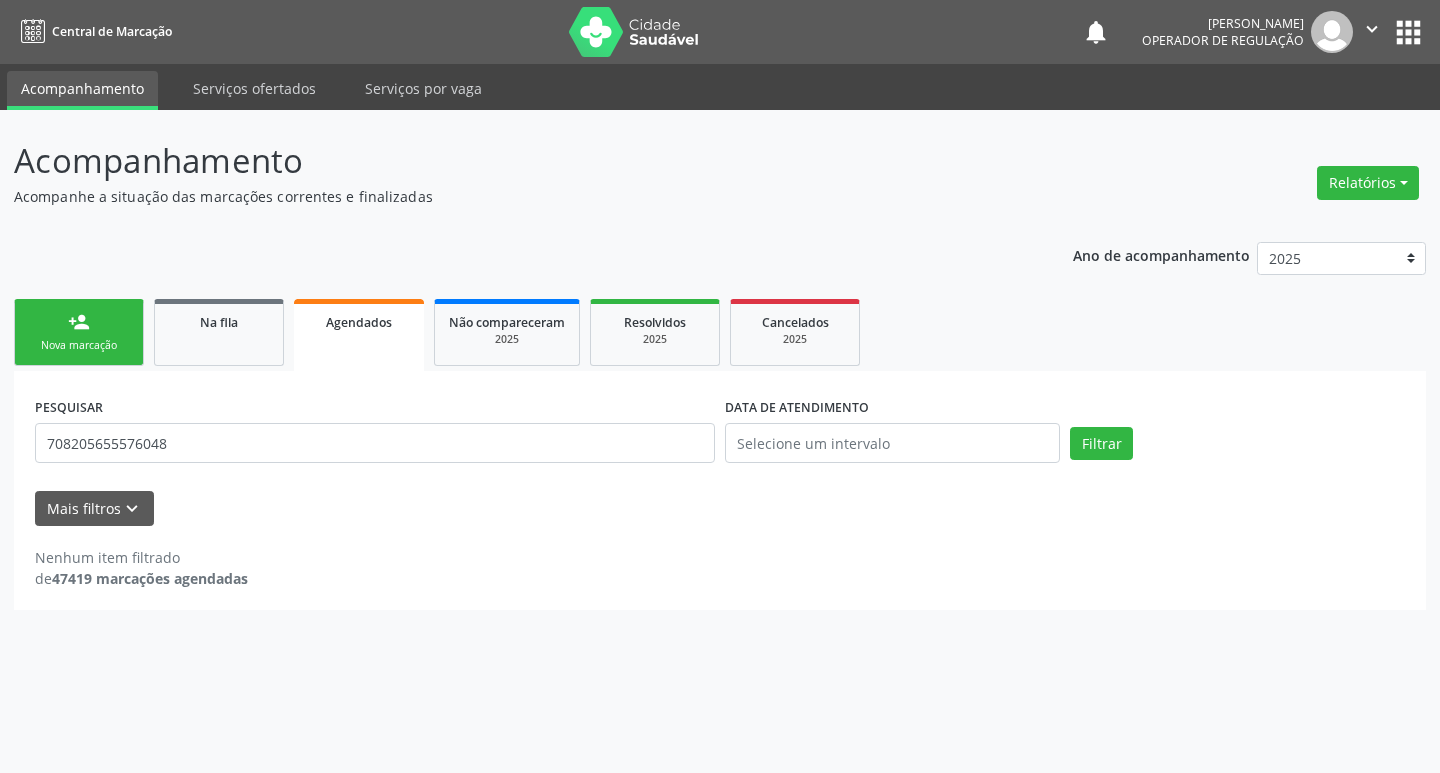 click on "Agendados" at bounding box center [359, 335] 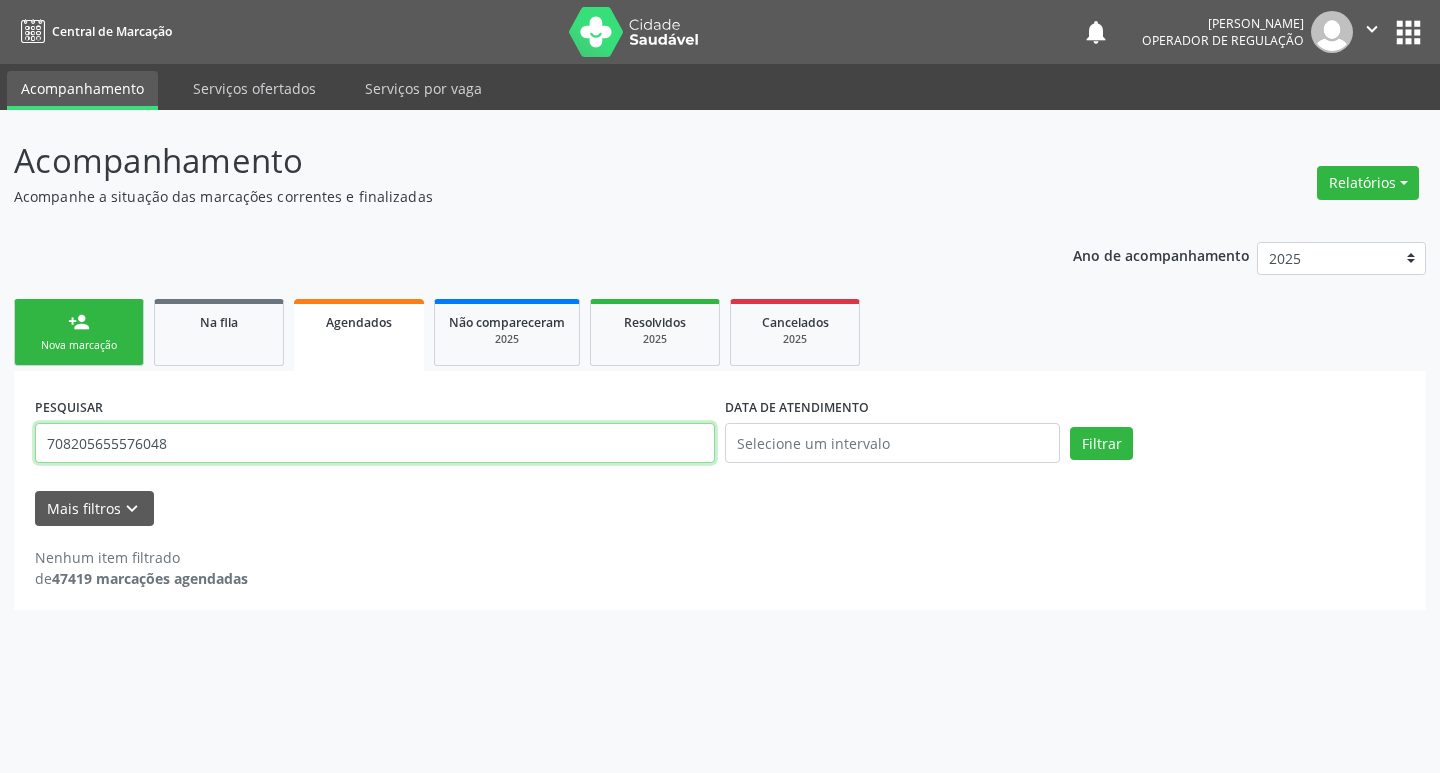 click on "708205655576048" at bounding box center [375, 443] 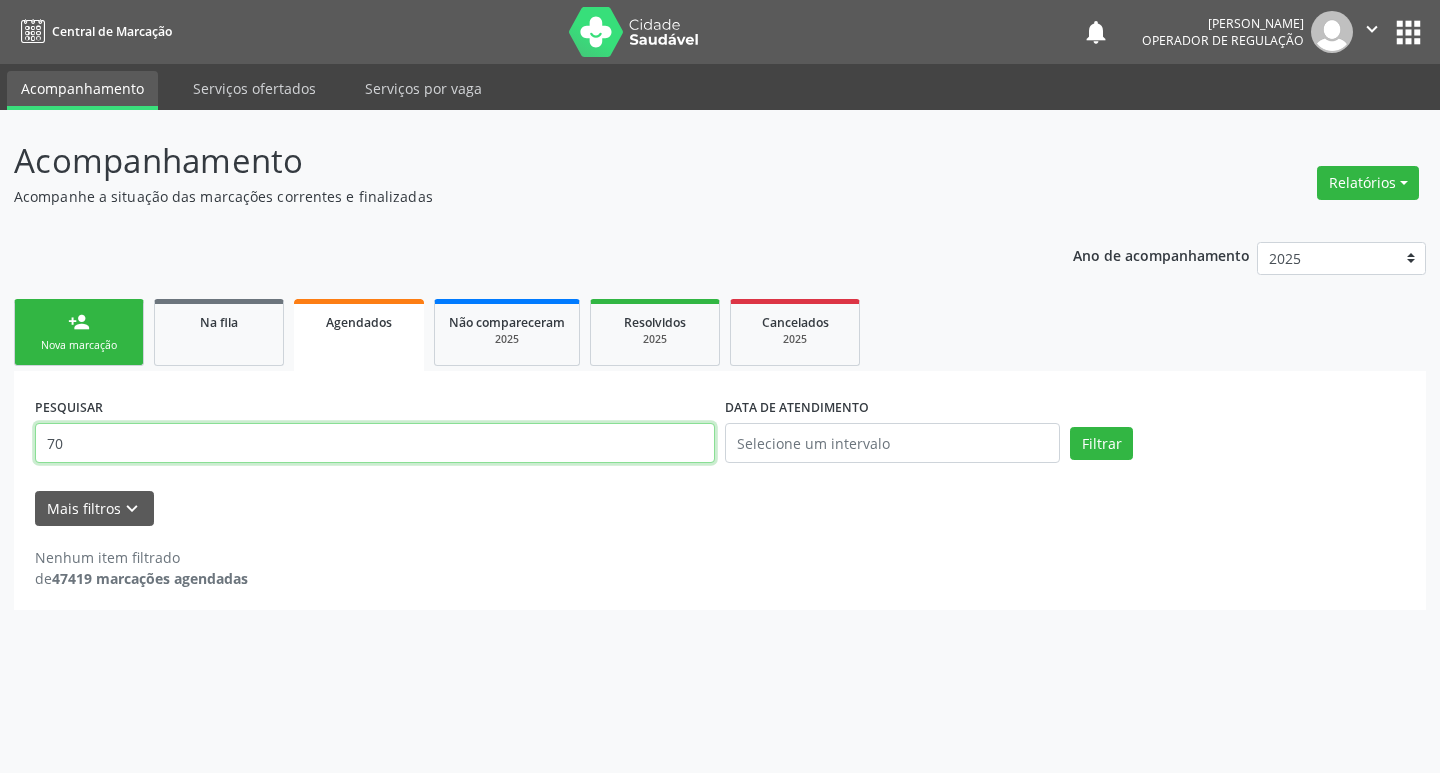 type on "7" 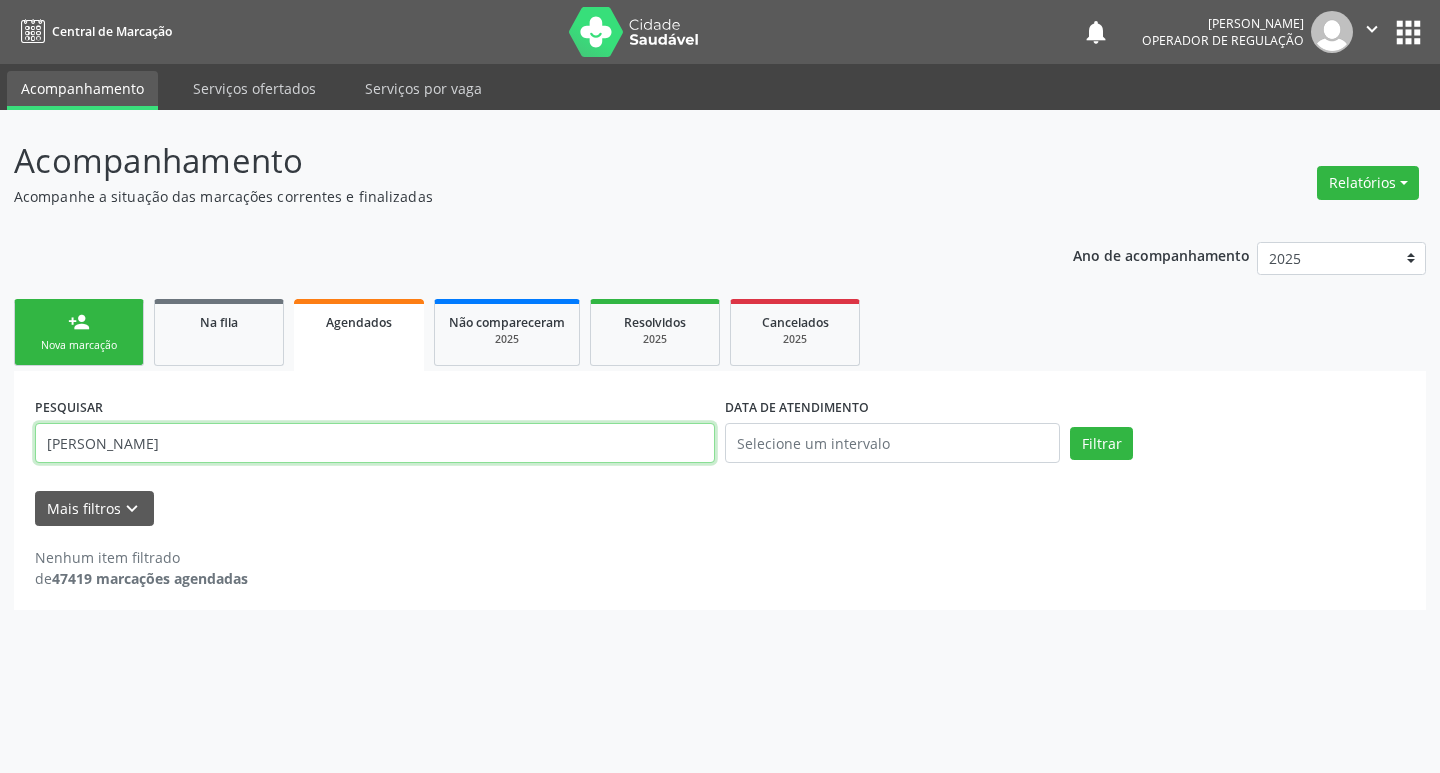 type on "[PERSON_NAME]" 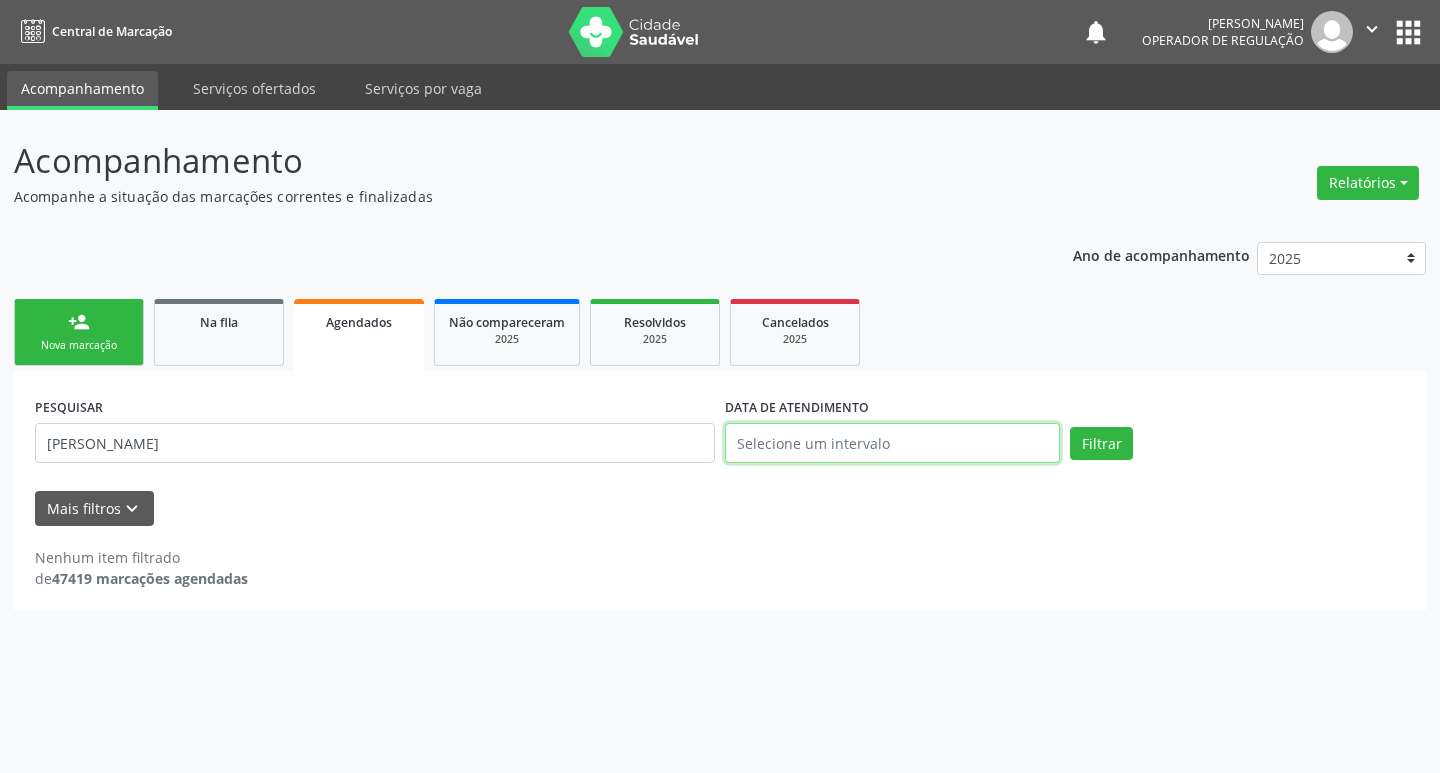 click at bounding box center (892, 443) 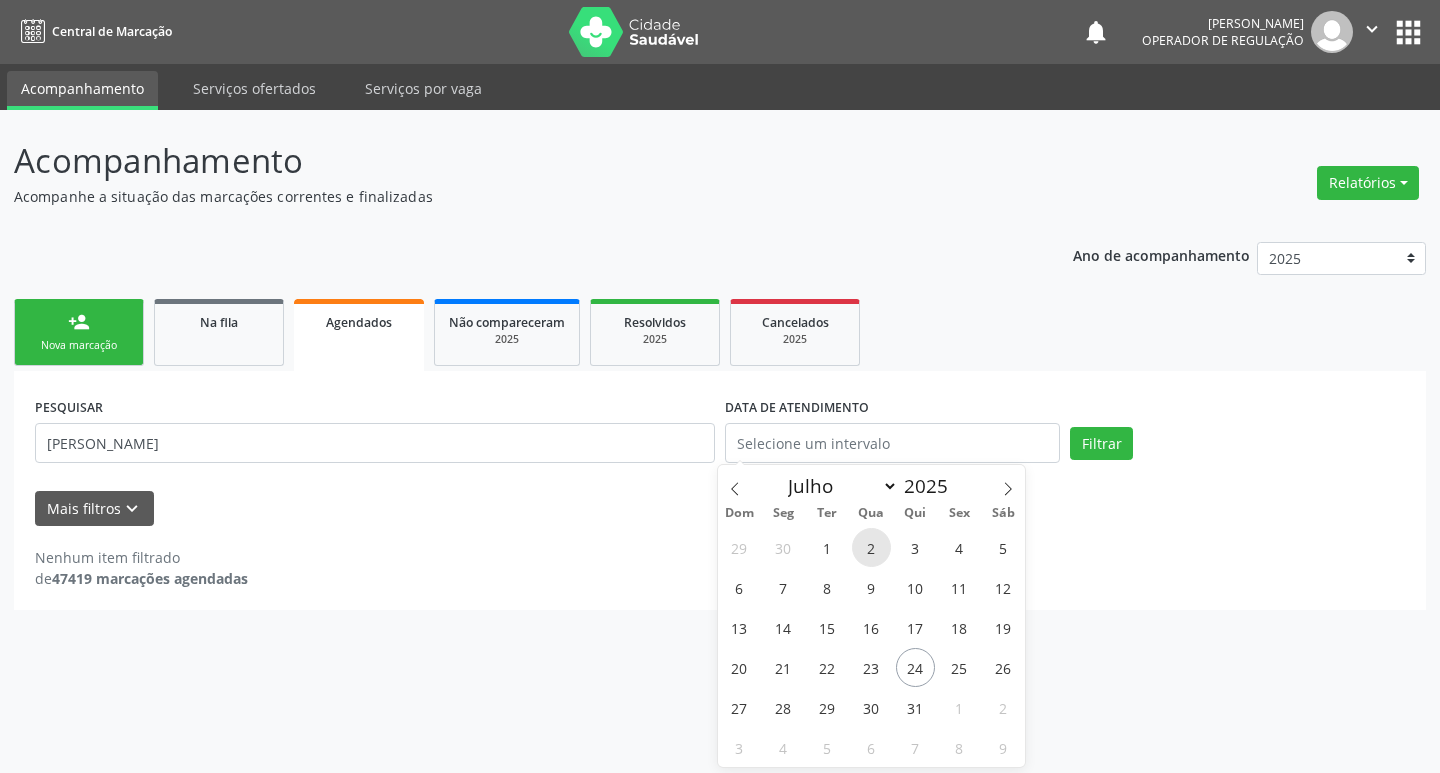 click on "2" at bounding box center (871, 547) 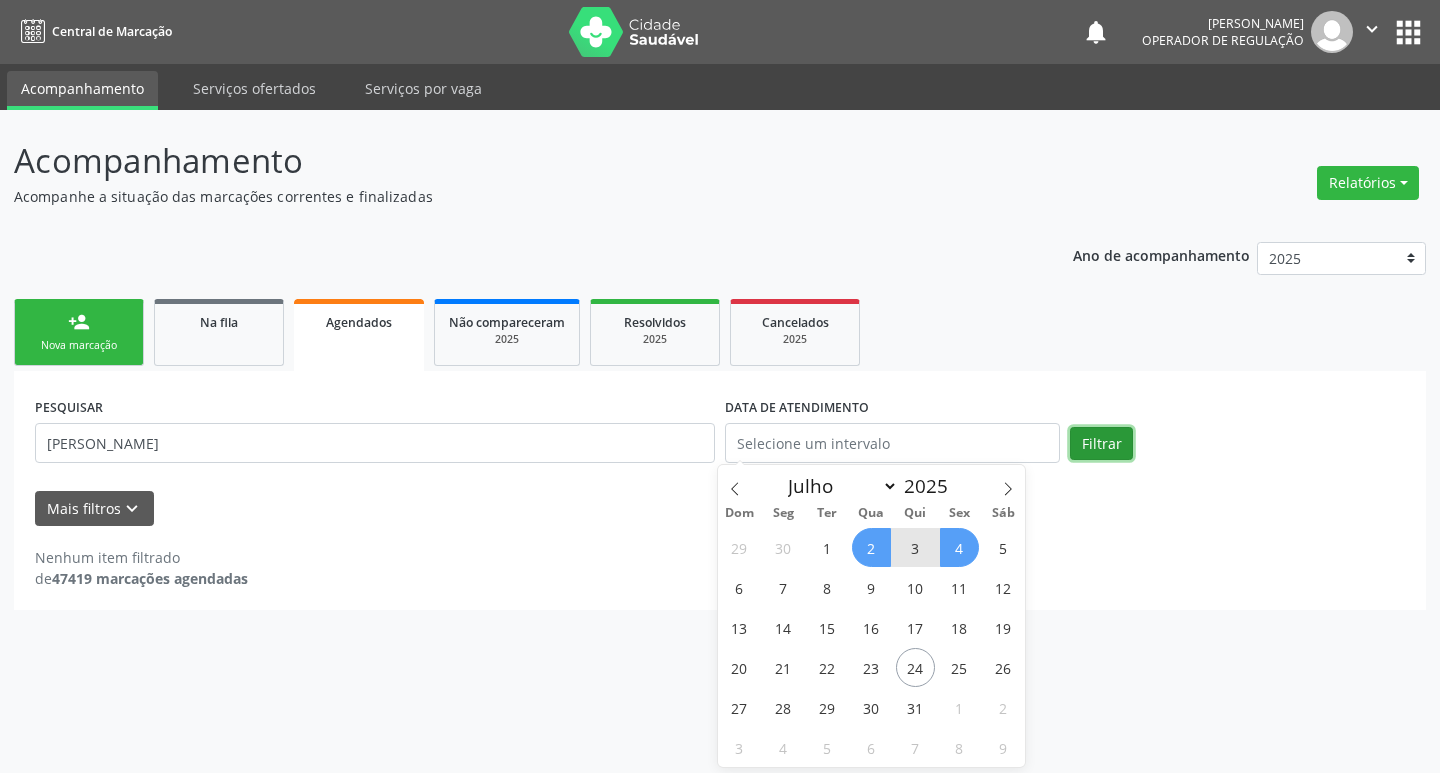 click on "Filtrar" at bounding box center [1101, 444] 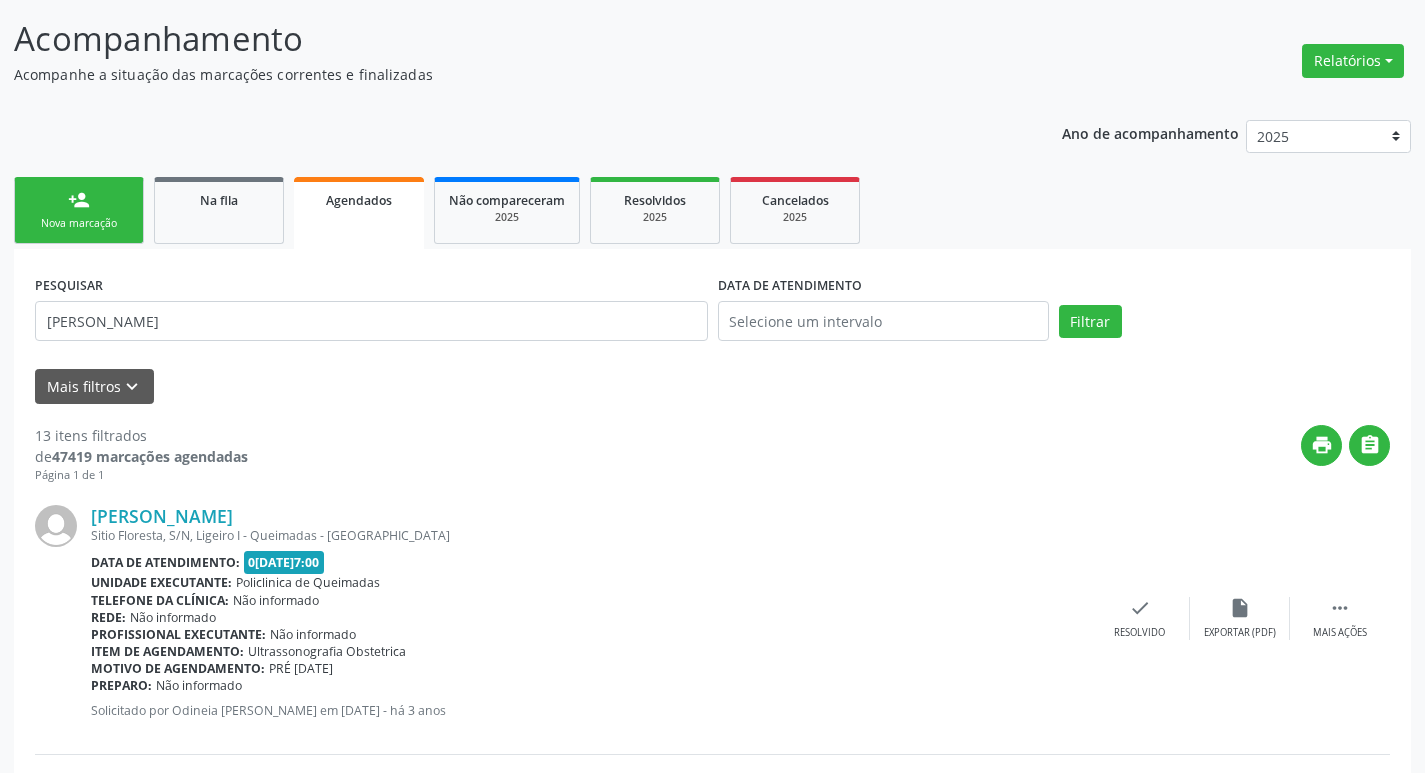 scroll, scrollTop: 108, scrollLeft: 0, axis: vertical 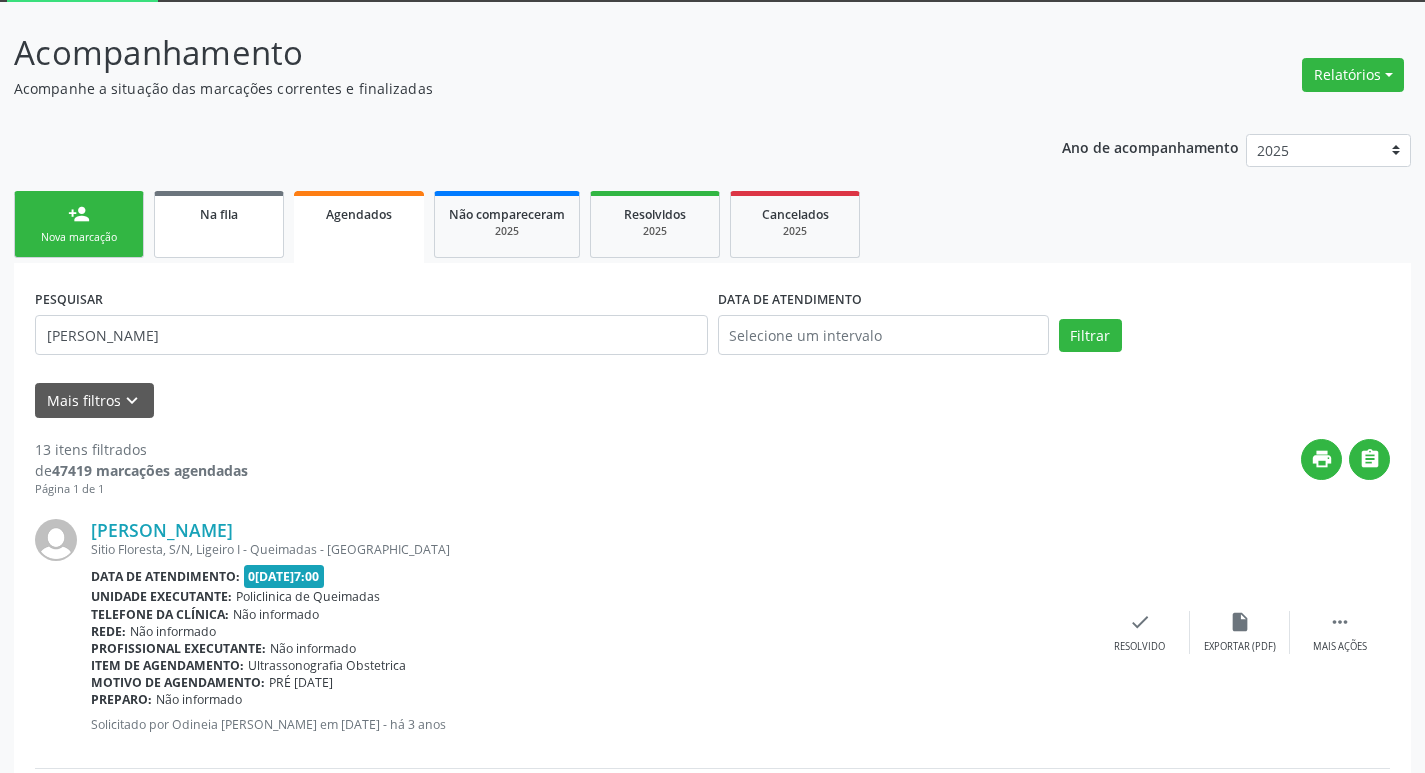 click on "Na fila" at bounding box center [219, 224] 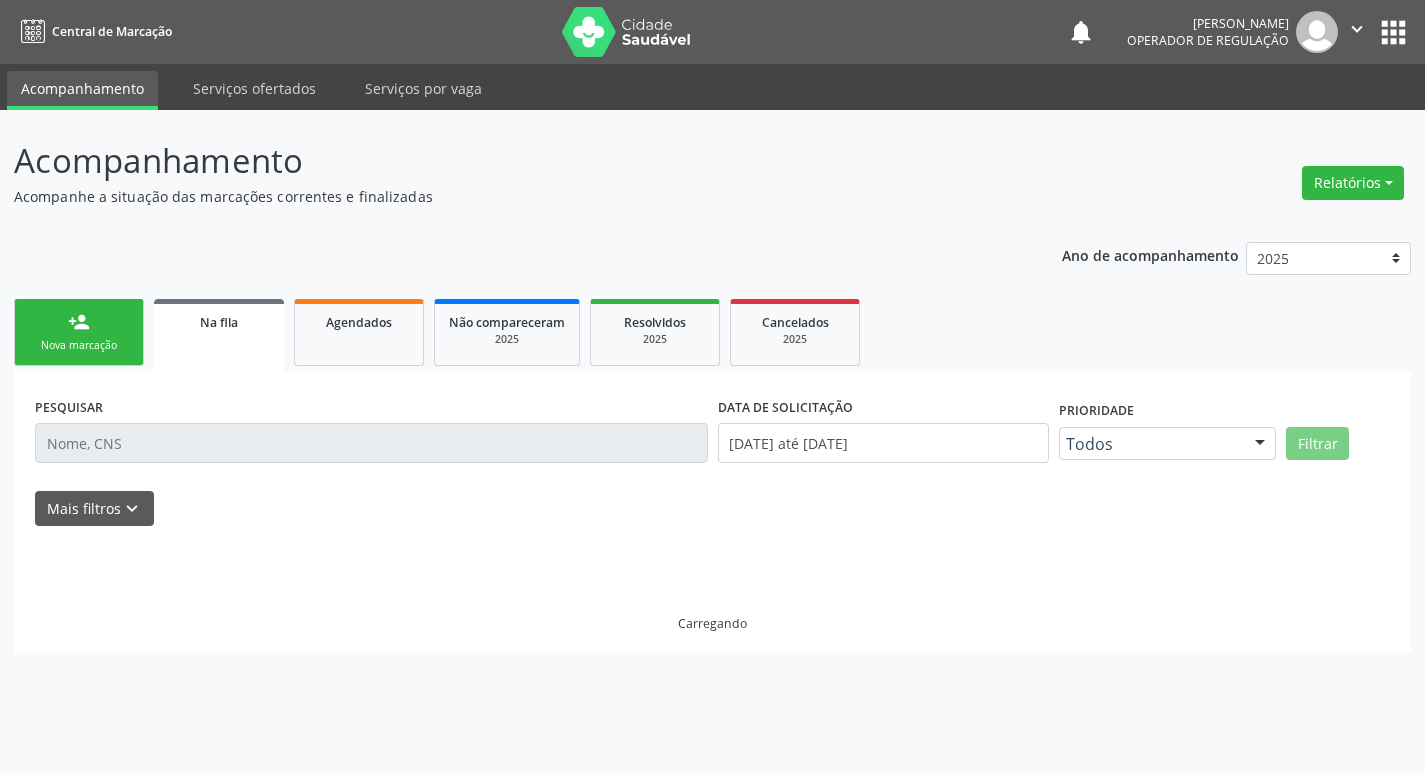 scroll, scrollTop: 0, scrollLeft: 0, axis: both 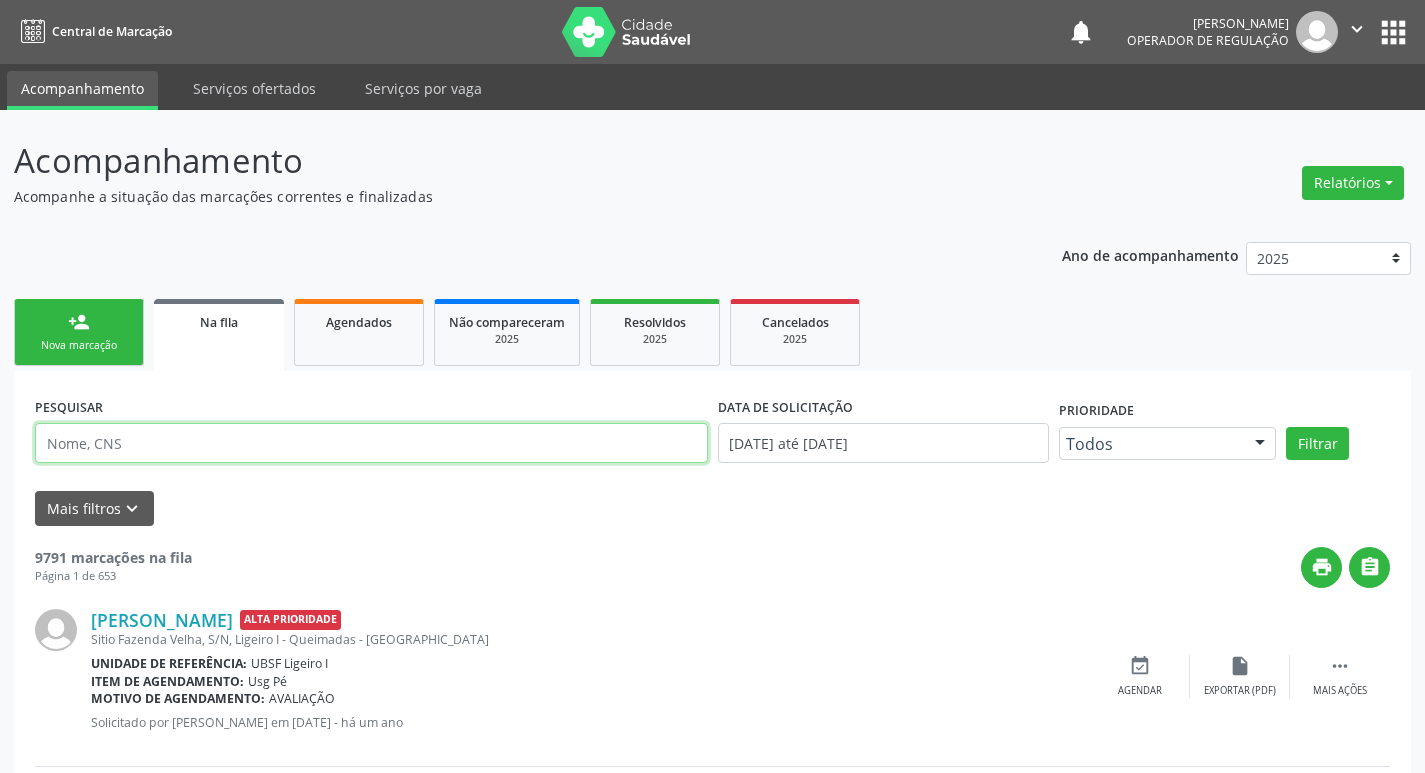 click at bounding box center [371, 443] 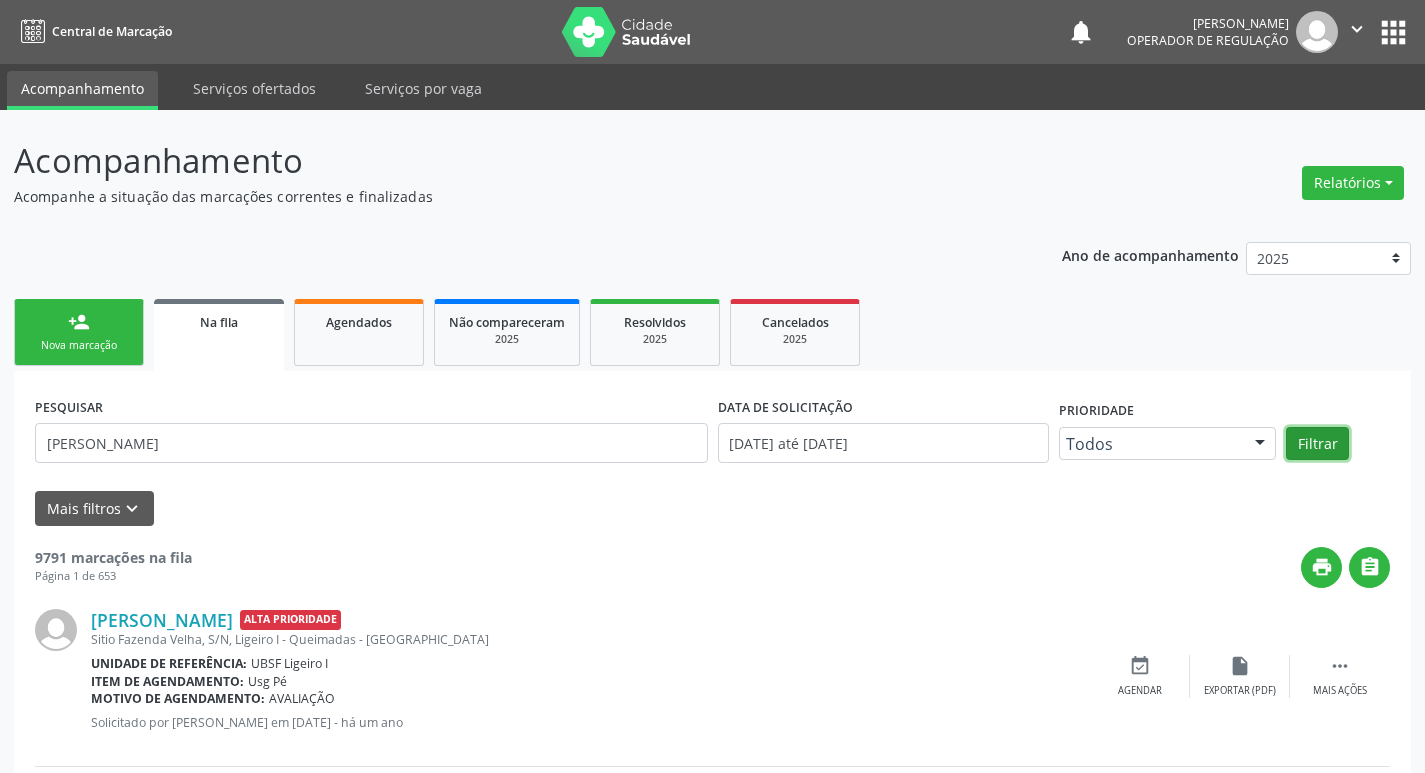 click on "Filtrar" at bounding box center (1317, 444) 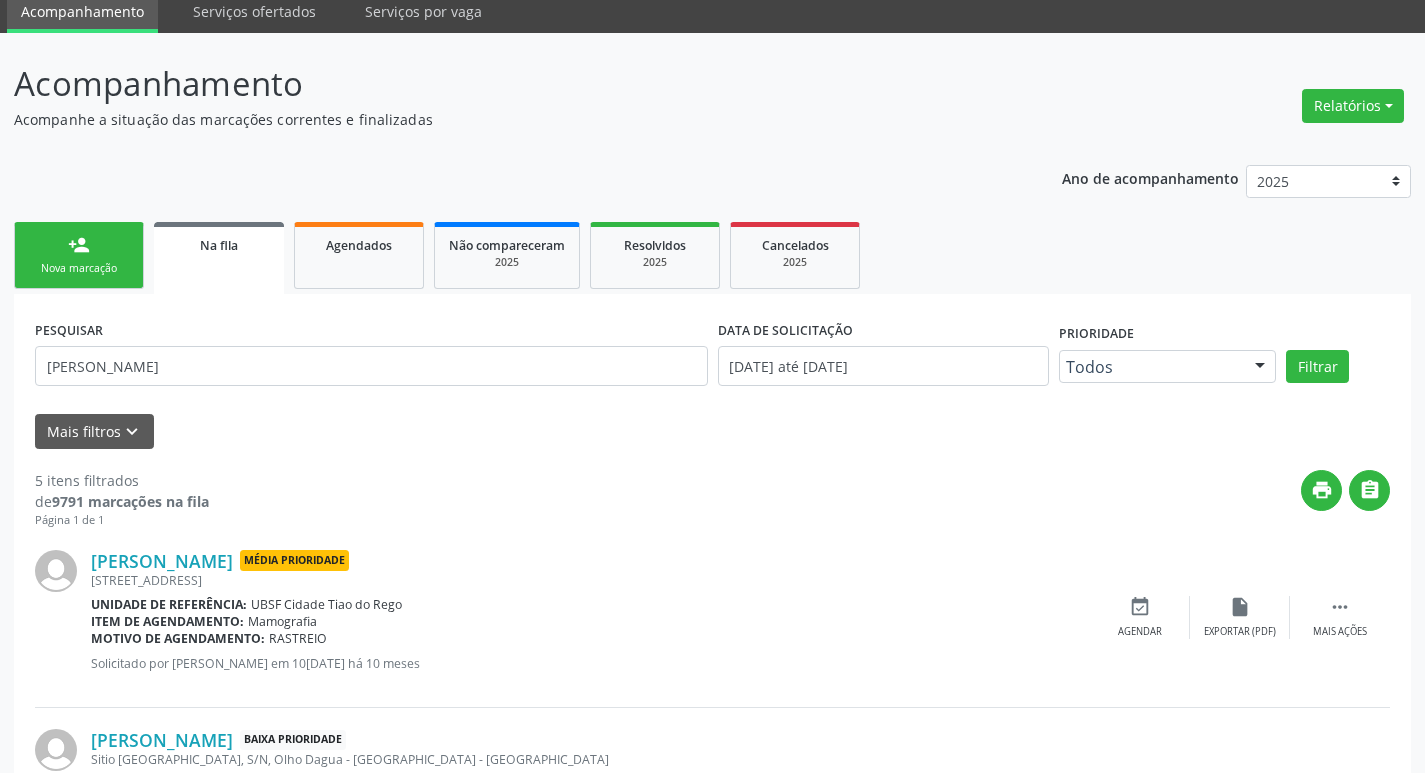 scroll, scrollTop: 0, scrollLeft: 0, axis: both 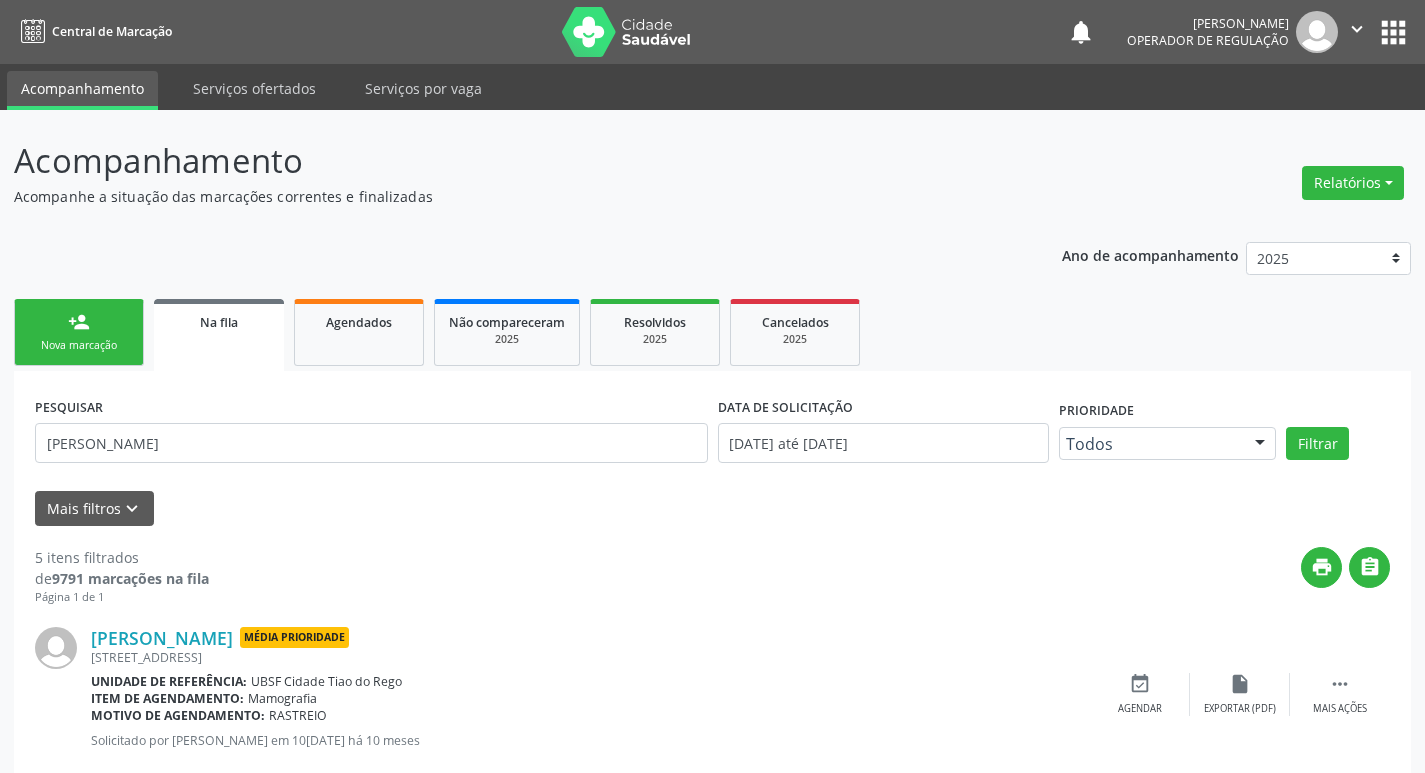 click on "Na fila" at bounding box center [219, 321] 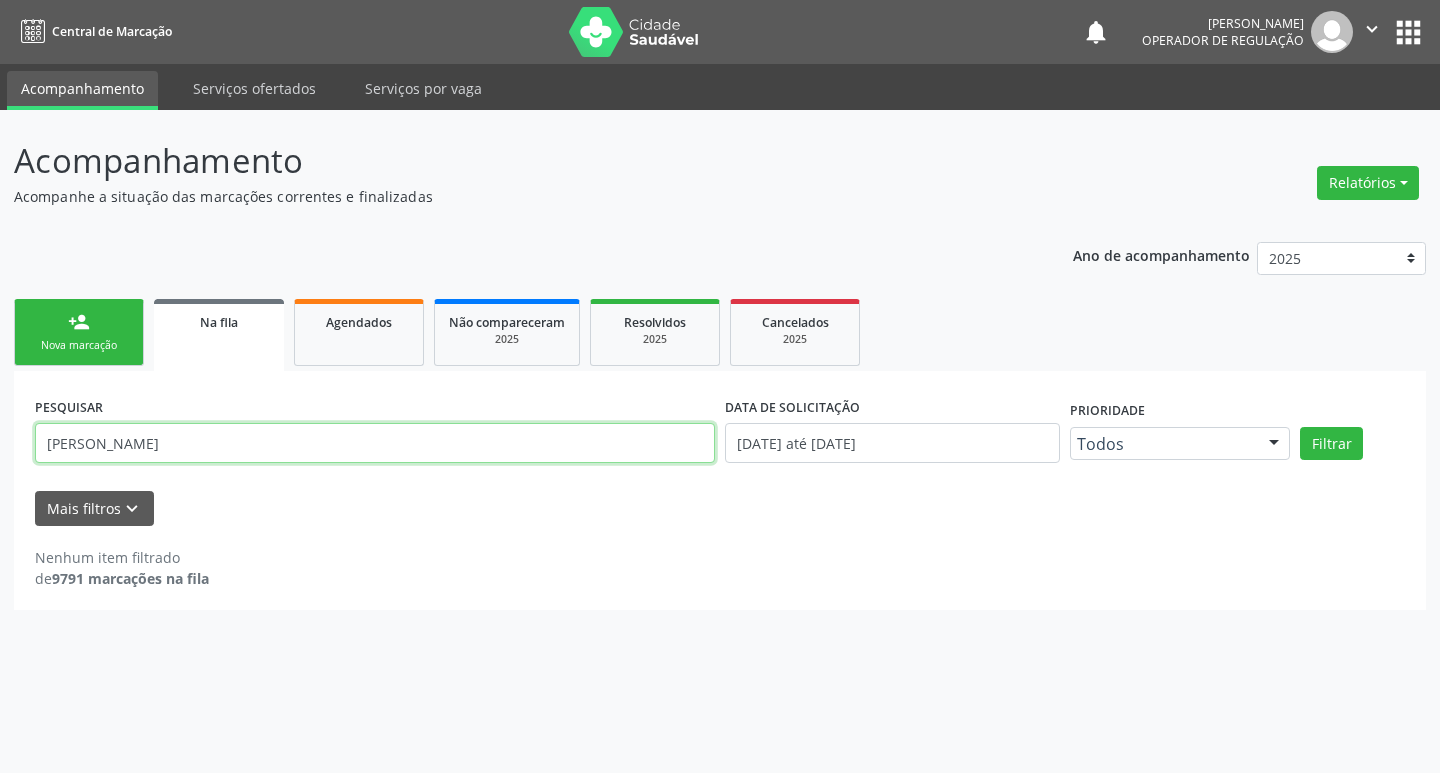 click on "[PERSON_NAME]" at bounding box center [375, 443] 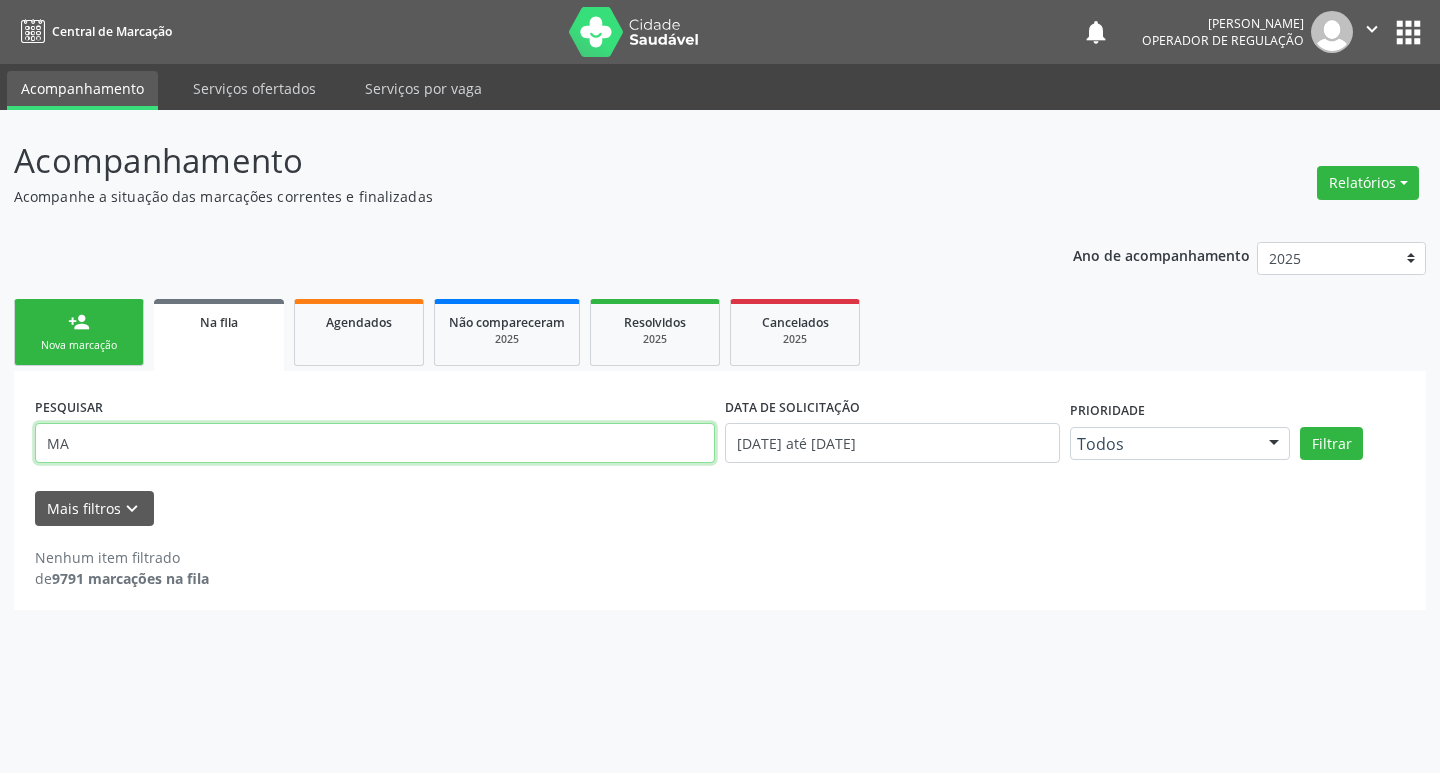 type on "M" 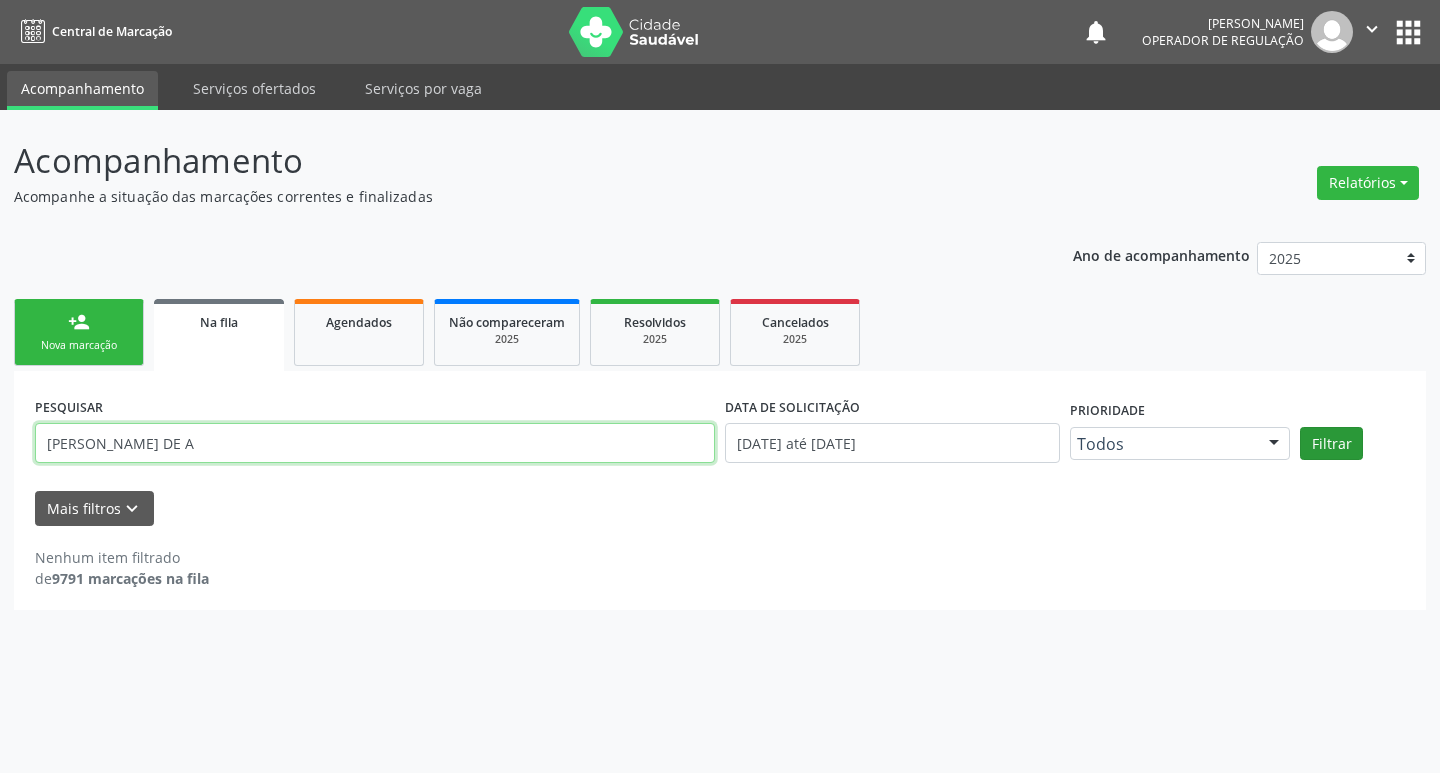 type on "[PERSON_NAME] DE A" 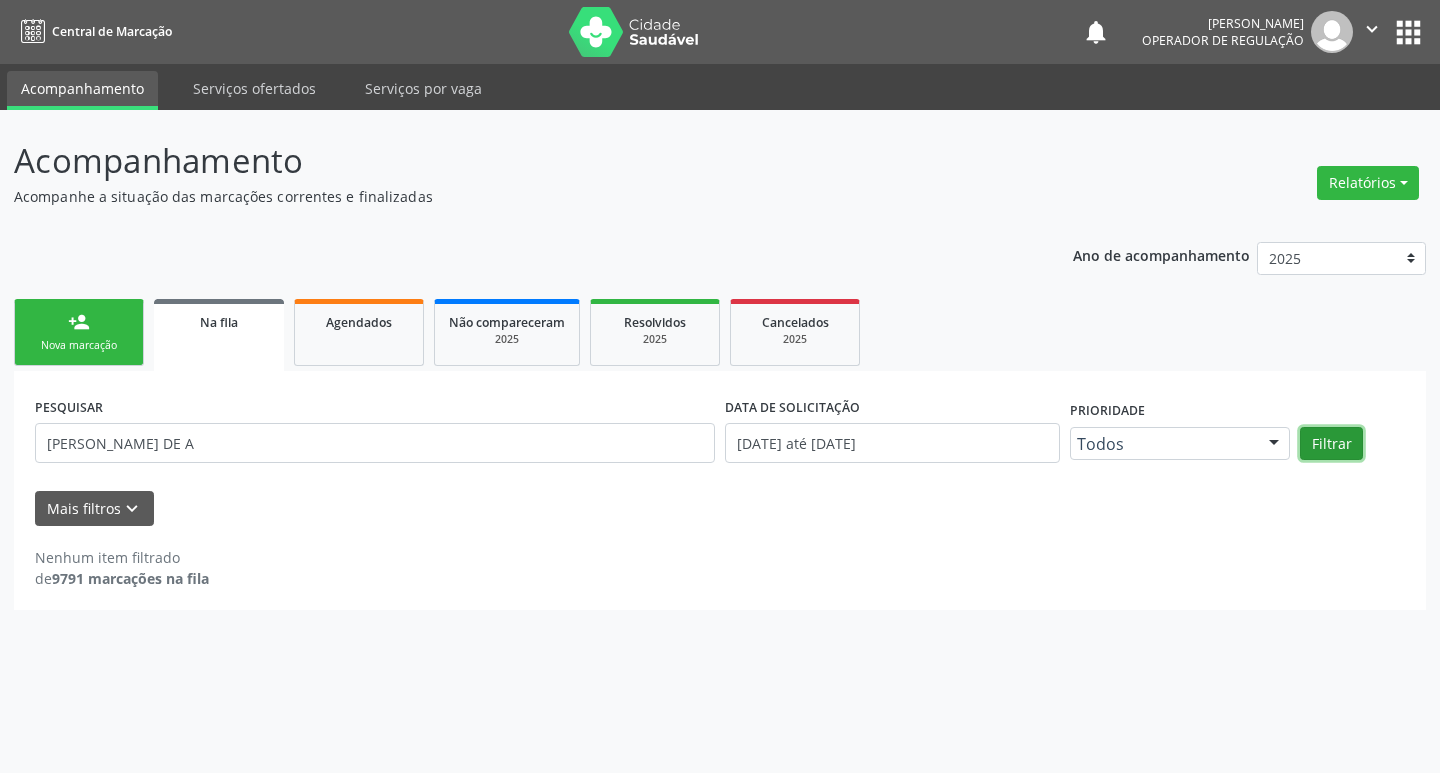 click on "Filtrar" at bounding box center [1331, 444] 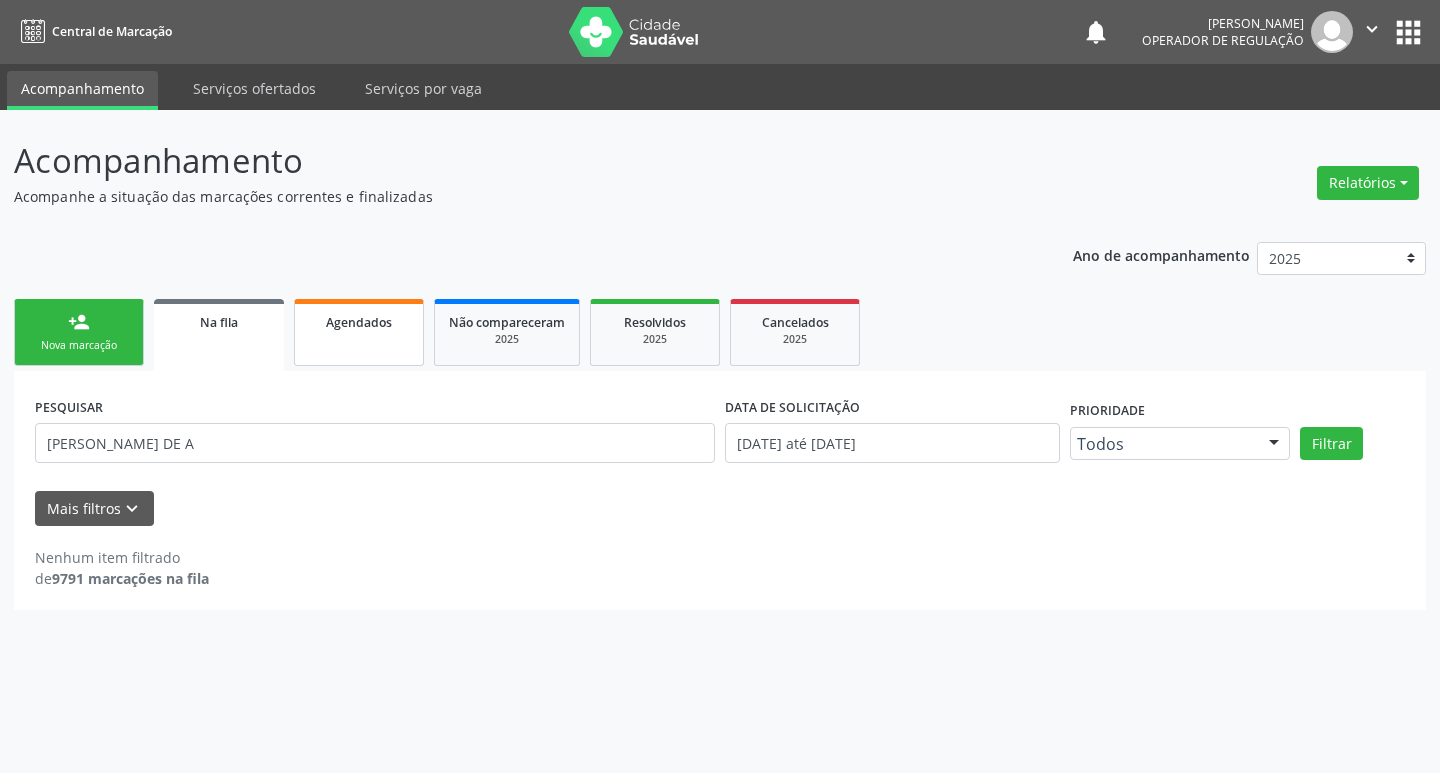 click on "Agendados" at bounding box center [359, 322] 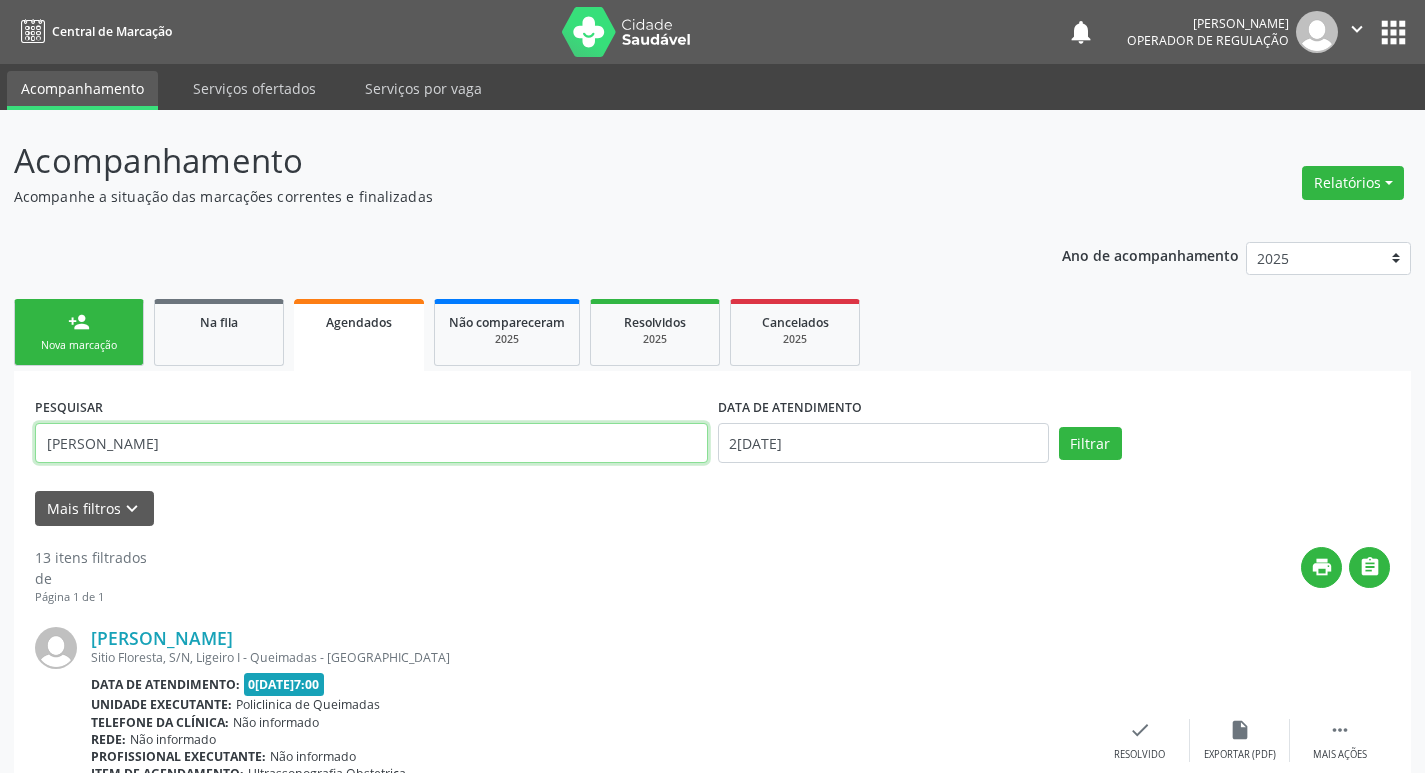 click on "[PERSON_NAME]" at bounding box center (371, 443) 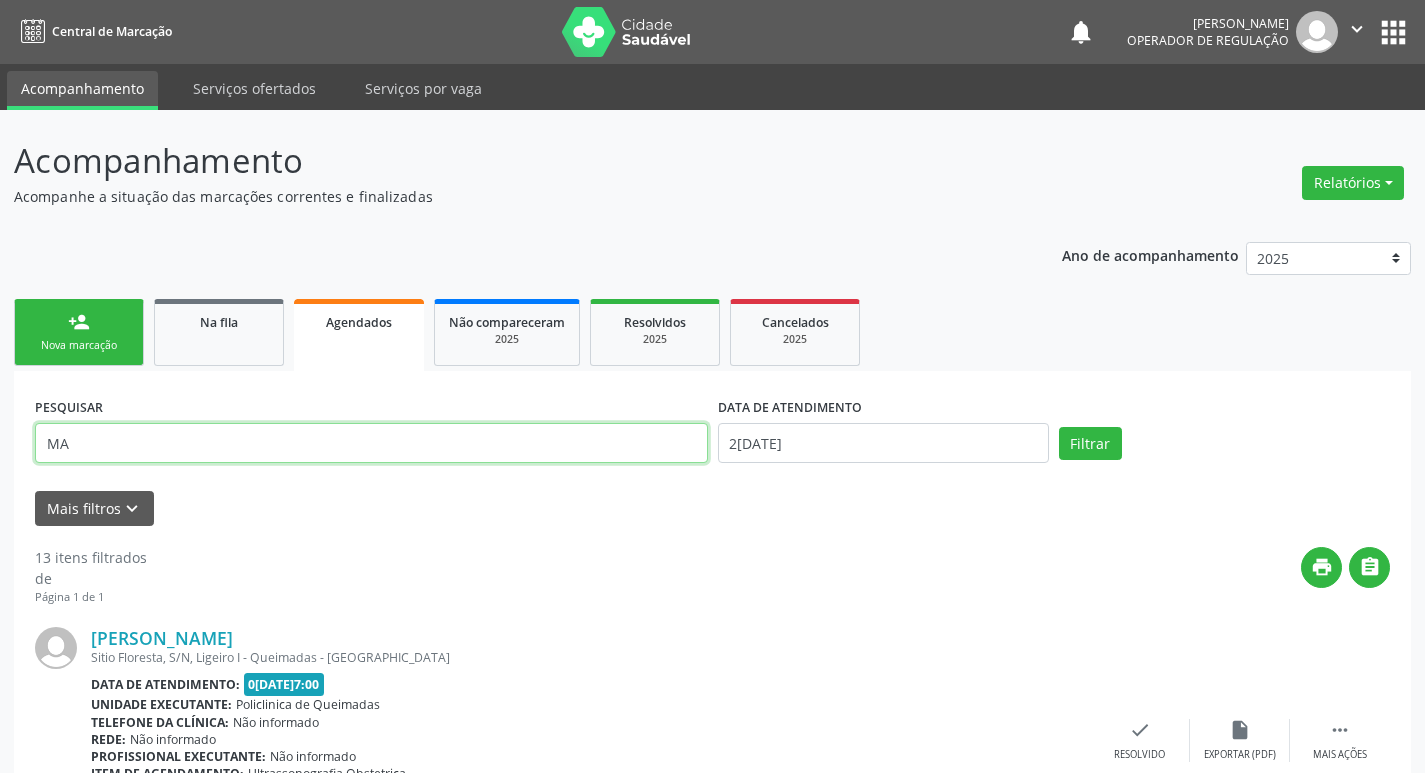 type on "M" 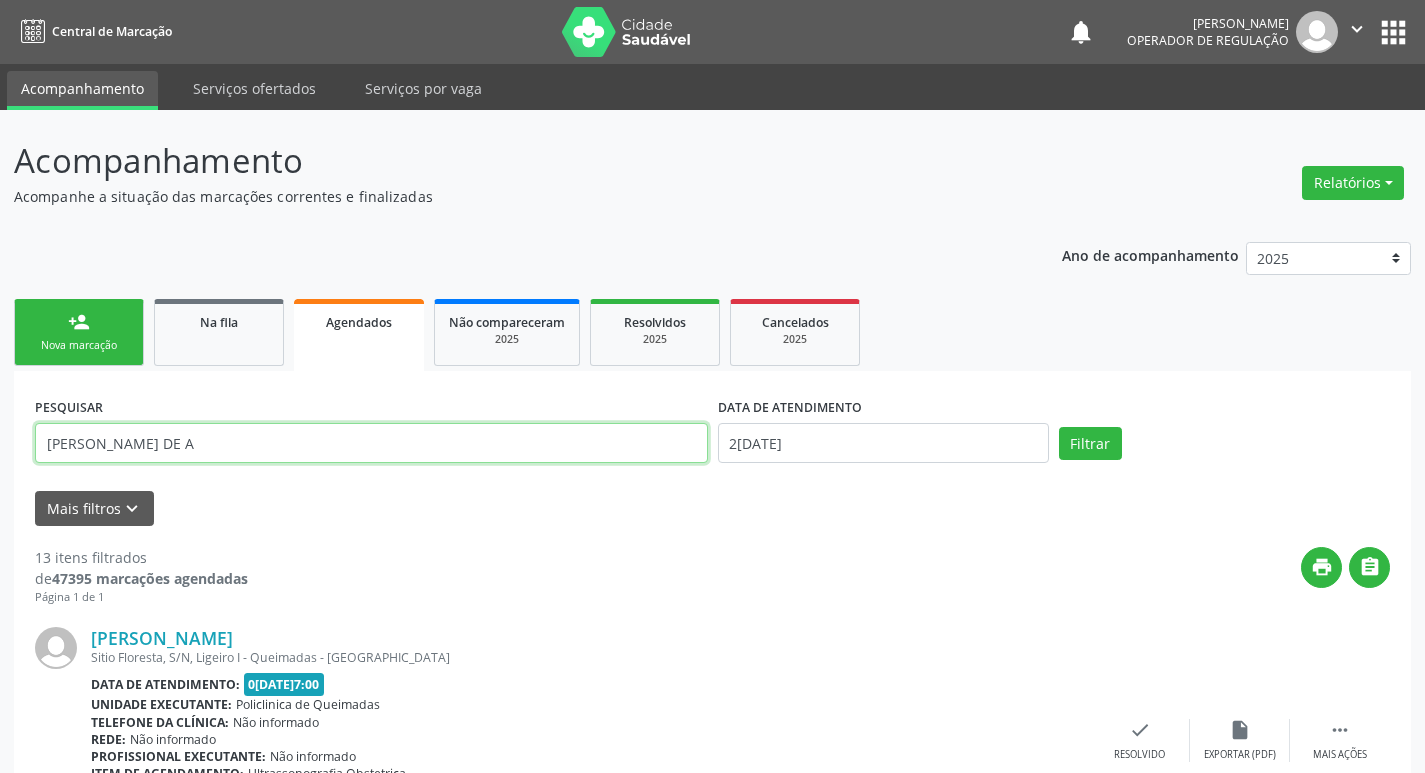 type on "[PERSON_NAME] DE A" 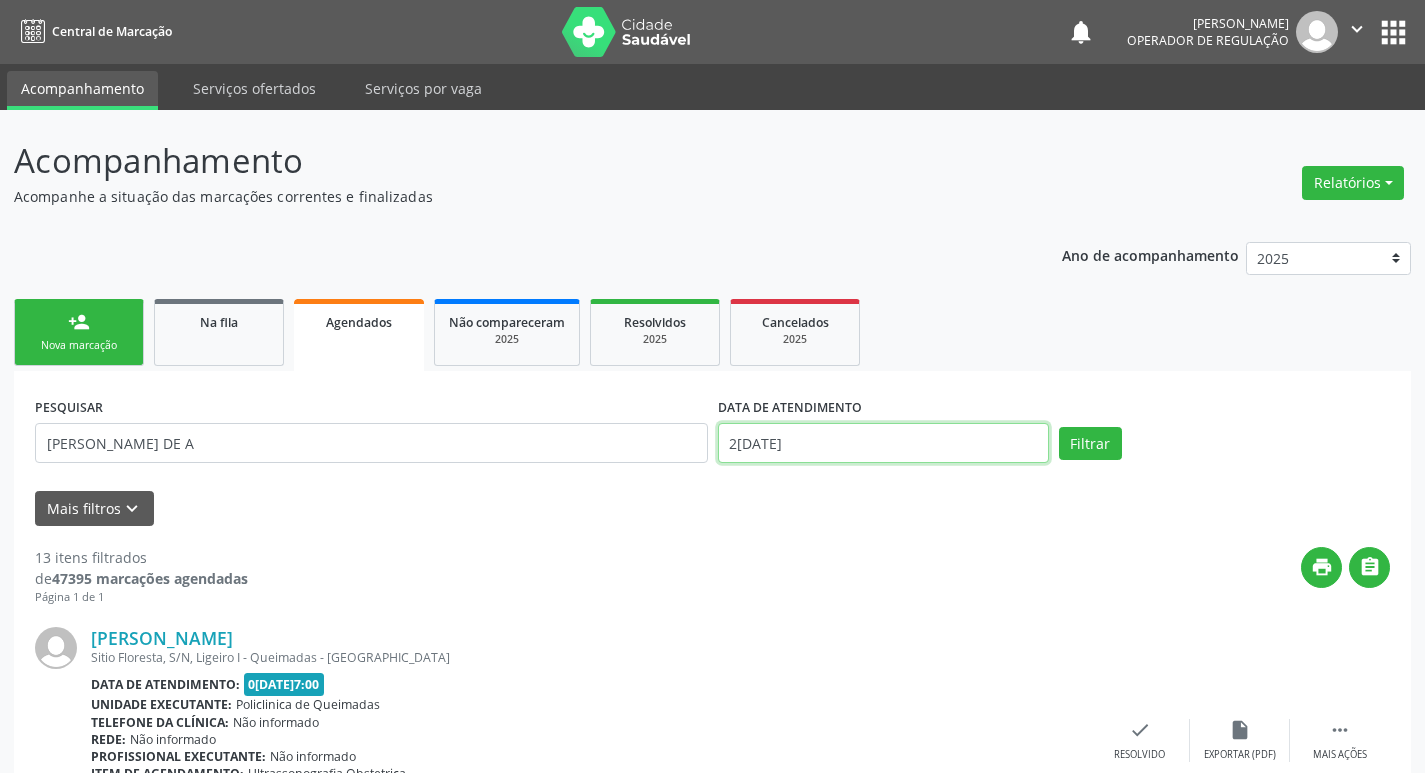 click on "2[DATE]" at bounding box center (883, 443) 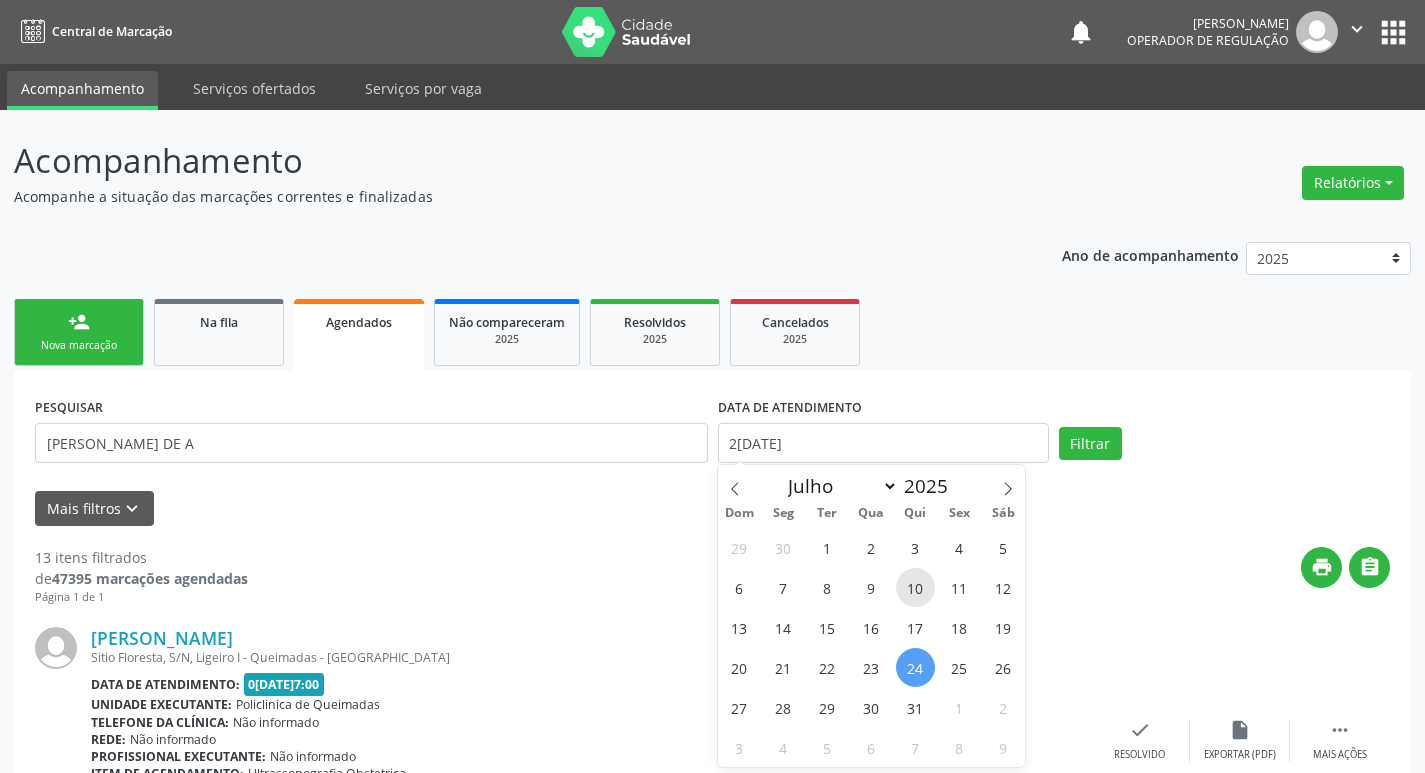 click on "10" at bounding box center (915, 587) 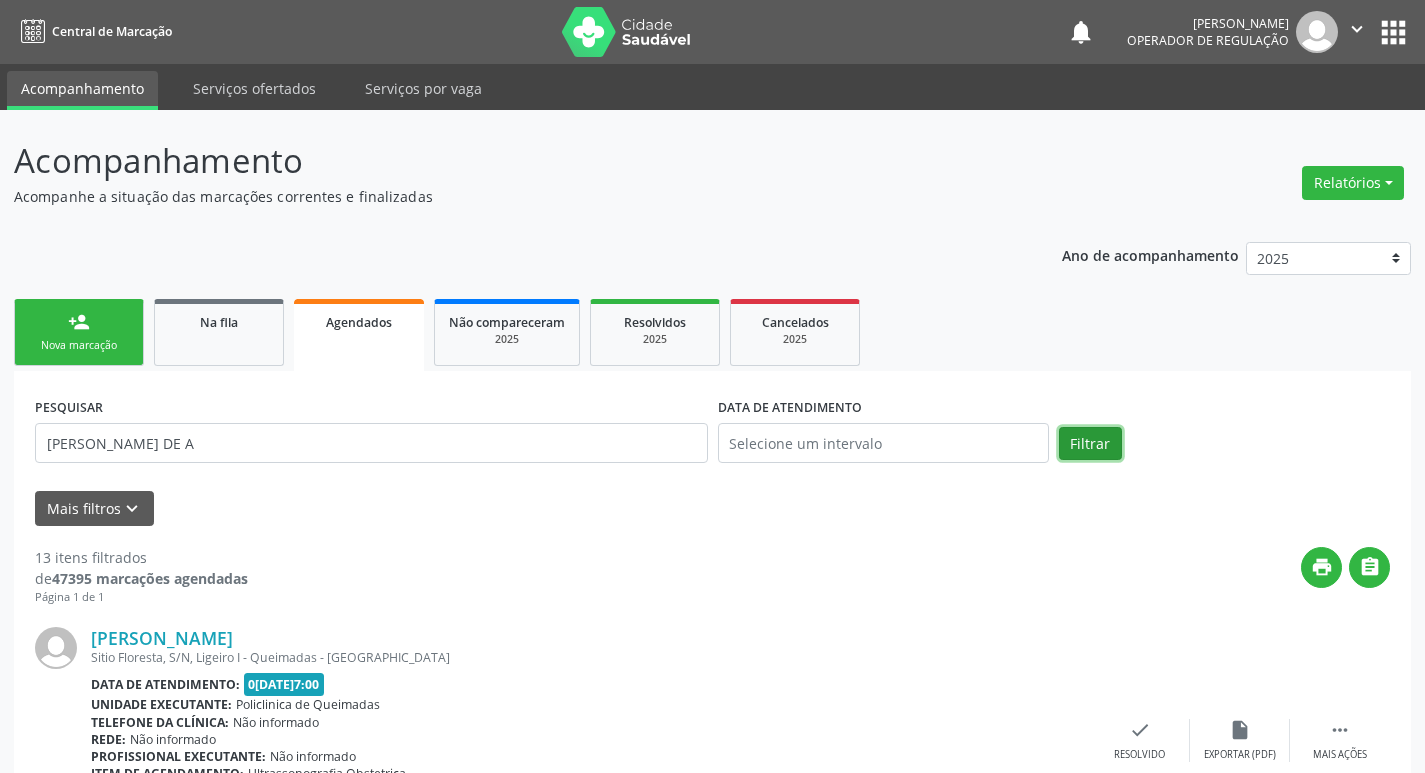 click on "Filtrar" at bounding box center [1090, 444] 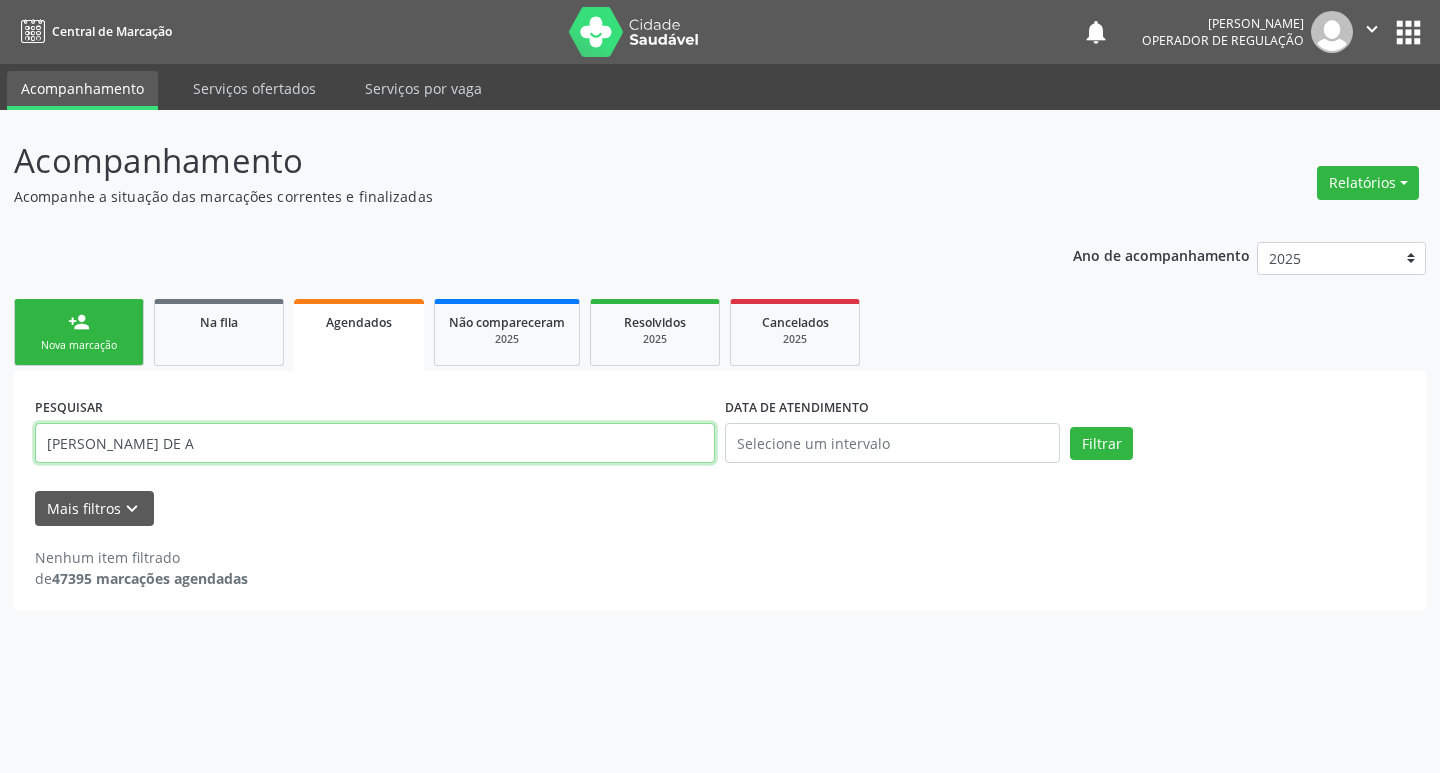 click on "[PERSON_NAME] DE A" at bounding box center [375, 443] 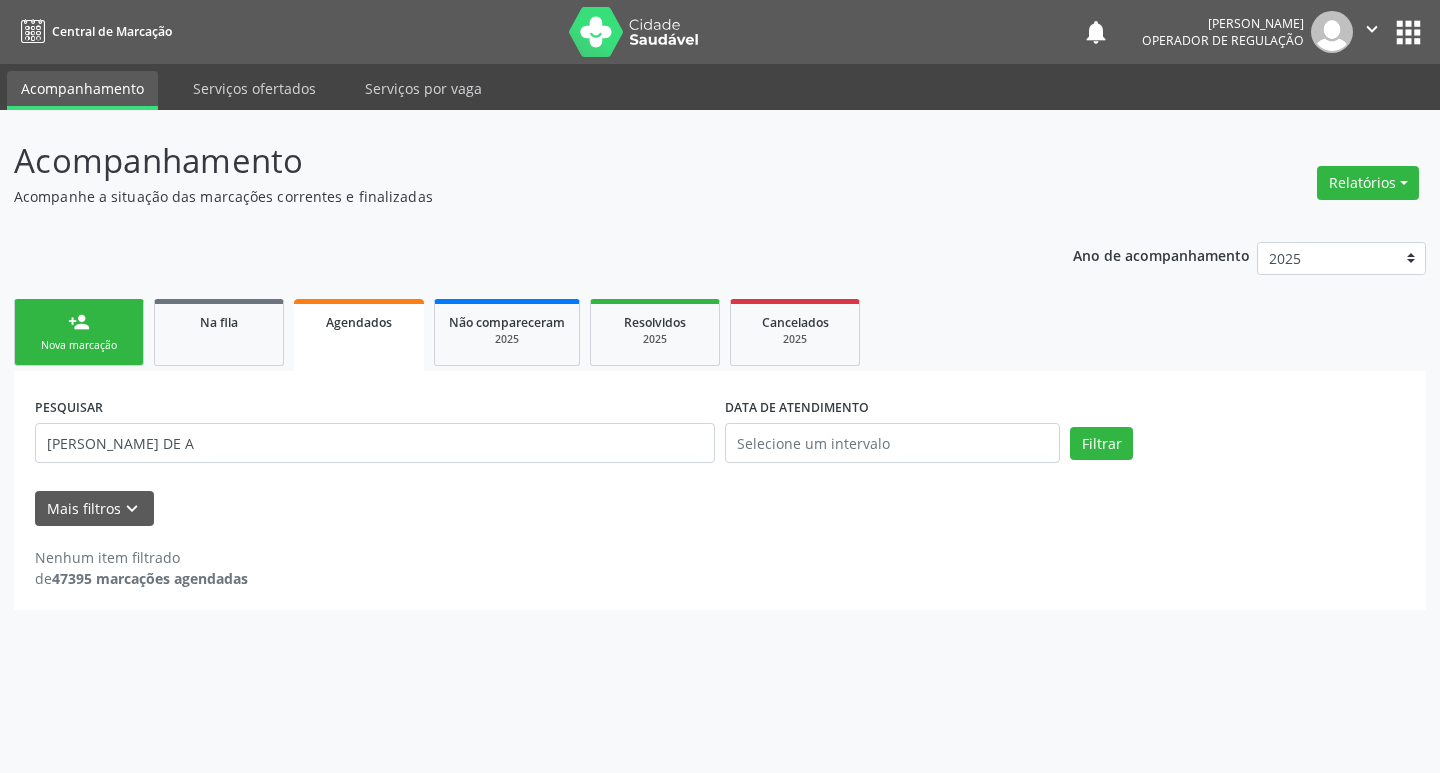 click on "DATA DE ATENDIMENTO" at bounding box center [892, 434] 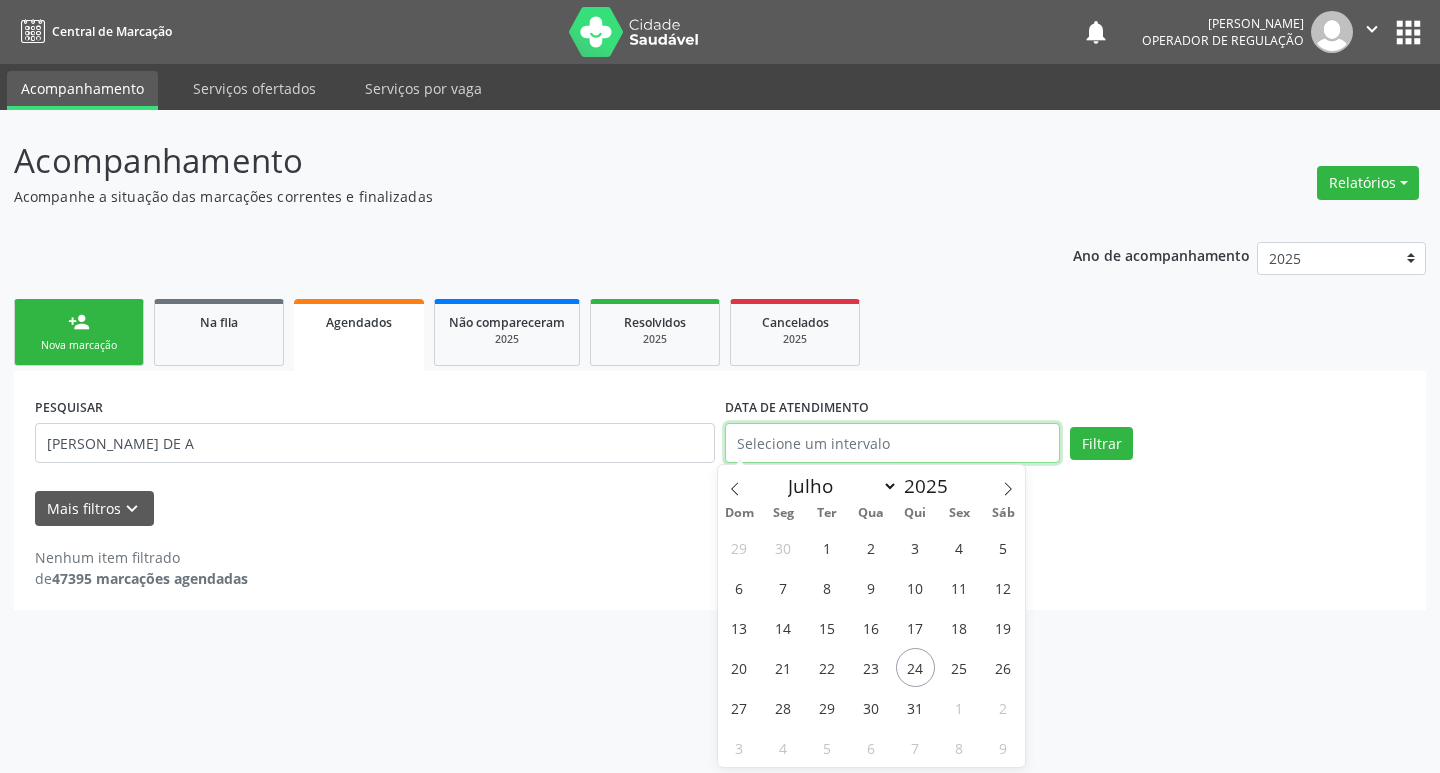 click at bounding box center [892, 443] 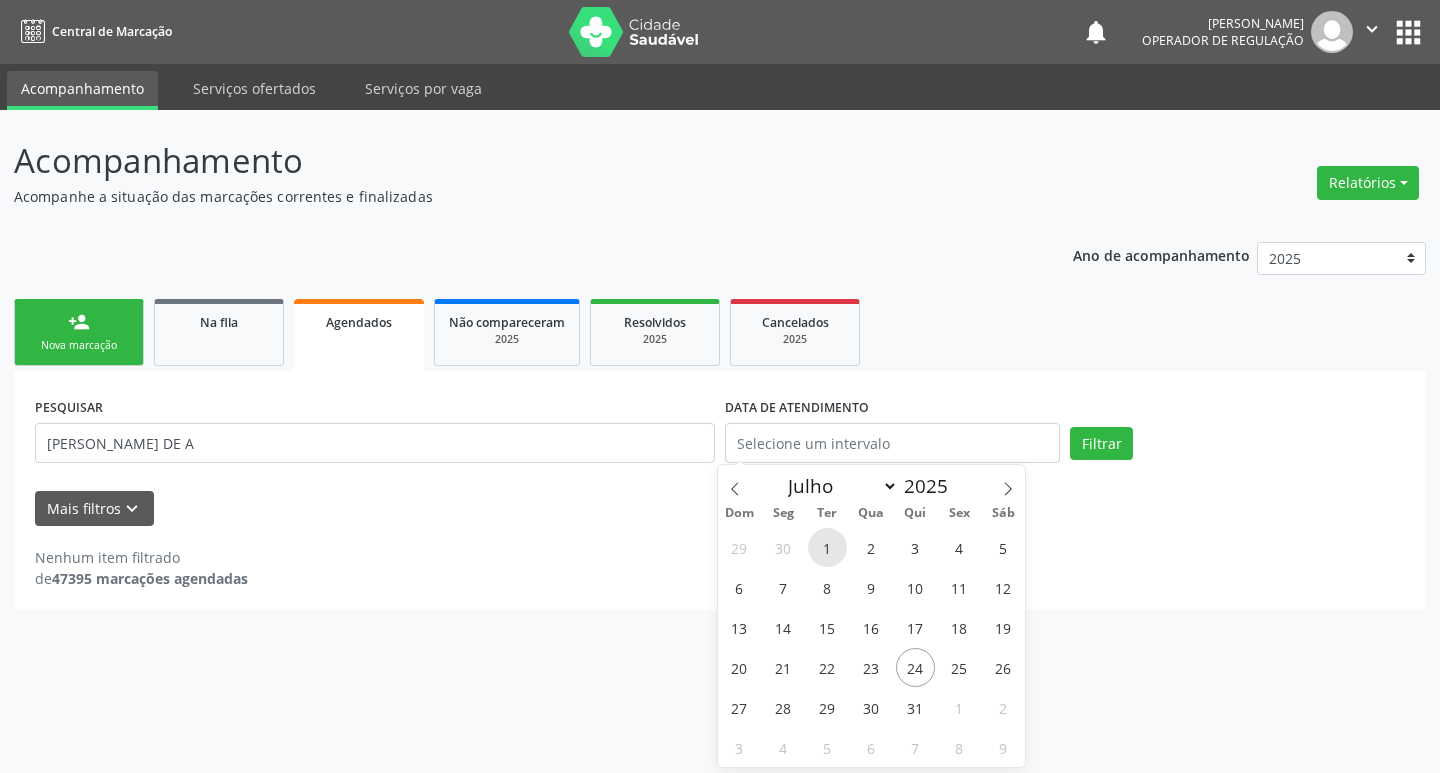 click on "1" at bounding box center [827, 547] 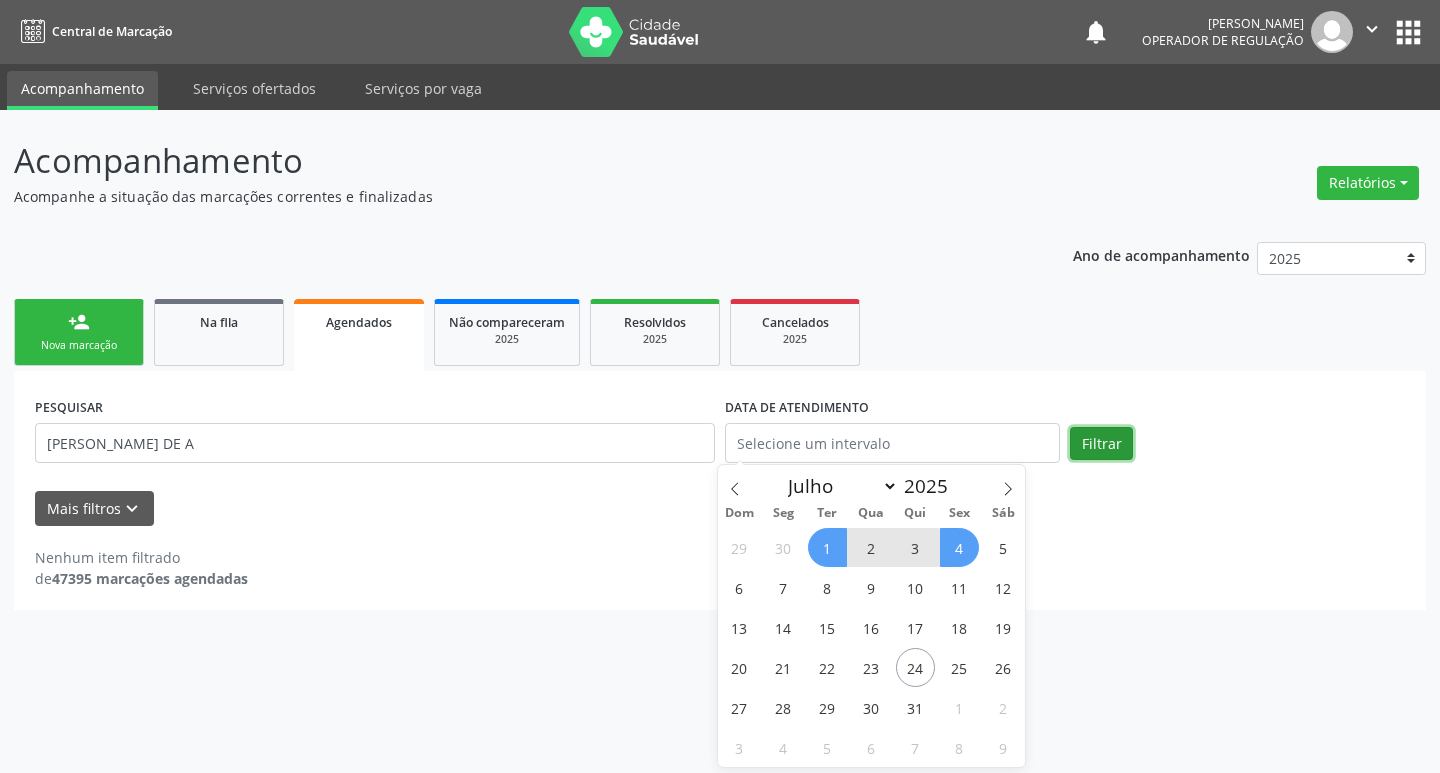 click on "Filtrar" at bounding box center (1101, 444) 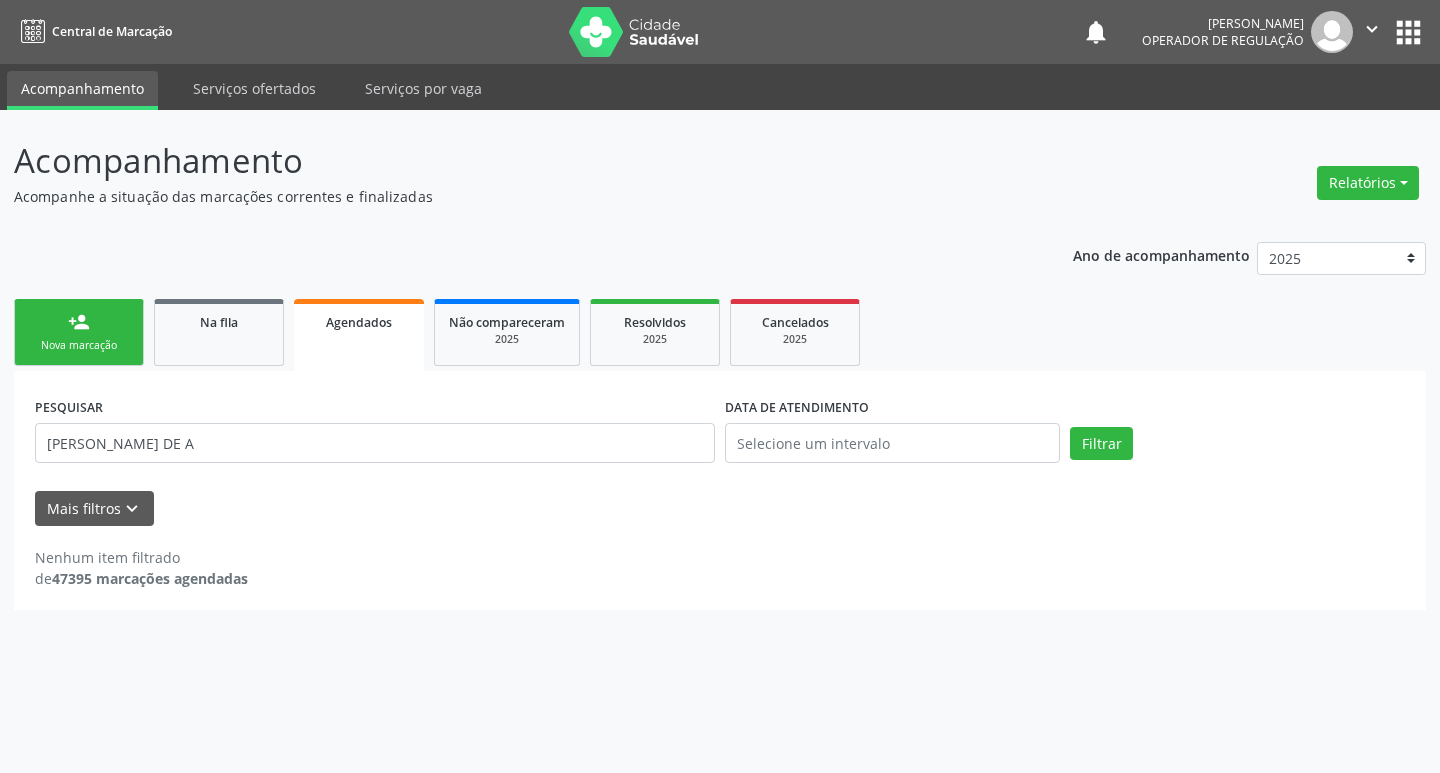 click on "Nova marcação" at bounding box center [79, 345] 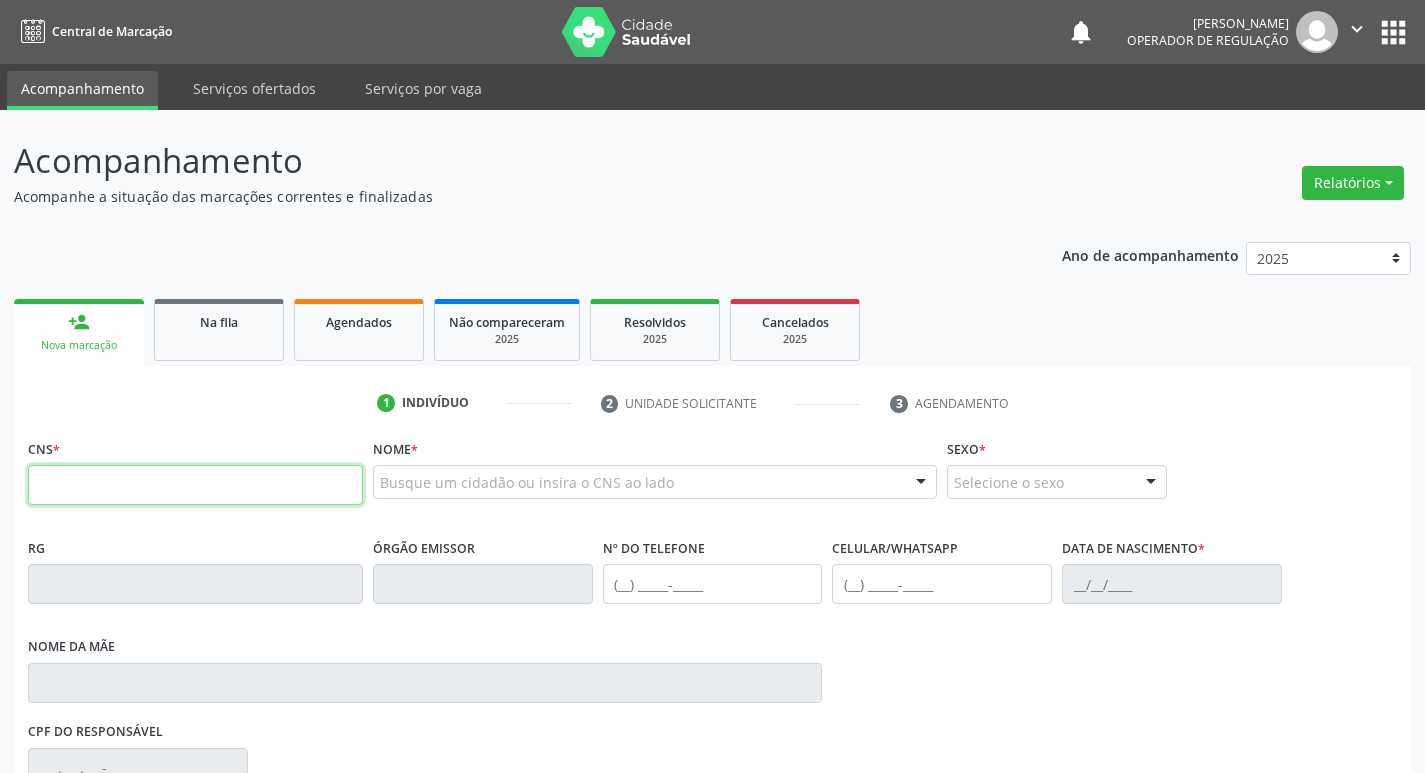 click at bounding box center (195, 485) 